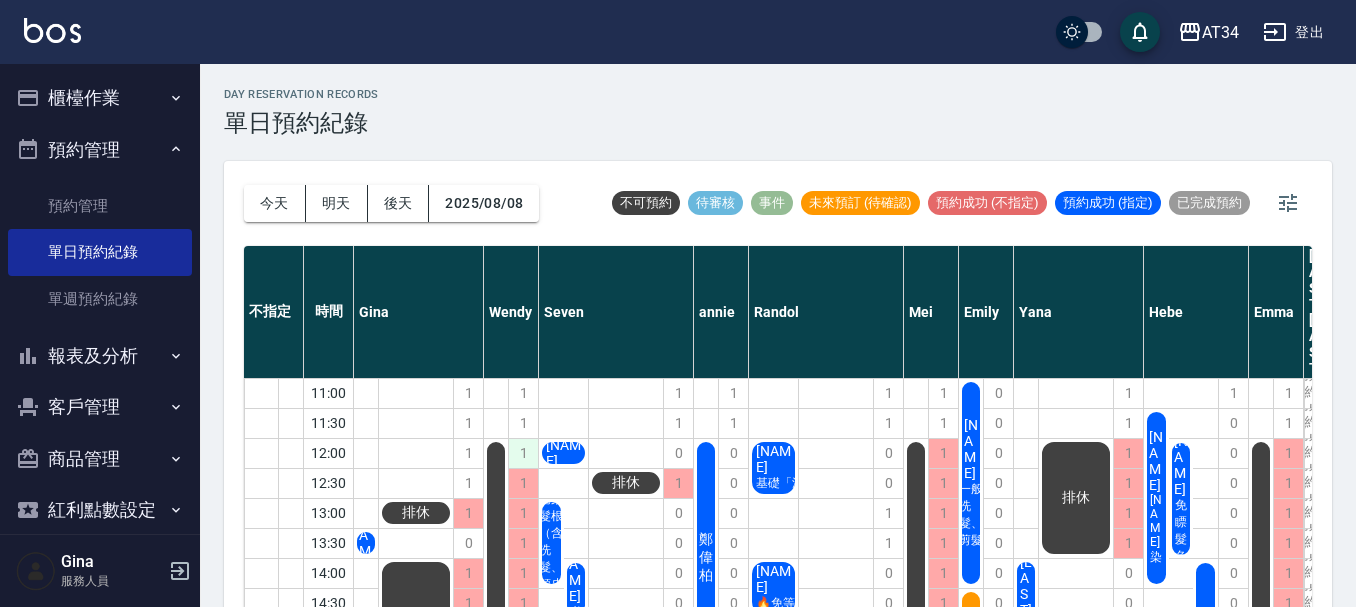 scroll, scrollTop: 23, scrollLeft: 0, axis: vertical 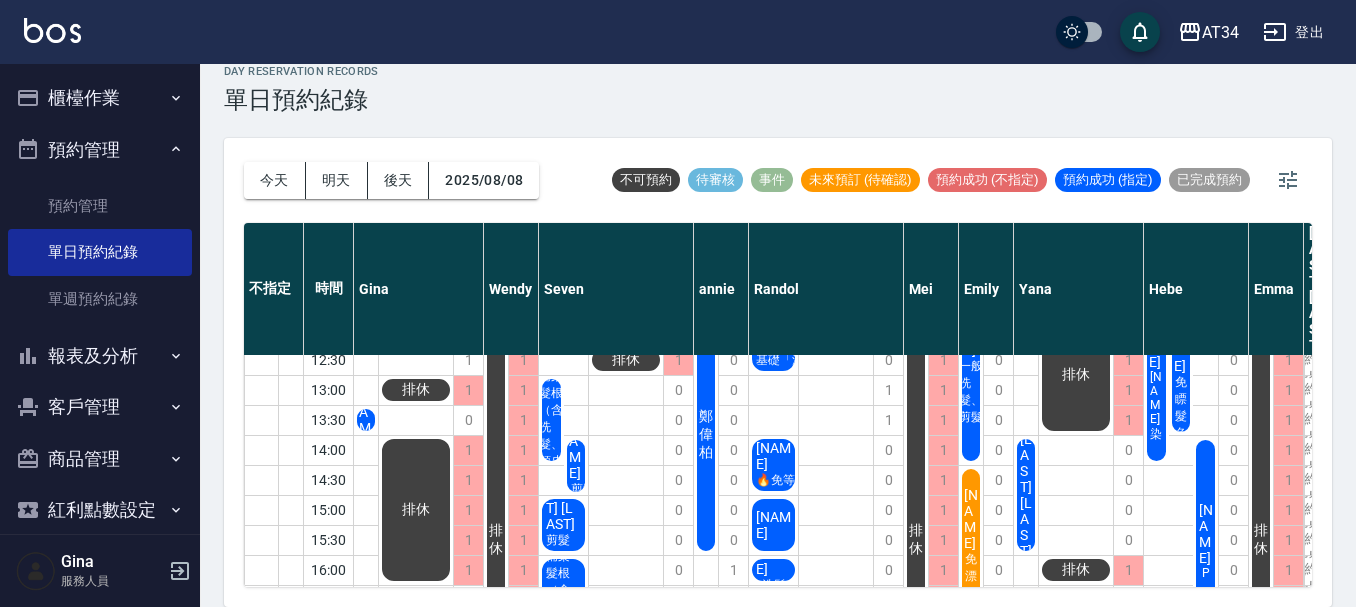 click on "[NAME]" at bounding box center (366, 420) 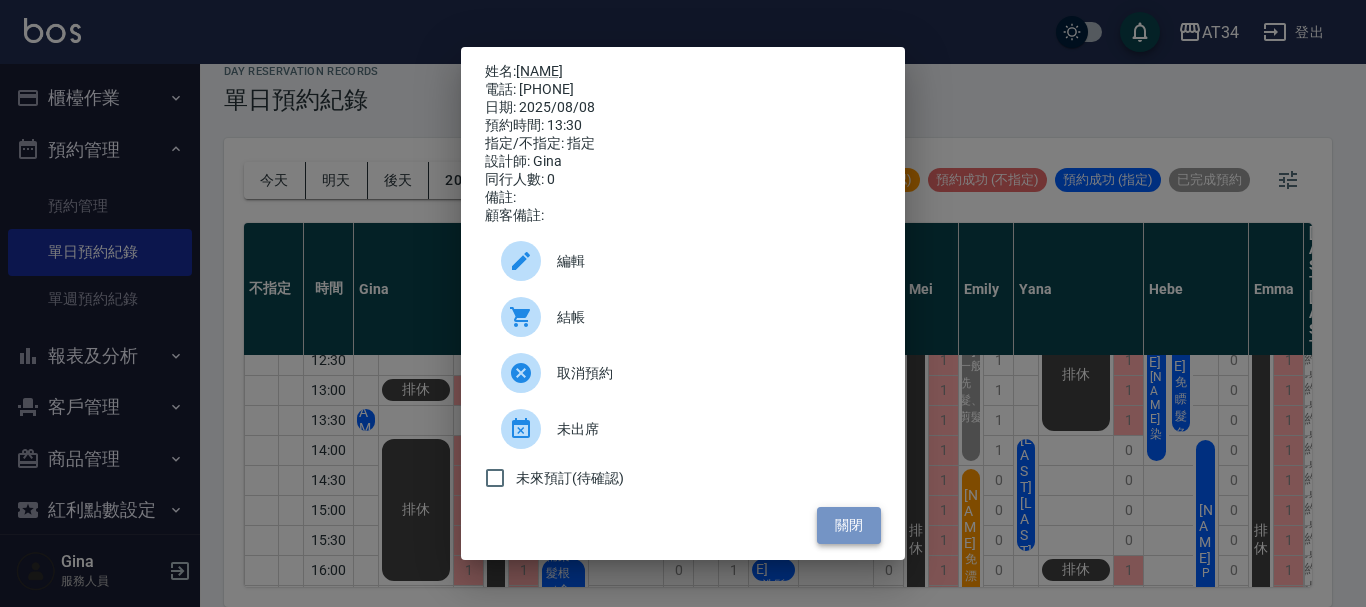 click on "關閉" at bounding box center [849, 525] 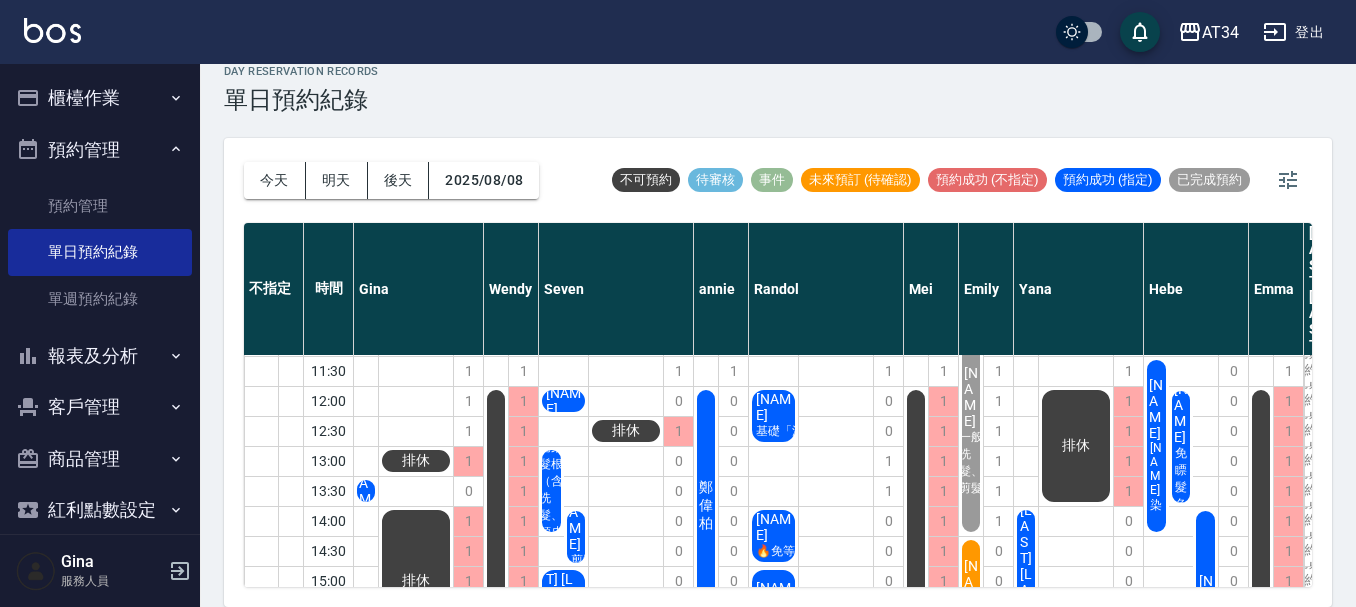 scroll, scrollTop: 0, scrollLeft: 0, axis: both 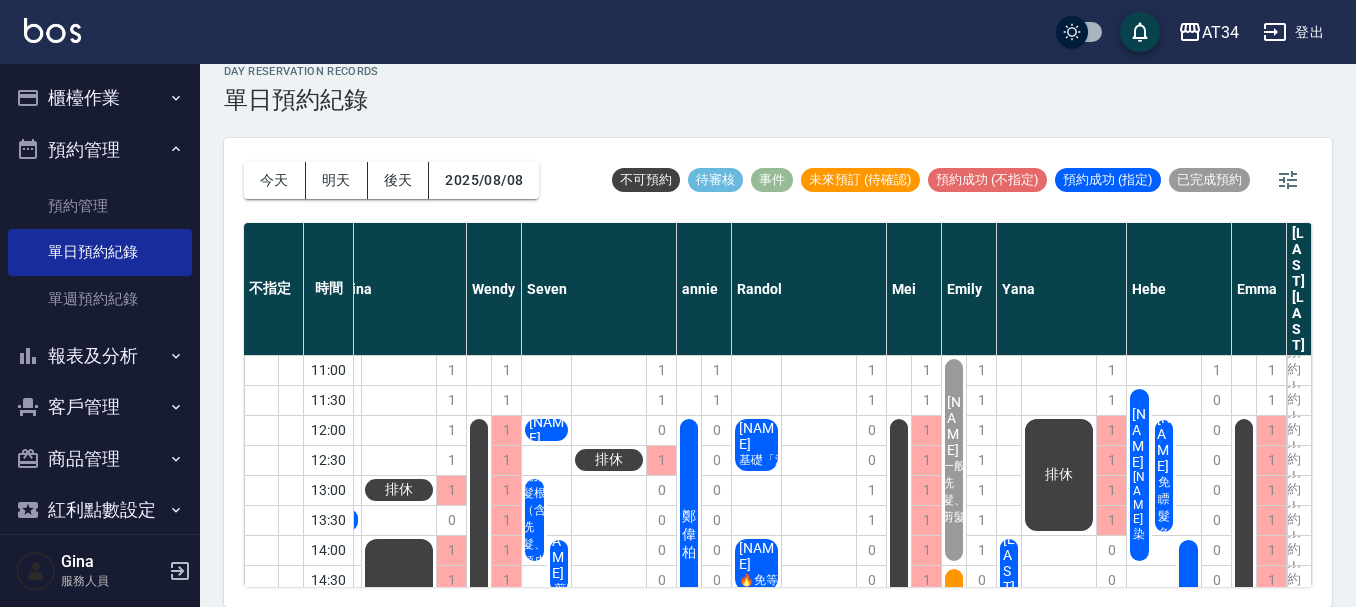 click on "鄭偉柏" at bounding box center [349, 520] 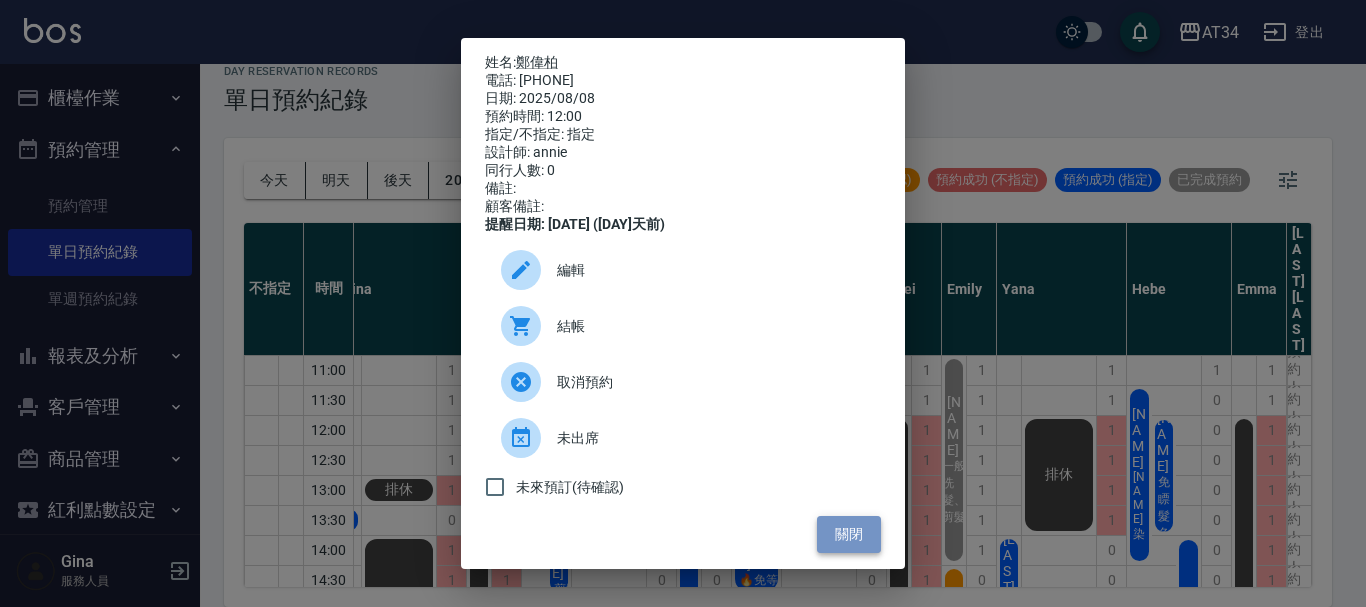 click on "關閉" at bounding box center [849, 534] 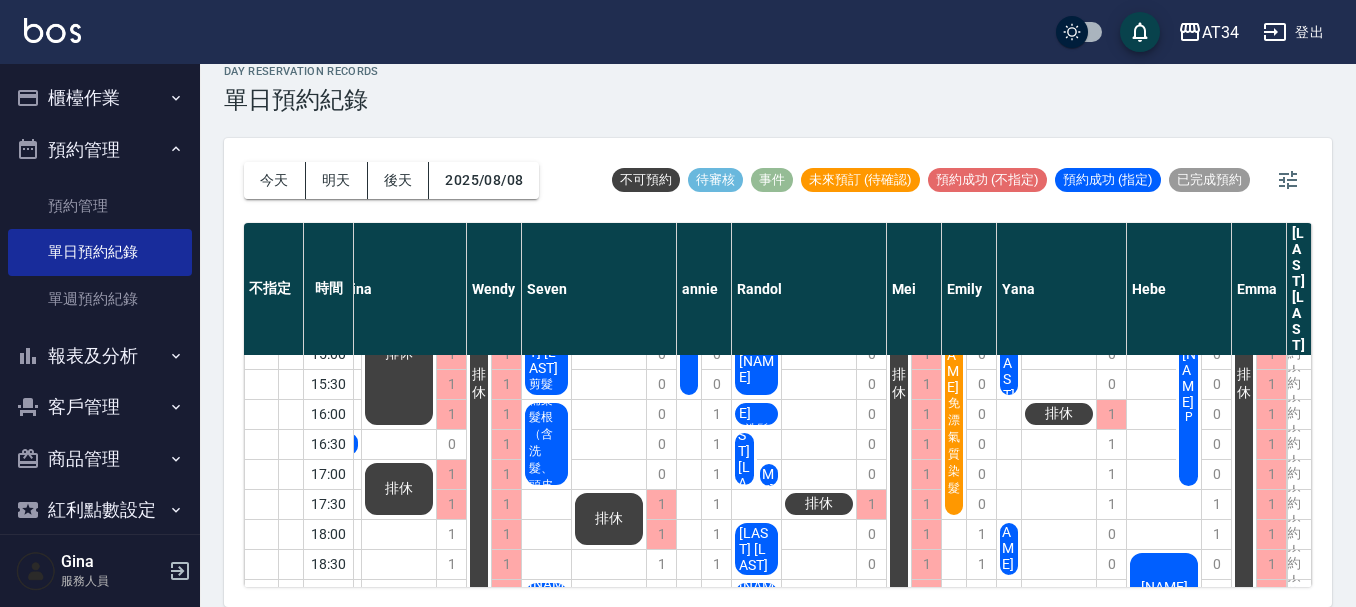 scroll, scrollTop: 0, scrollLeft: 17, axis: horizontal 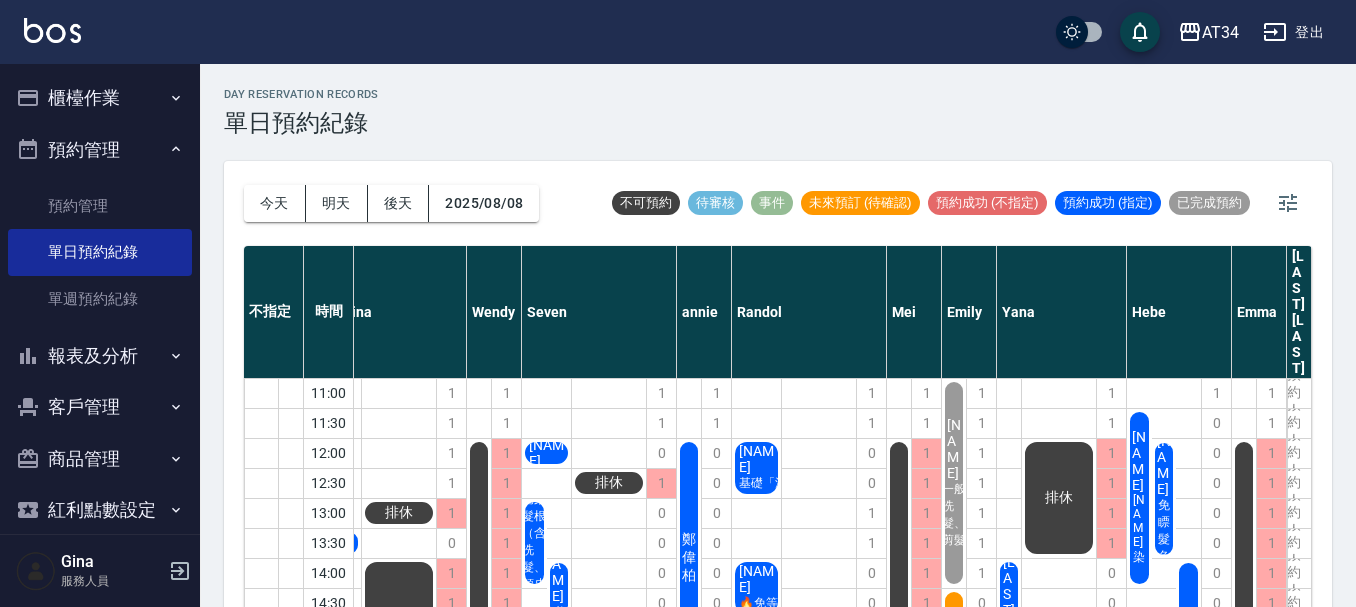 click on "排休 排休" at bounding box center [609, 648] 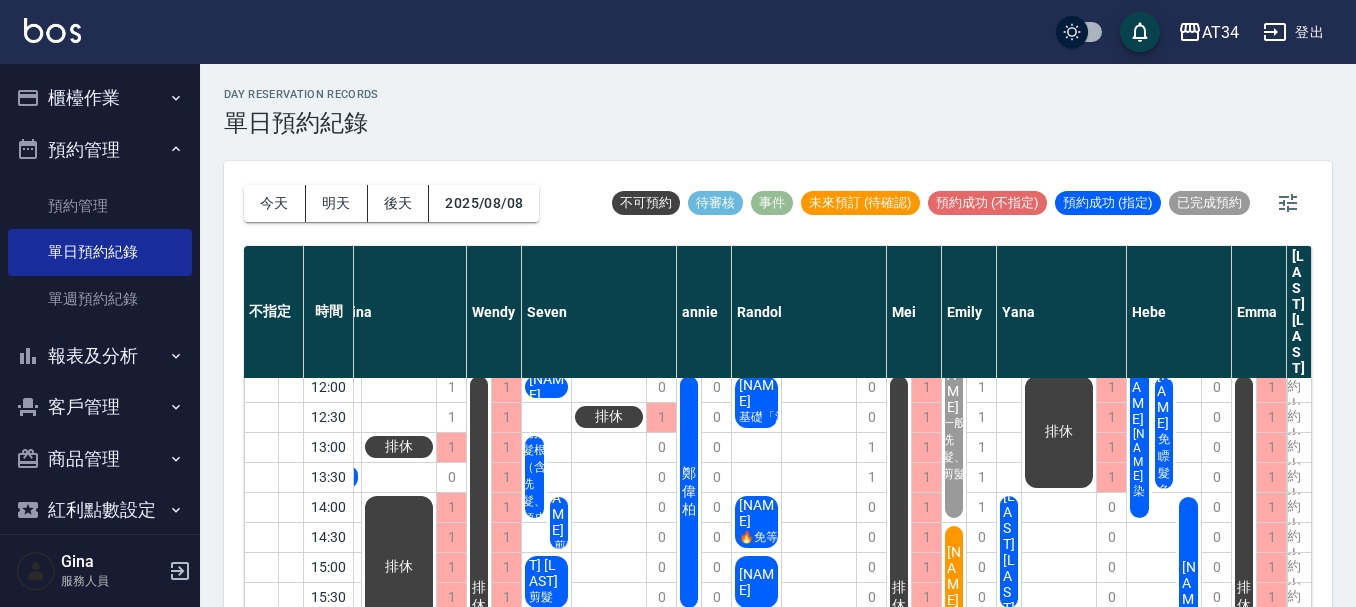 scroll, scrollTop: 100, scrollLeft: 27, axis: both 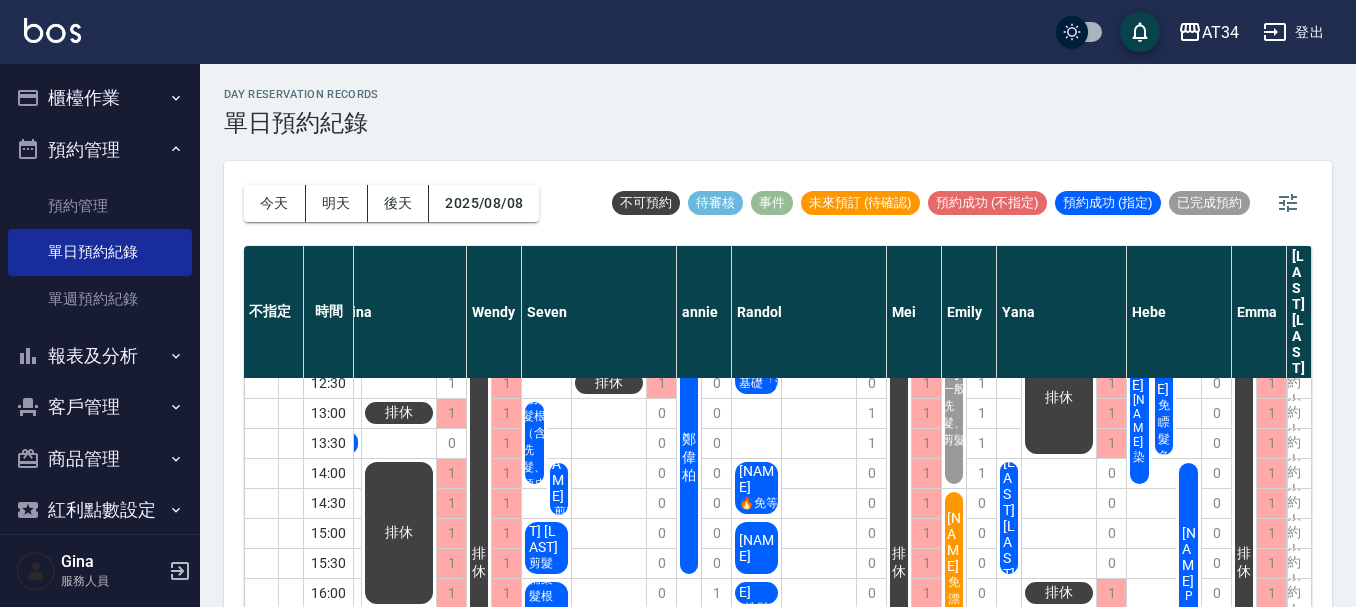 click on "[NAME]" at bounding box center [349, 443] 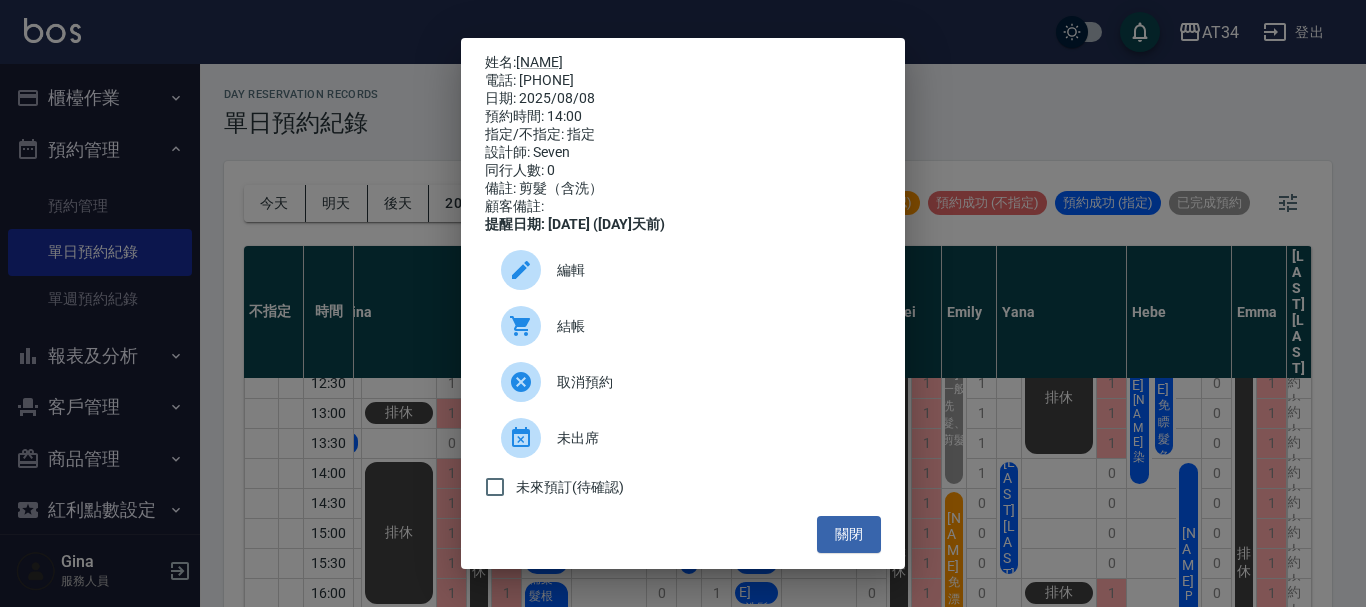 click on "姓名: [NAME] 電話: [PHONE] 日期: [DATE] 預約時間: [TIME] 指定/不指定: 指定 設計師: [NAME] 同行人數: 0 備註: 剪髮（含洗） 顧客備註:  提醒日期: [DATE] ([DAY]天前) 編輯 結帳 取消預約 未出席 未來預訂(待確認) 關閉" at bounding box center [683, 303] 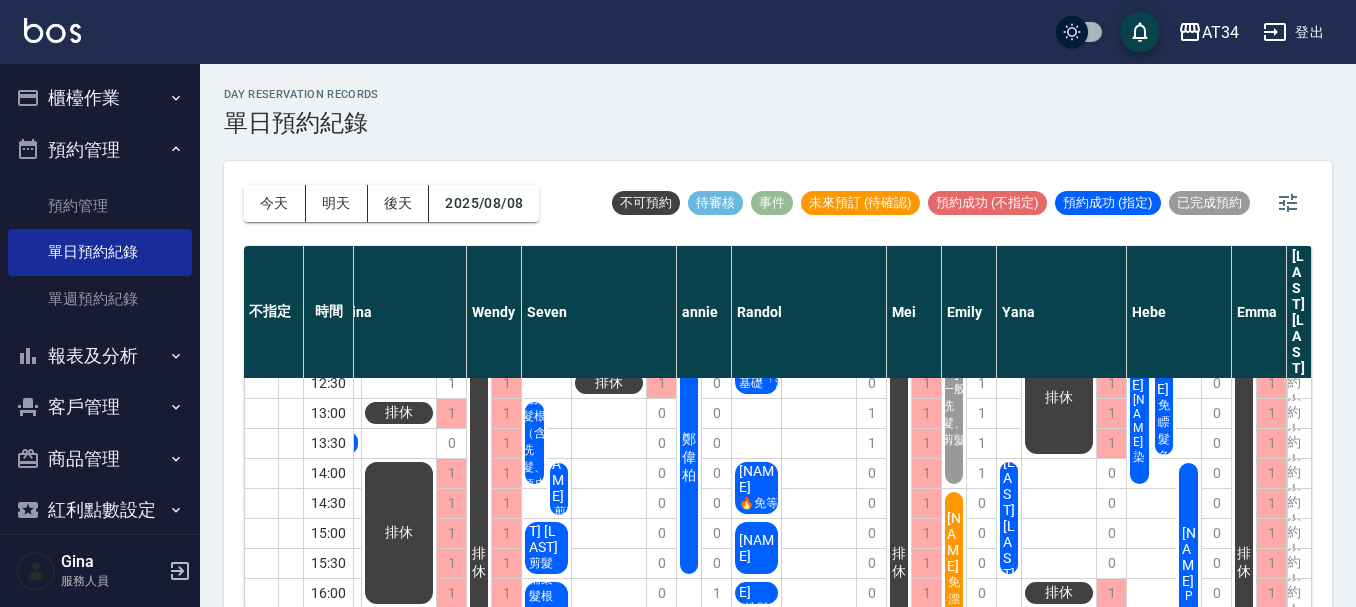 scroll, scrollTop: 100, scrollLeft: 17, axis: both 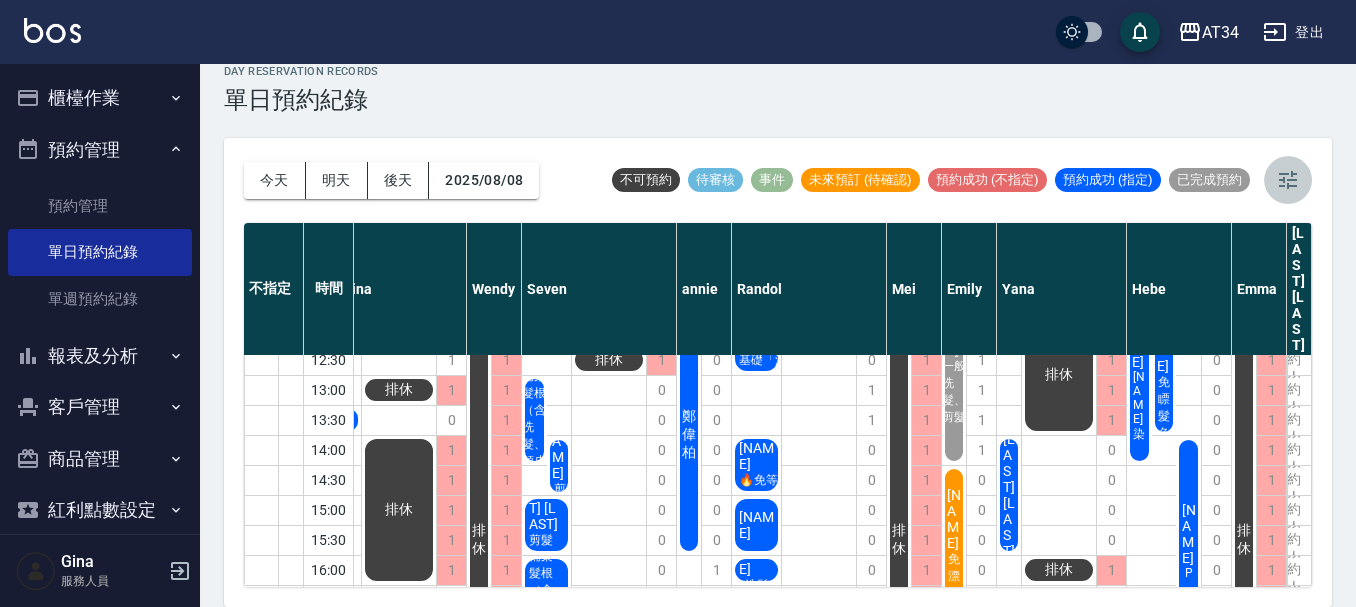 click 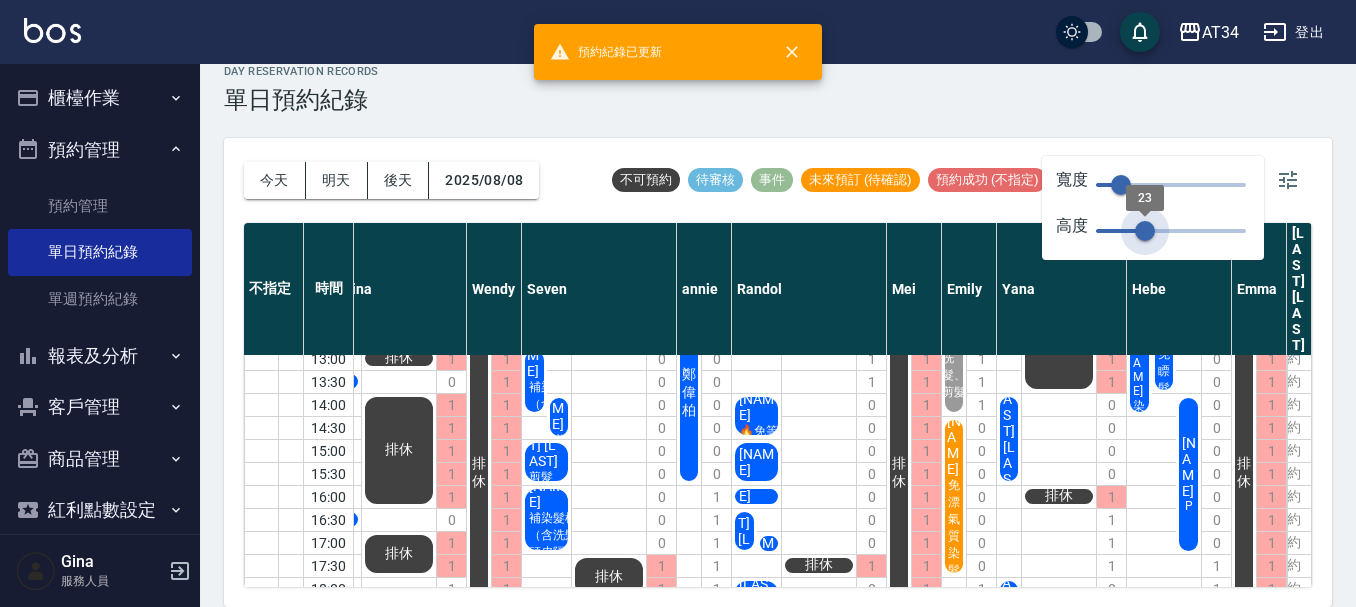 drag, startPoint x: 1157, startPoint y: 228, endPoint x: 1147, endPoint y: 227, distance: 10.049875 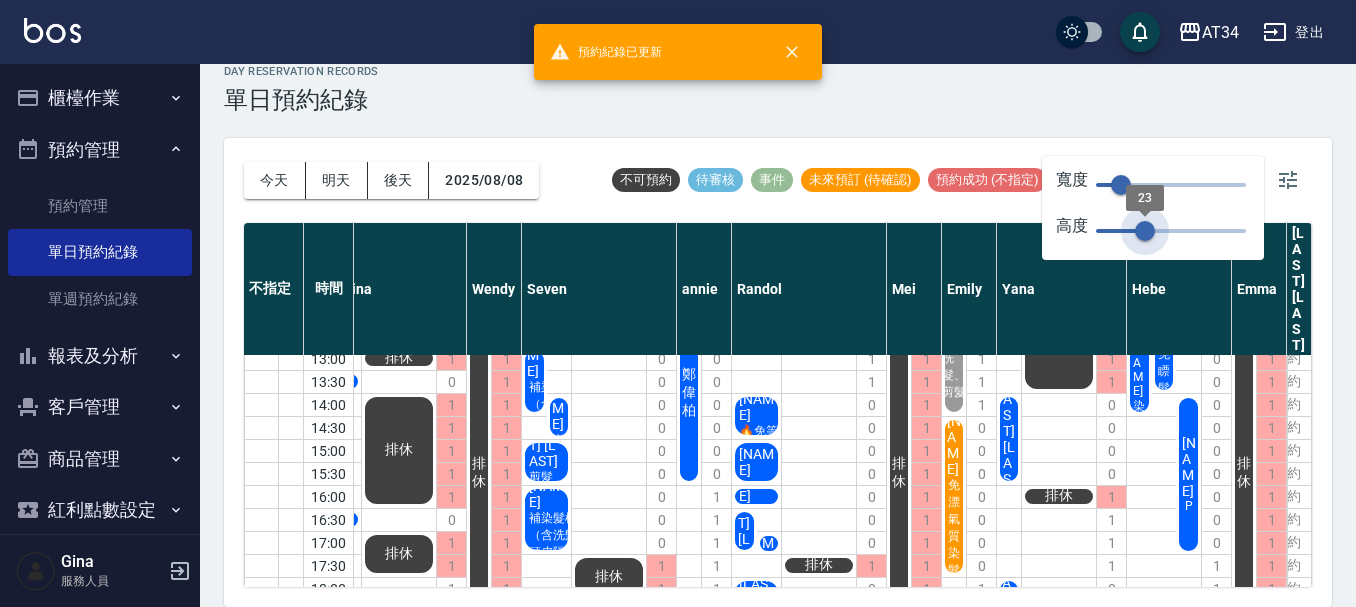 click on "23" at bounding box center (1145, 231) 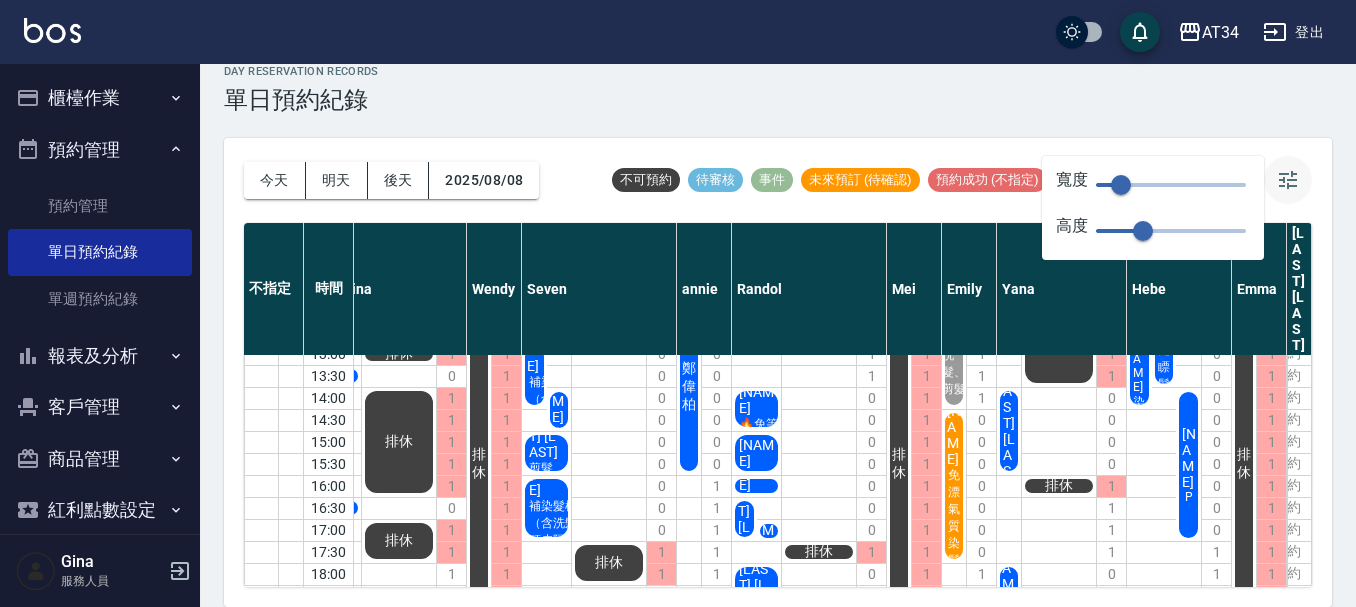 click 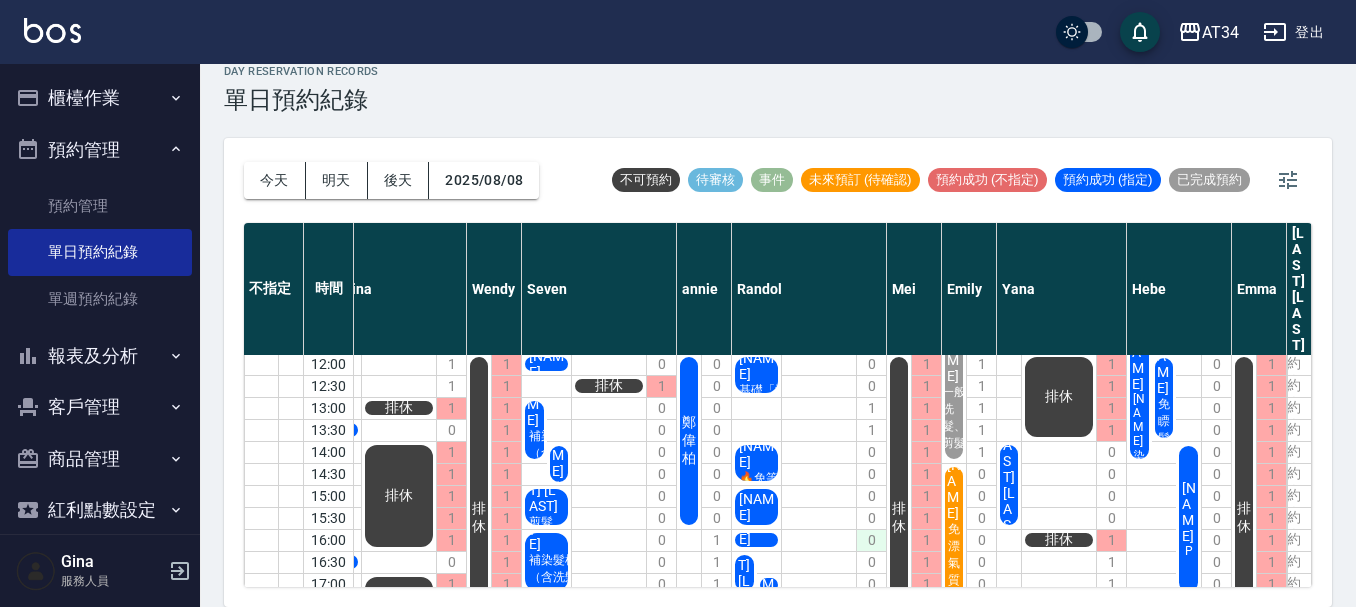 scroll, scrollTop: 0, scrollLeft: 17, axis: horizontal 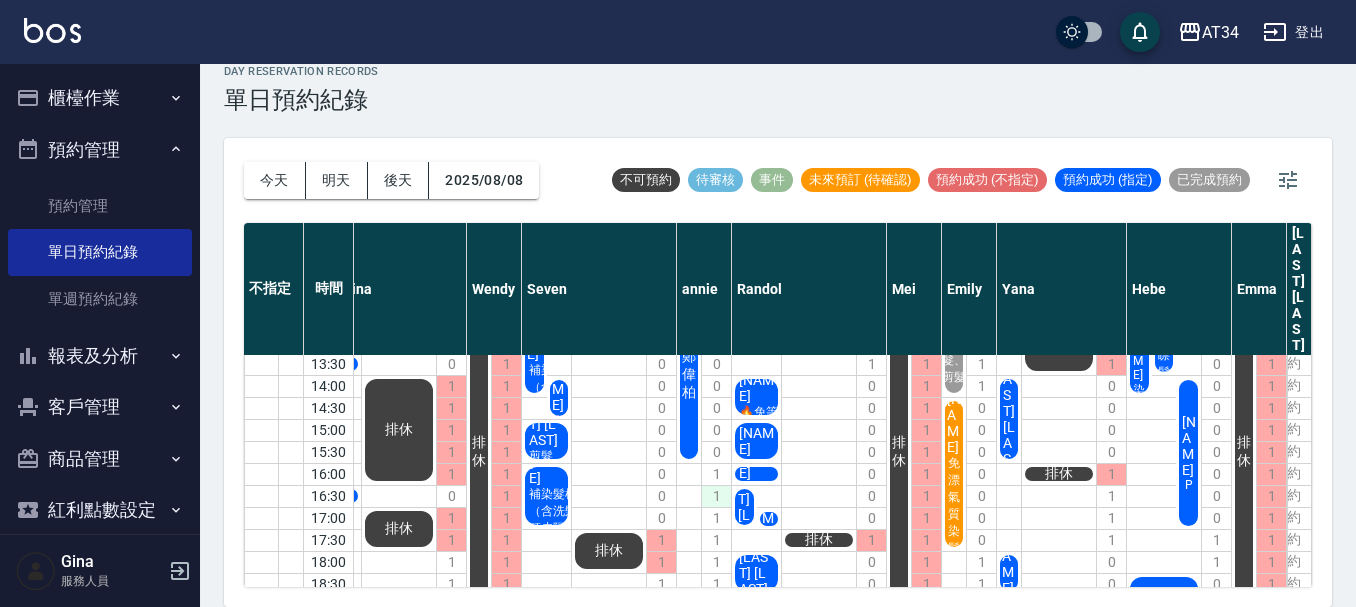 click on "1" at bounding box center (716, 496) 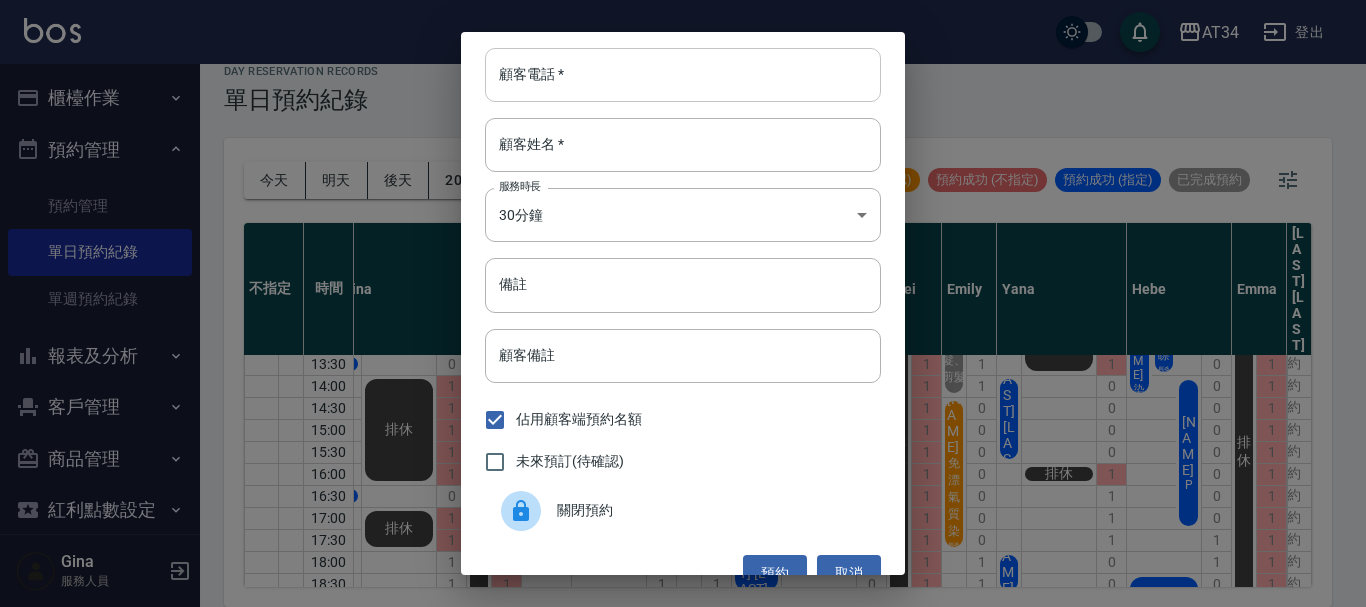 click on "顧客電話   *" at bounding box center (683, 75) 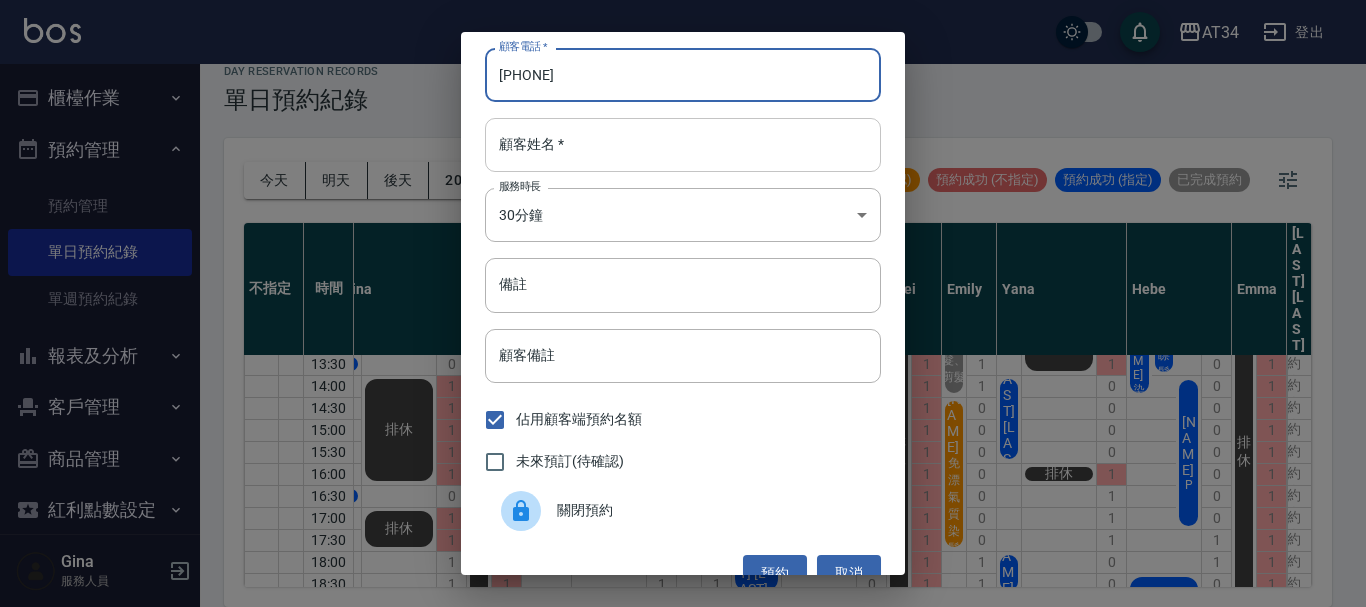 type on "[PHONE]" 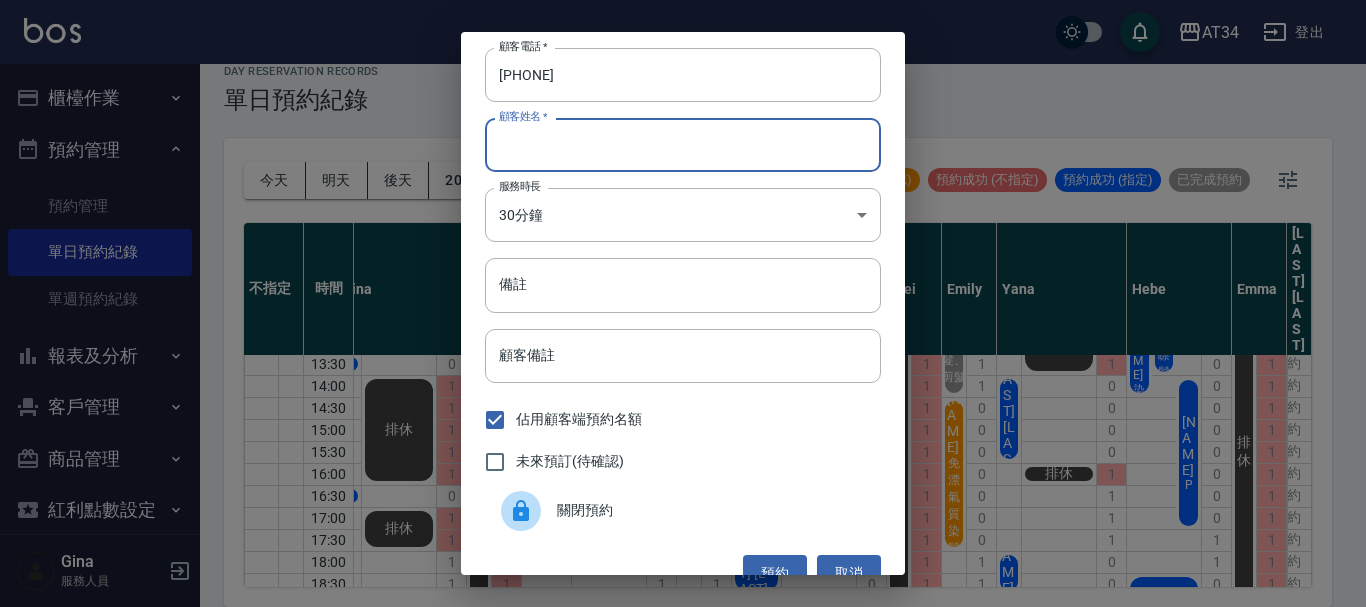 click on "顧客姓名   *" at bounding box center (683, 145) 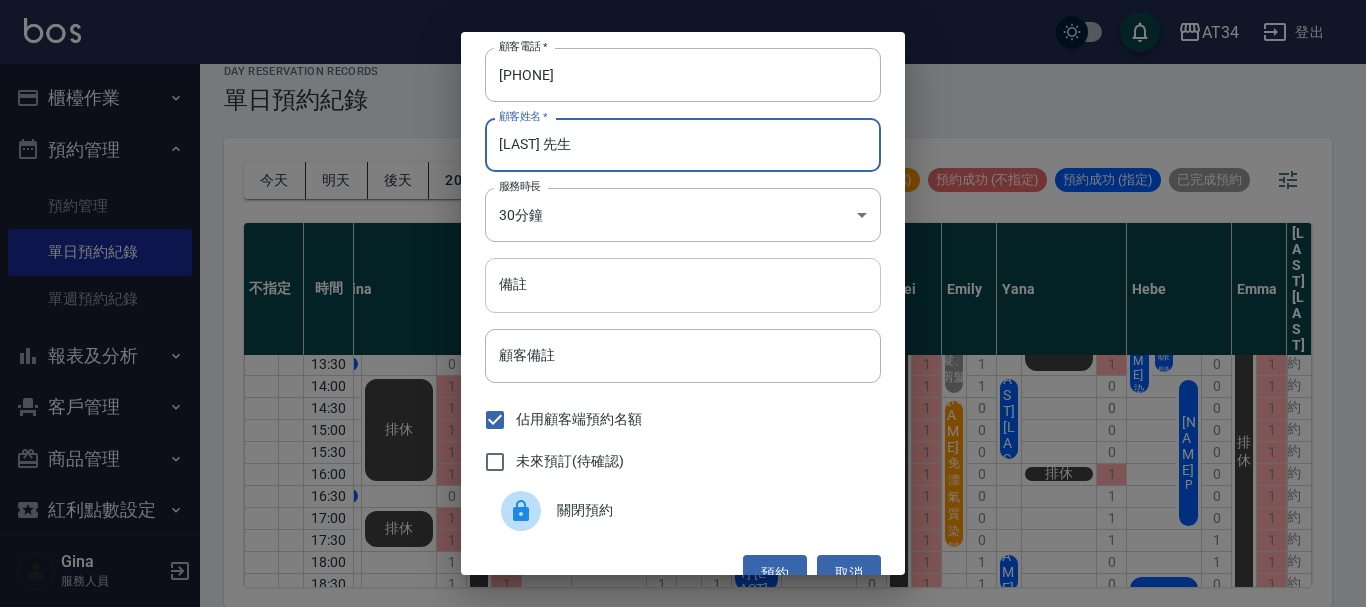 type on "[LAST] 先生" 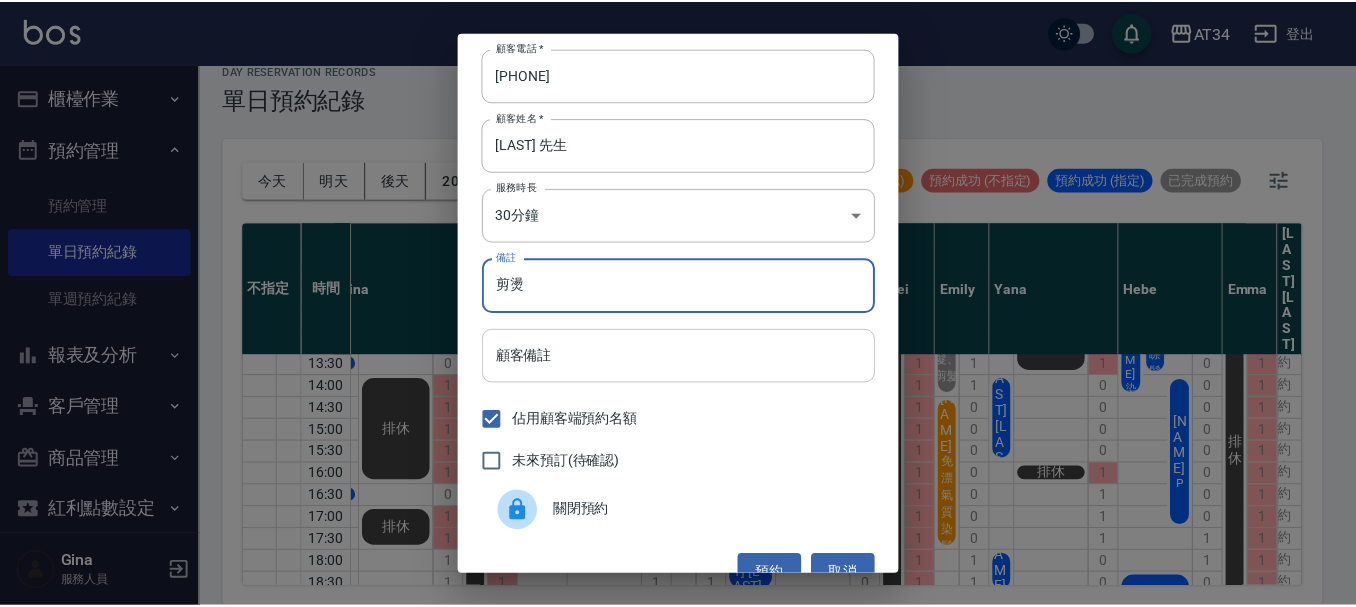 scroll, scrollTop: 32, scrollLeft: 0, axis: vertical 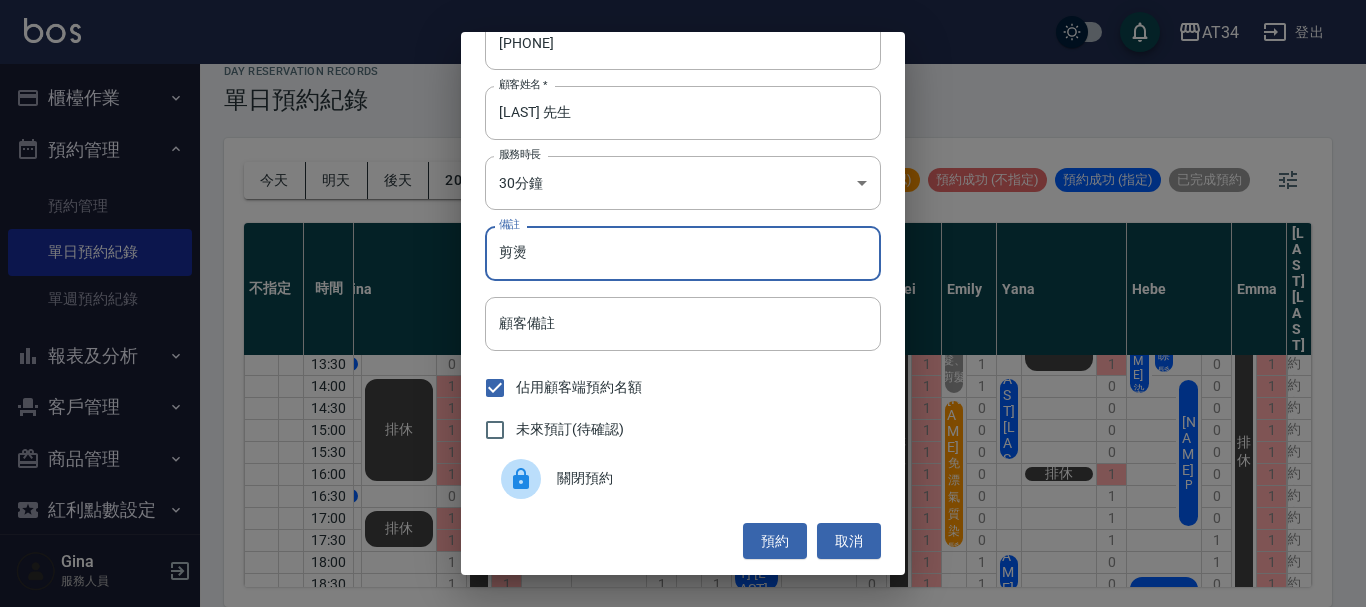 type on "剪燙" 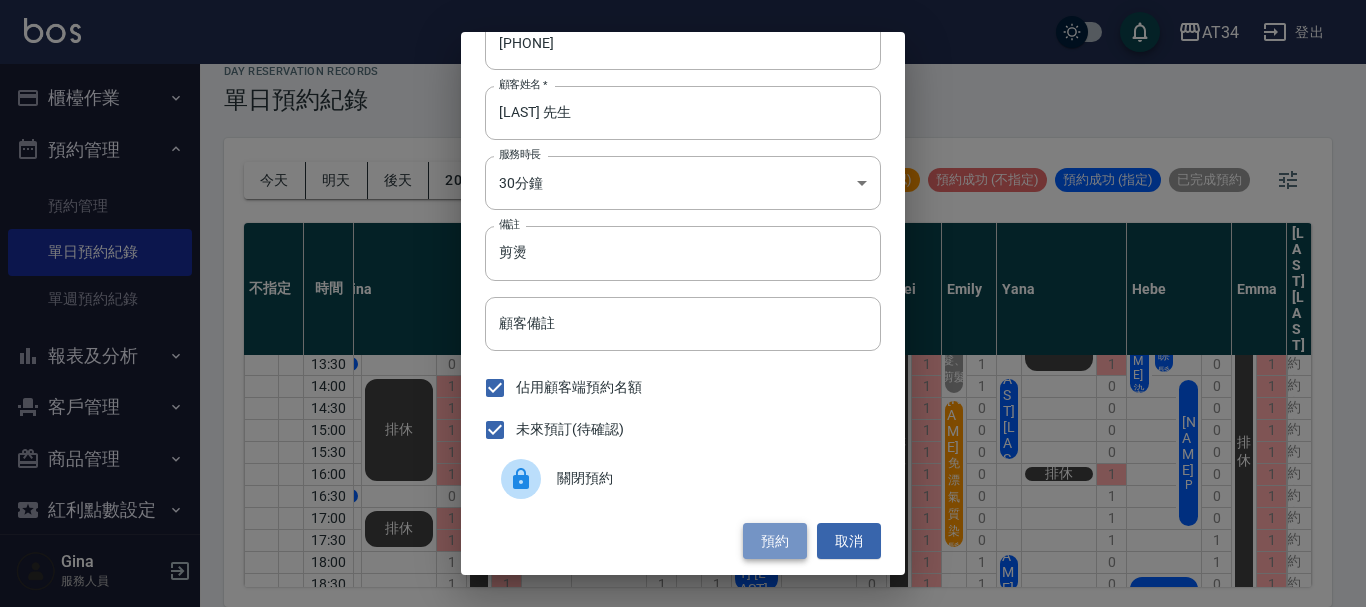 click on "預約" at bounding box center (775, 541) 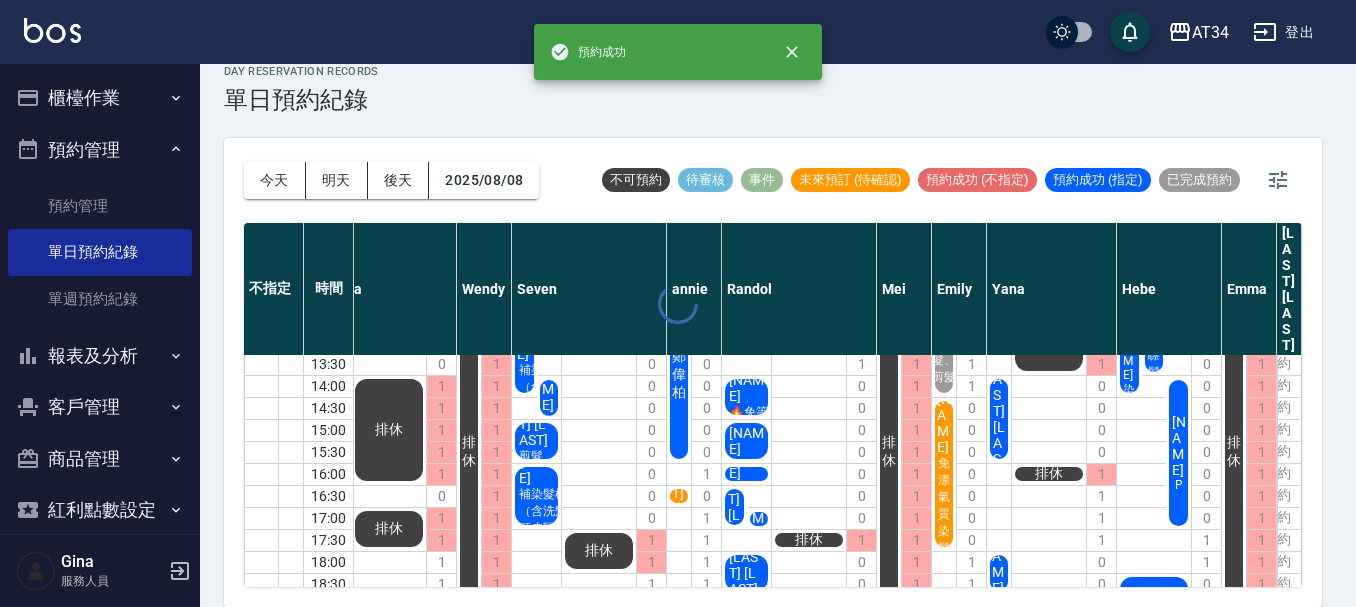 scroll, scrollTop: 112, scrollLeft: 17, axis: both 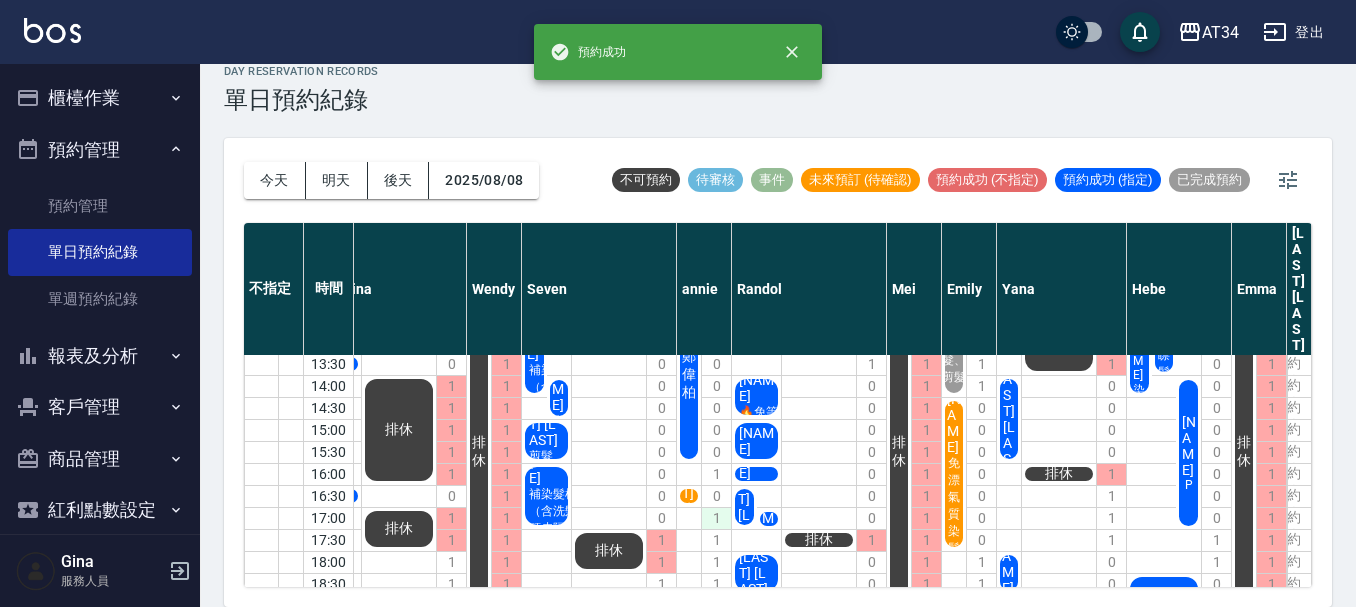 click on "1" at bounding box center (716, 518) 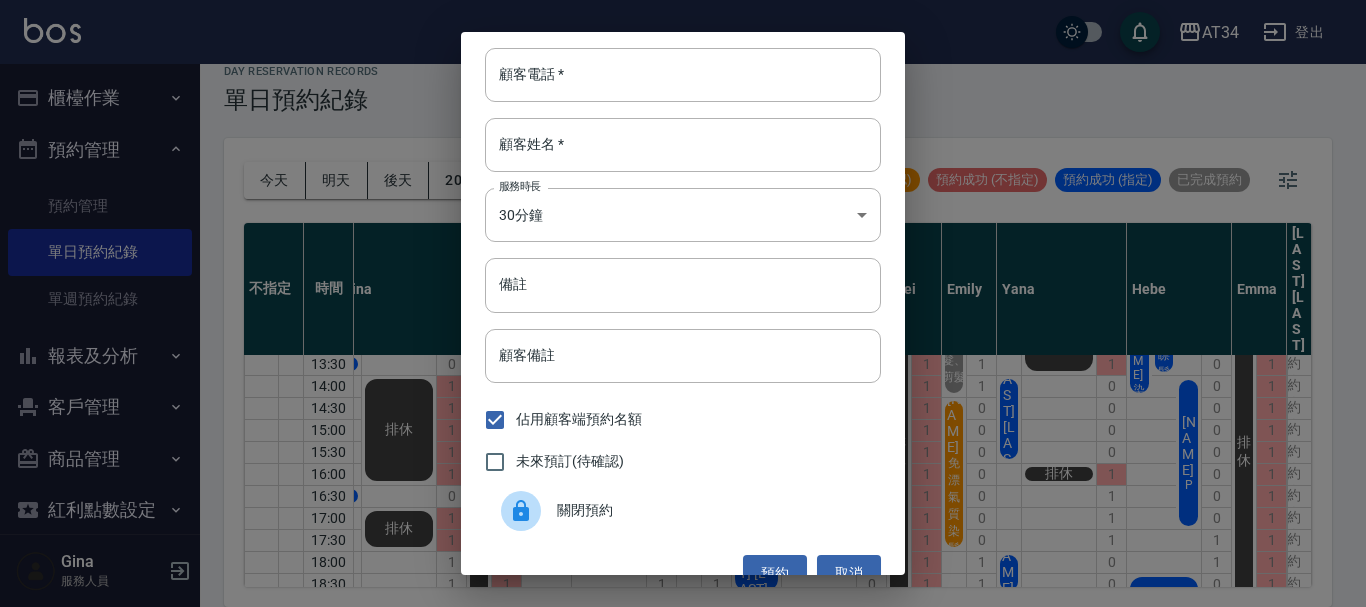 click on "顧客電話   * 顧客電話   * 顧客姓名   * 顧客姓名   * 服務時長 30分鐘 1 服務時長 備註 備註 顧客備註 顧客備註 佔用顧客端預約名額 未來預訂(待確認) 關閉預約 預約 取消" at bounding box center [683, 303] 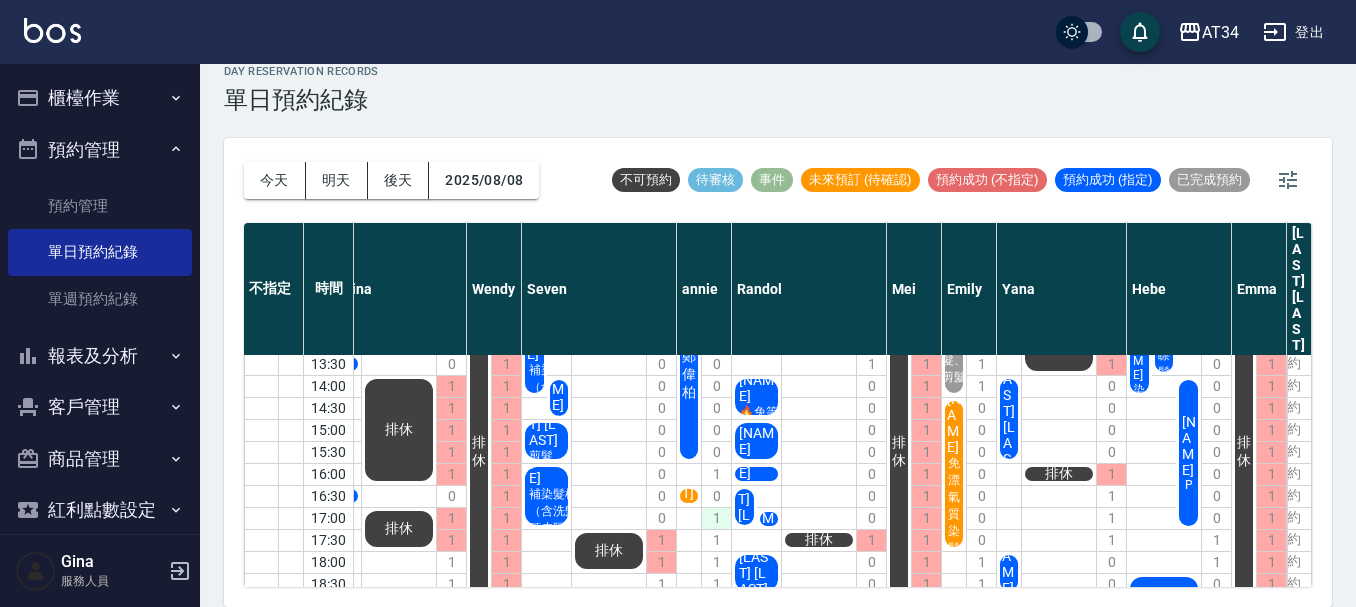 click on "1" at bounding box center [716, 518] 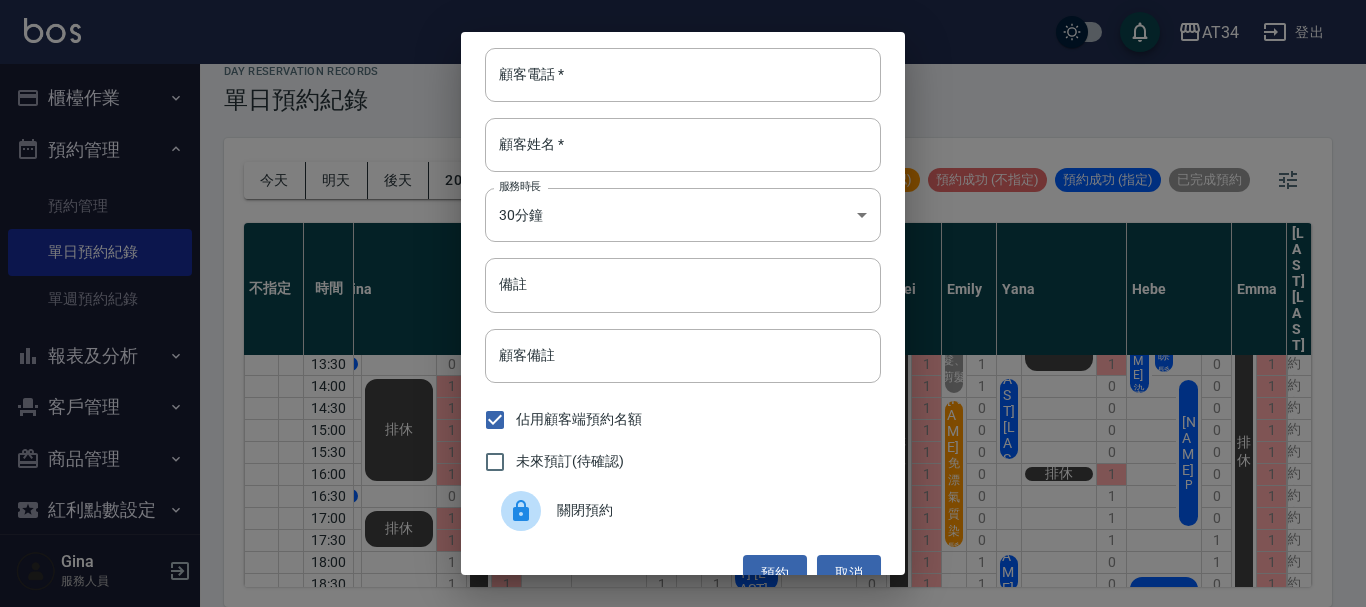click on "關閉預約" at bounding box center [711, 510] 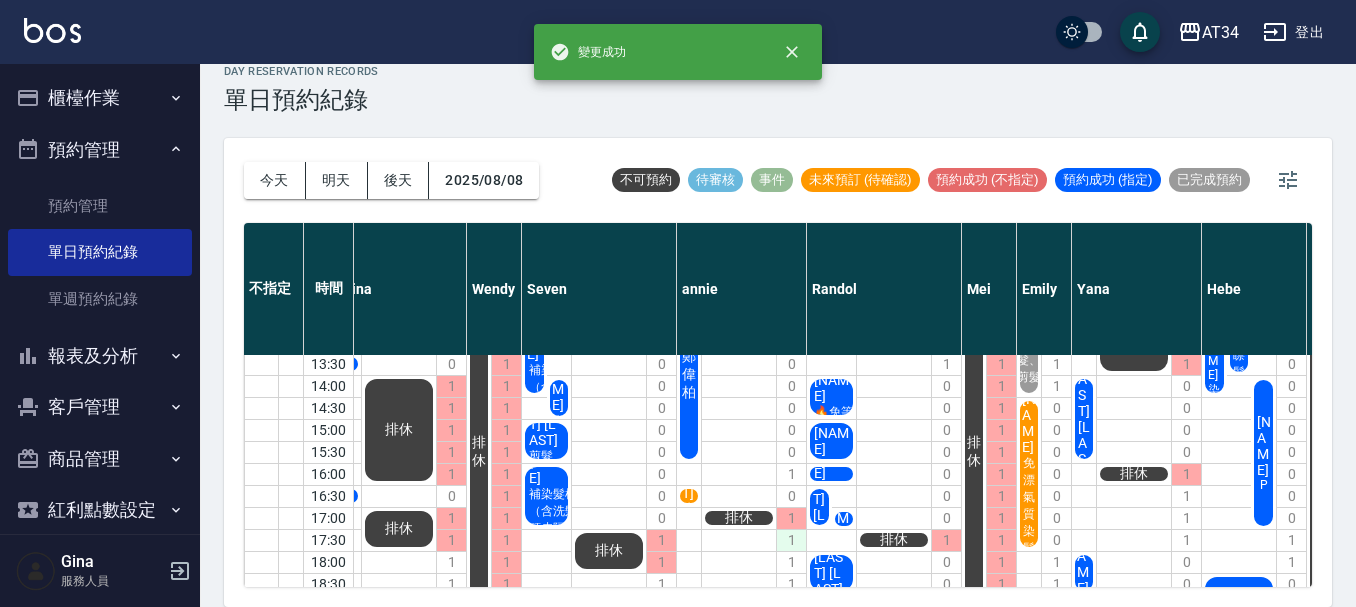 click on "1" at bounding box center [791, 540] 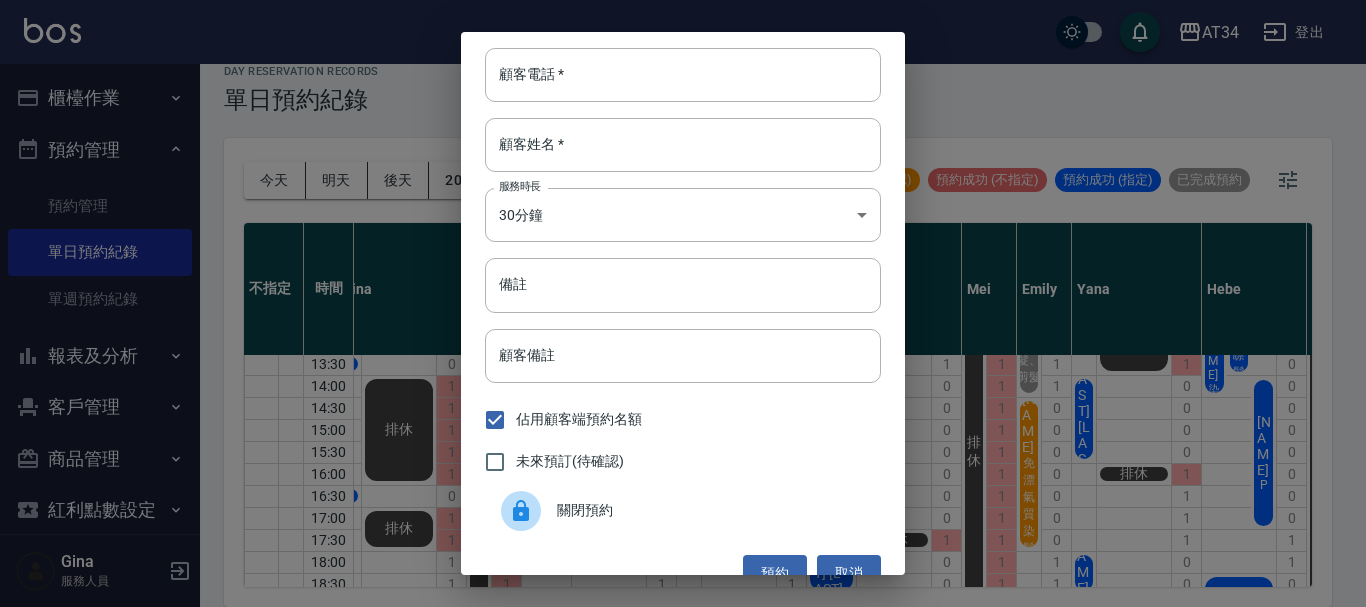 click on "關閉預約" at bounding box center [711, 510] 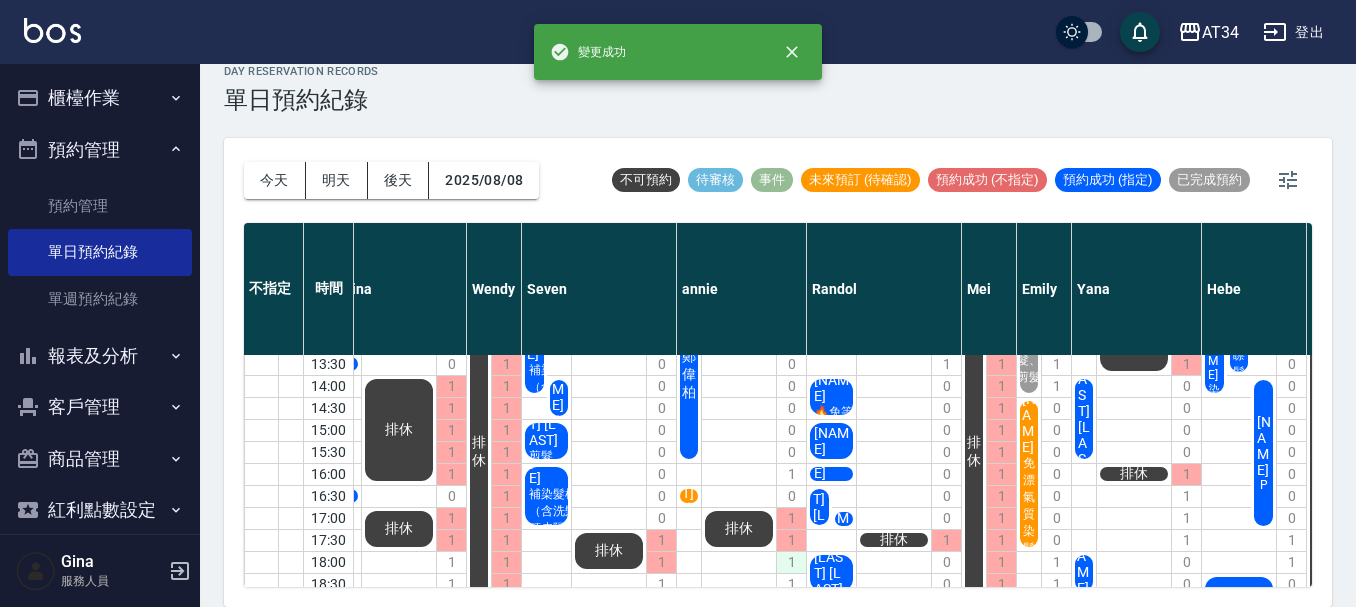 click on "1" at bounding box center [791, 562] 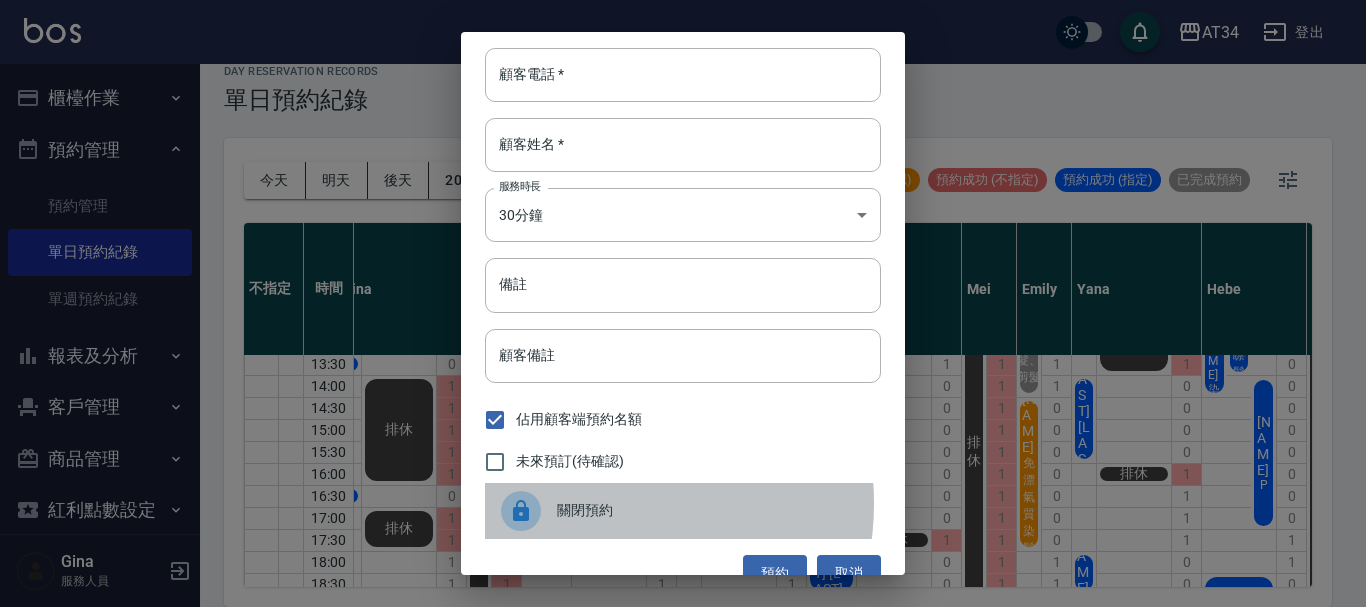 click on "關閉預約" at bounding box center (711, 510) 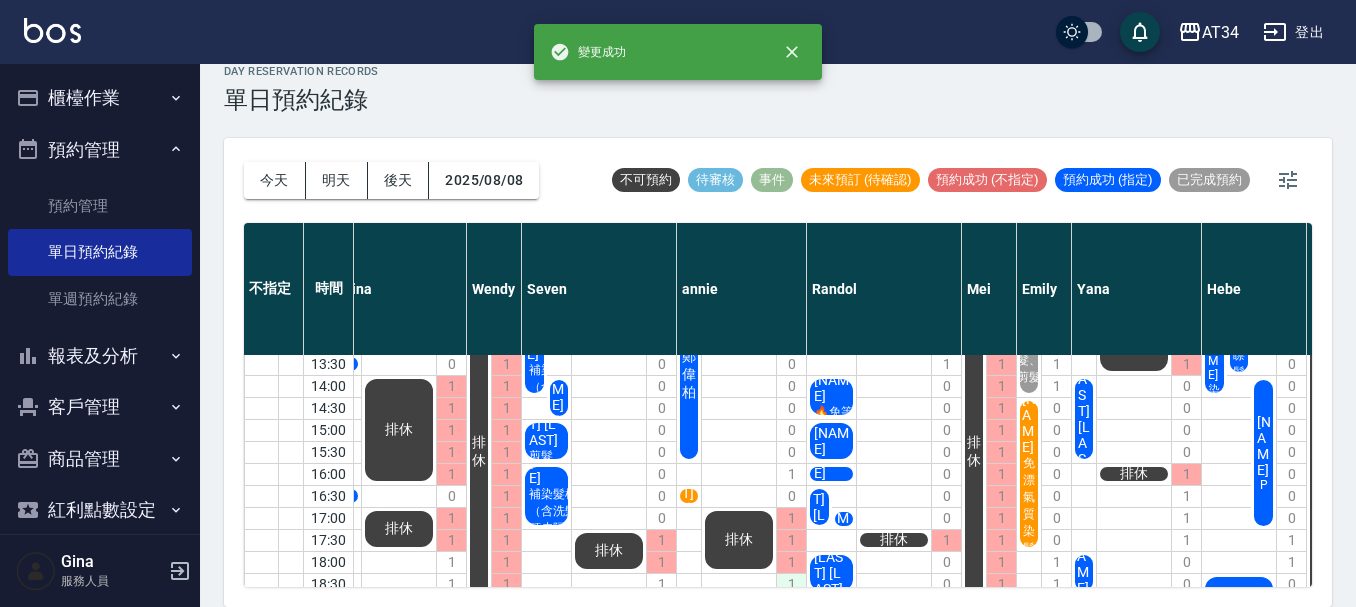 click on "1" at bounding box center (791, 584) 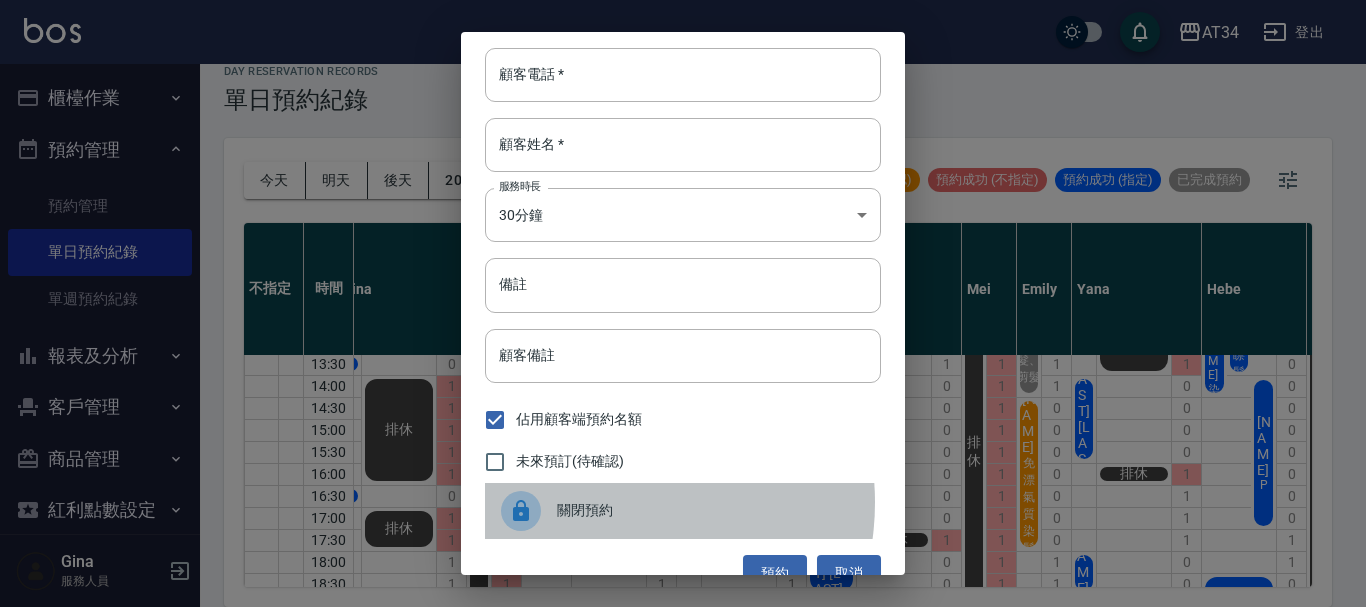 click on "關閉預約" at bounding box center [711, 510] 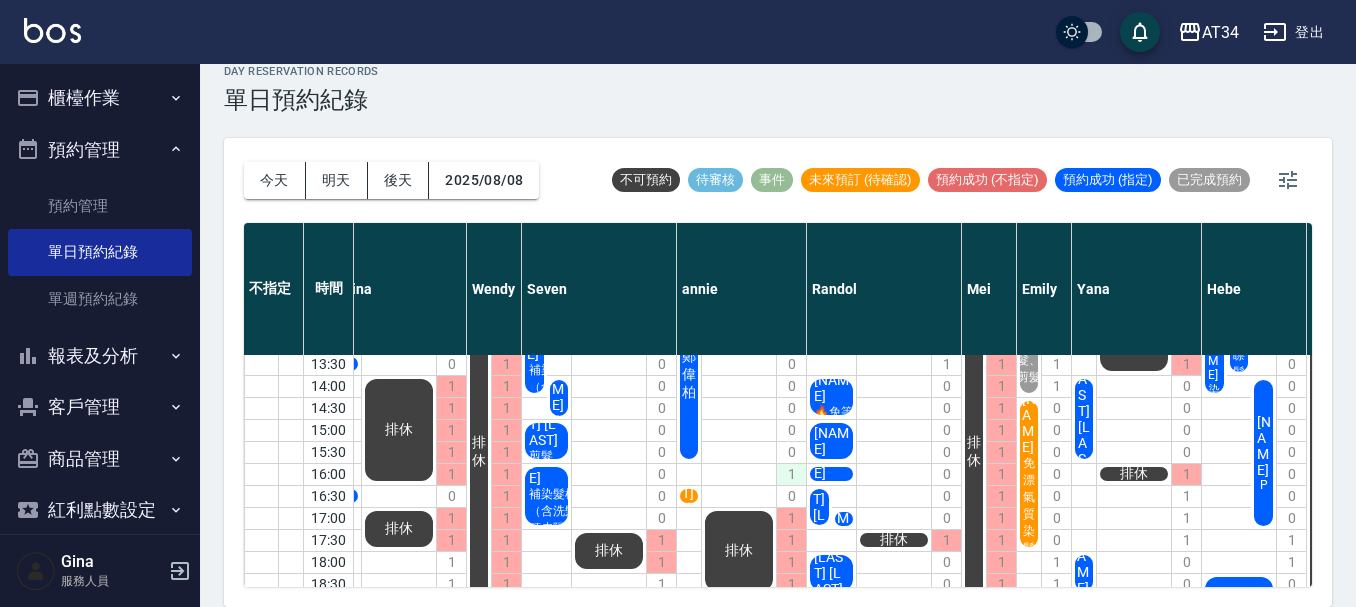 click on "1" at bounding box center (791, 474) 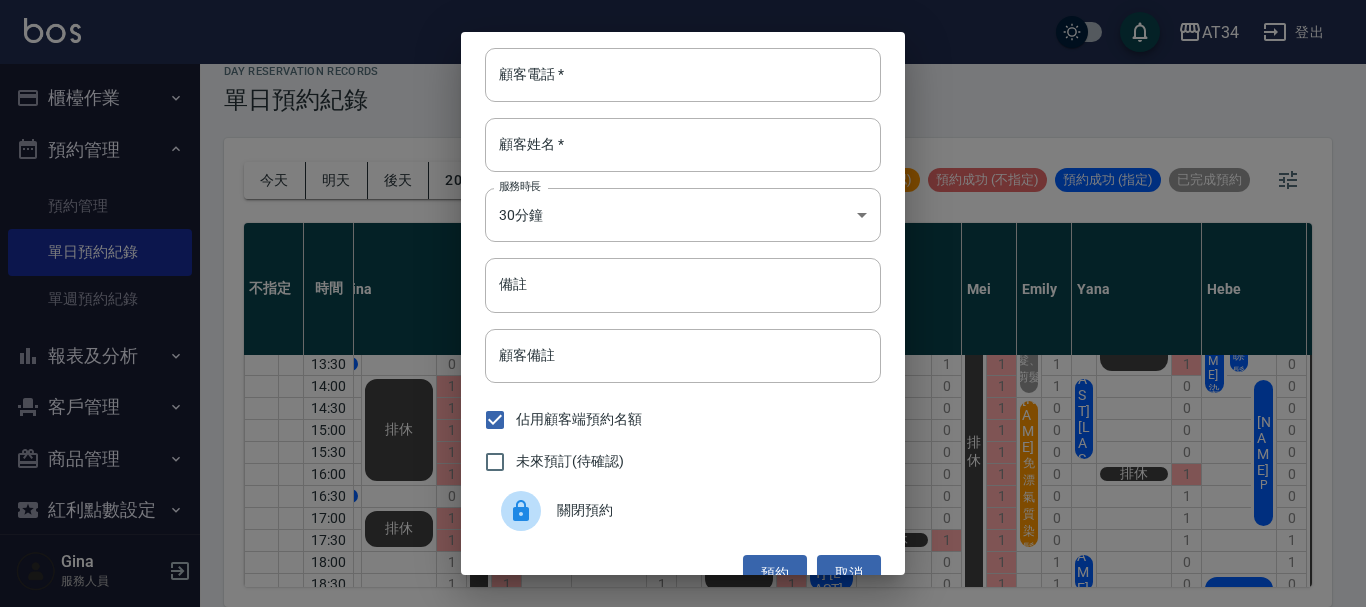 click on "關閉預約" at bounding box center [711, 510] 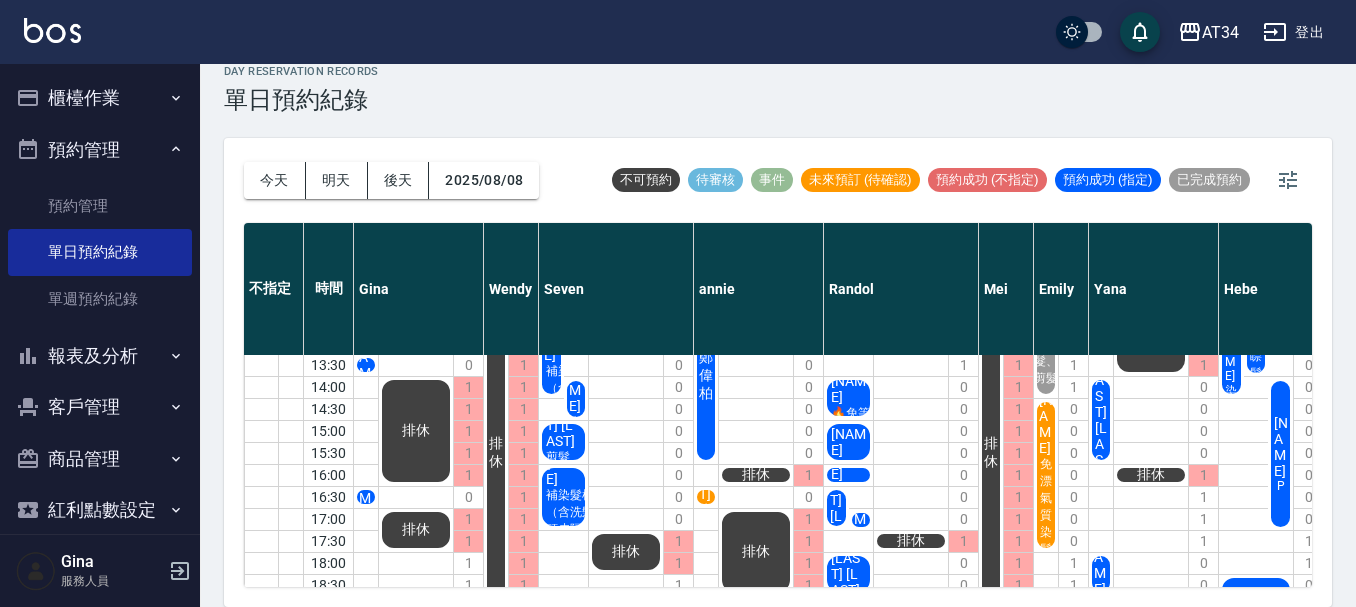 scroll, scrollTop: 112, scrollLeft: 0, axis: vertical 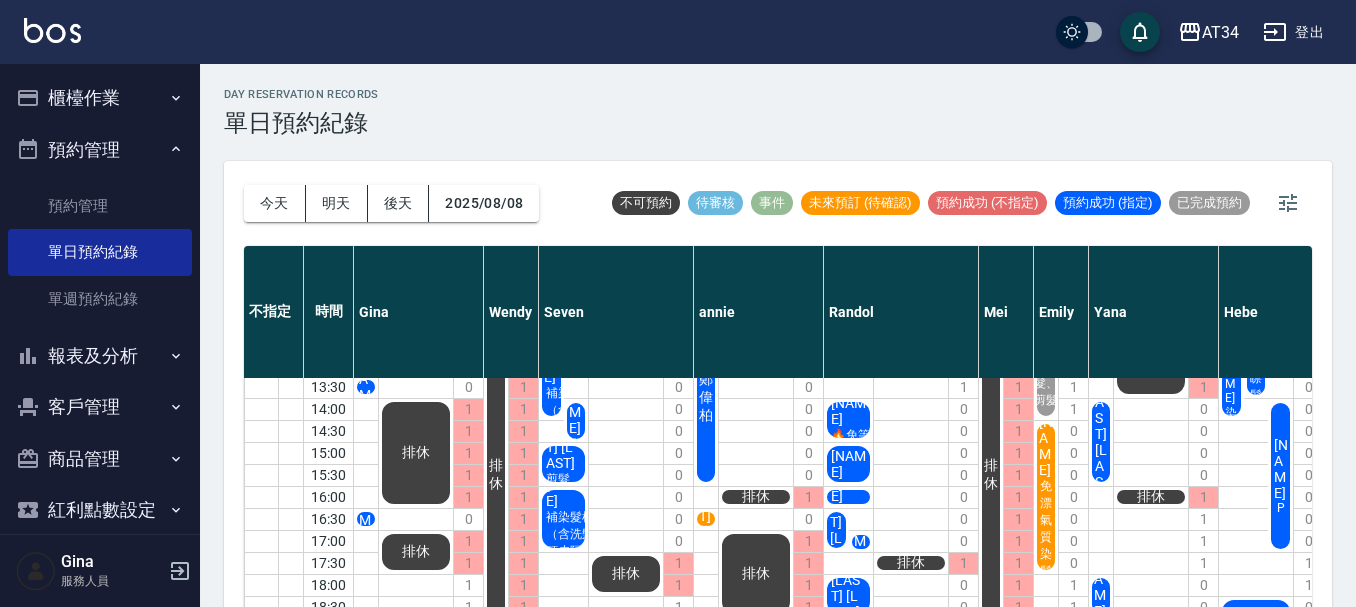 click on "櫃檯作業" at bounding box center [100, 98] 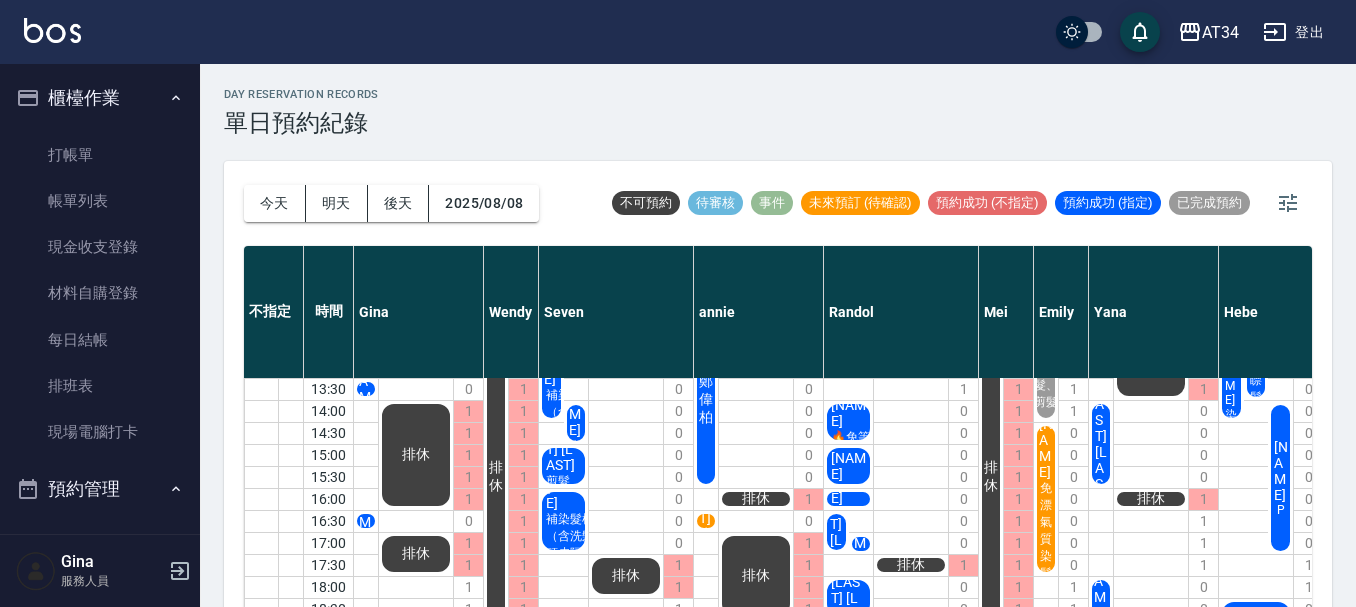 scroll, scrollTop: 112, scrollLeft: 0, axis: vertical 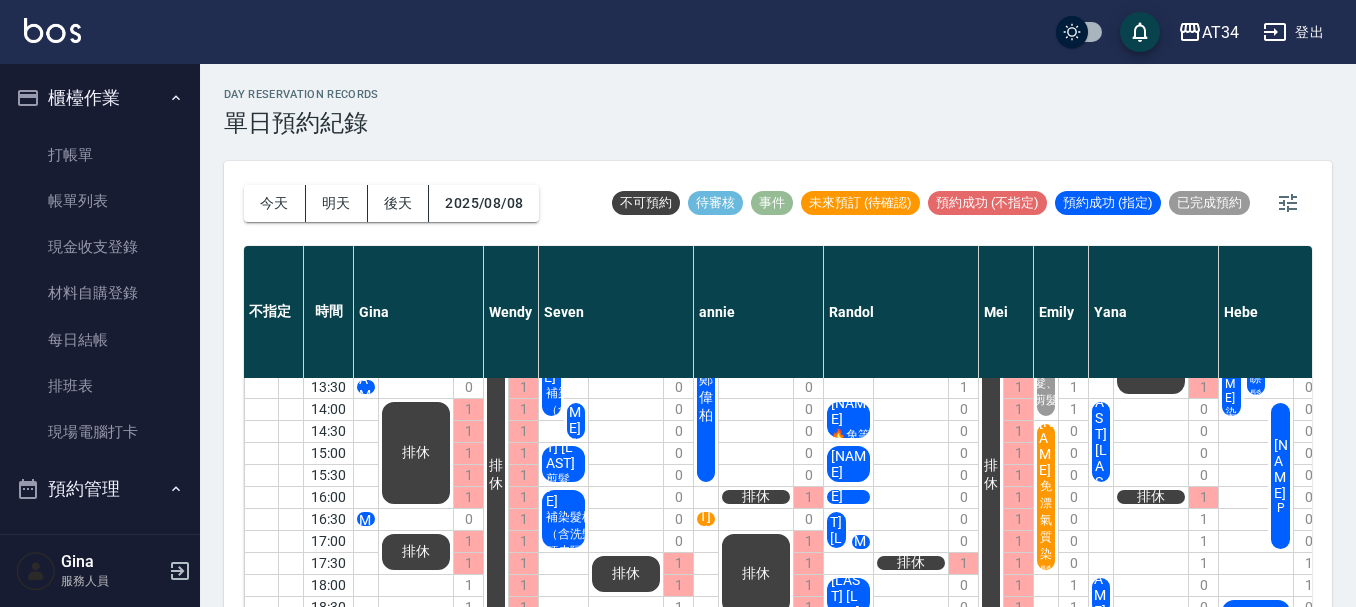 drag, startPoint x: 709, startPoint y: 594, endPoint x: 761, endPoint y: 602, distance: 52.611786 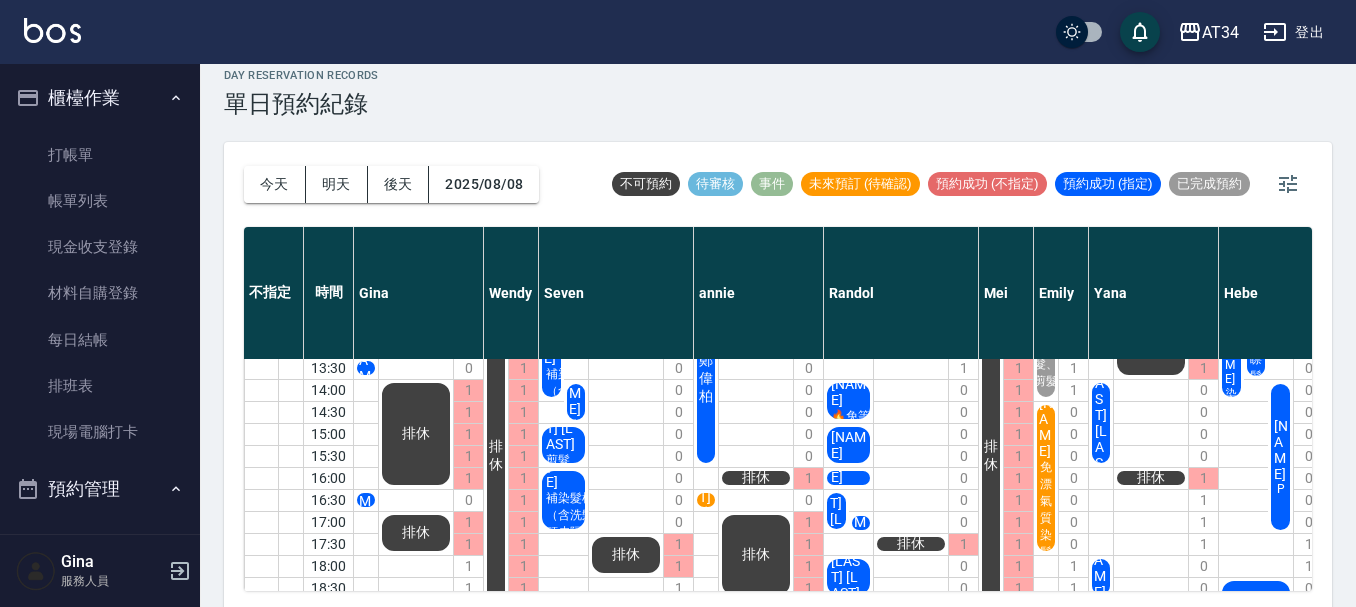 scroll, scrollTop: 23, scrollLeft: 0, axis: vertical 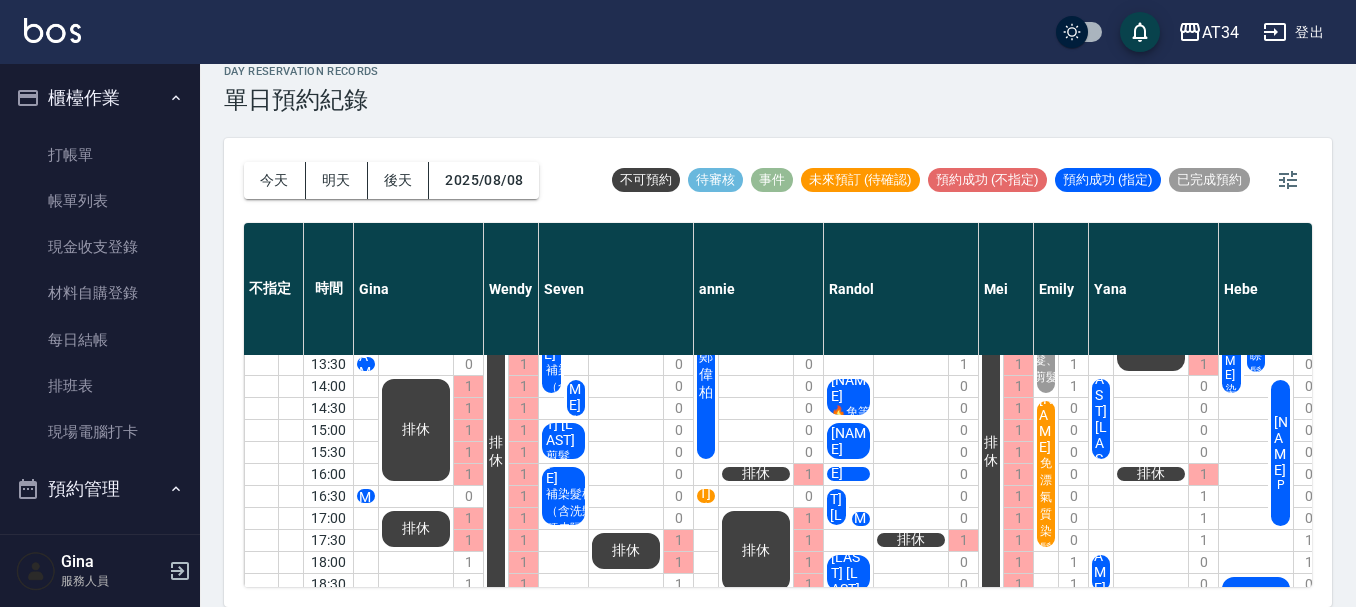 click on "[LAST] 先生" at bounding box center [366, 364] 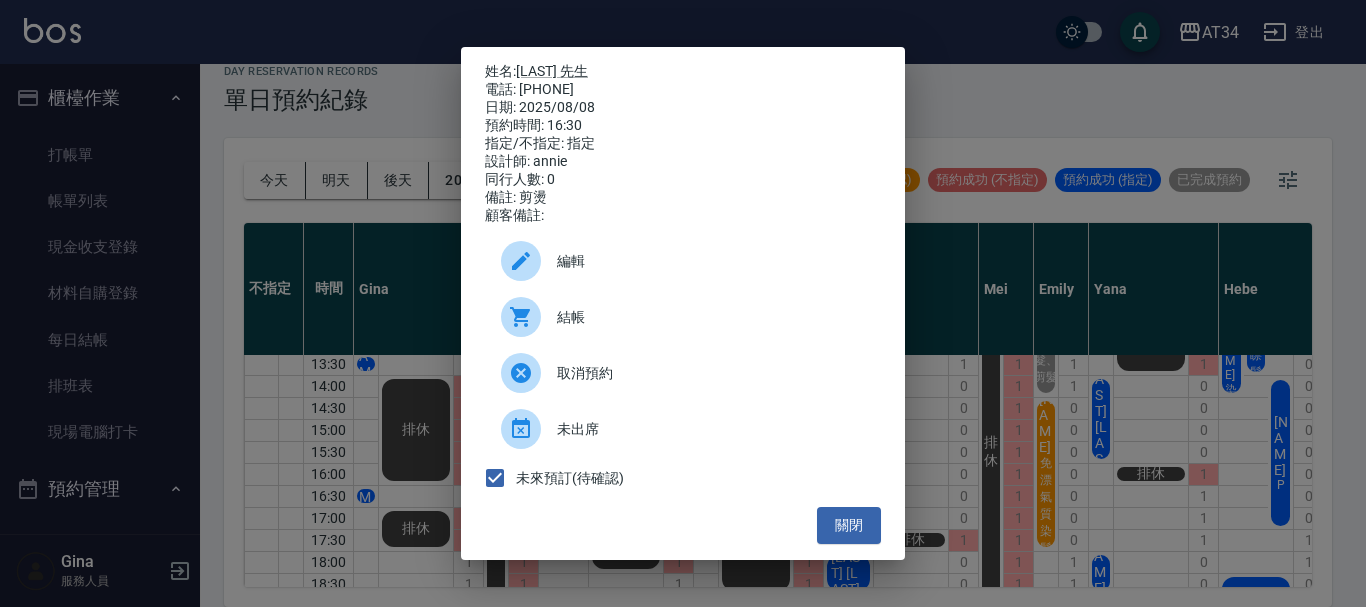 click on "姓名: [NAME] 電話: [PHONE] 日期: [DATE] 預約時間: [TIME] 指定/不指定: 指定 設計師: annie 同行人數: 0 備註: 剪燙 顧客備註:  編輯 結帳 取消預約 未出席 未來預訂(待確認) 關閉" at bounding box center [683, 303] 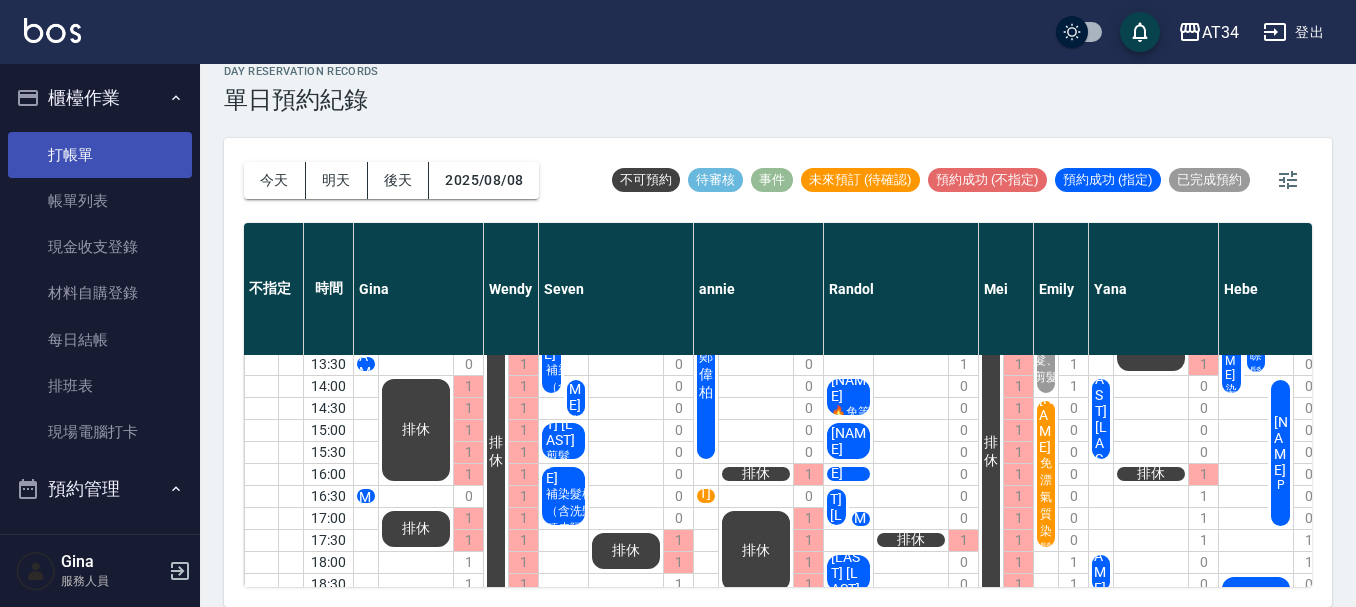 click on "打帳單" at bounding box center (100, 155) 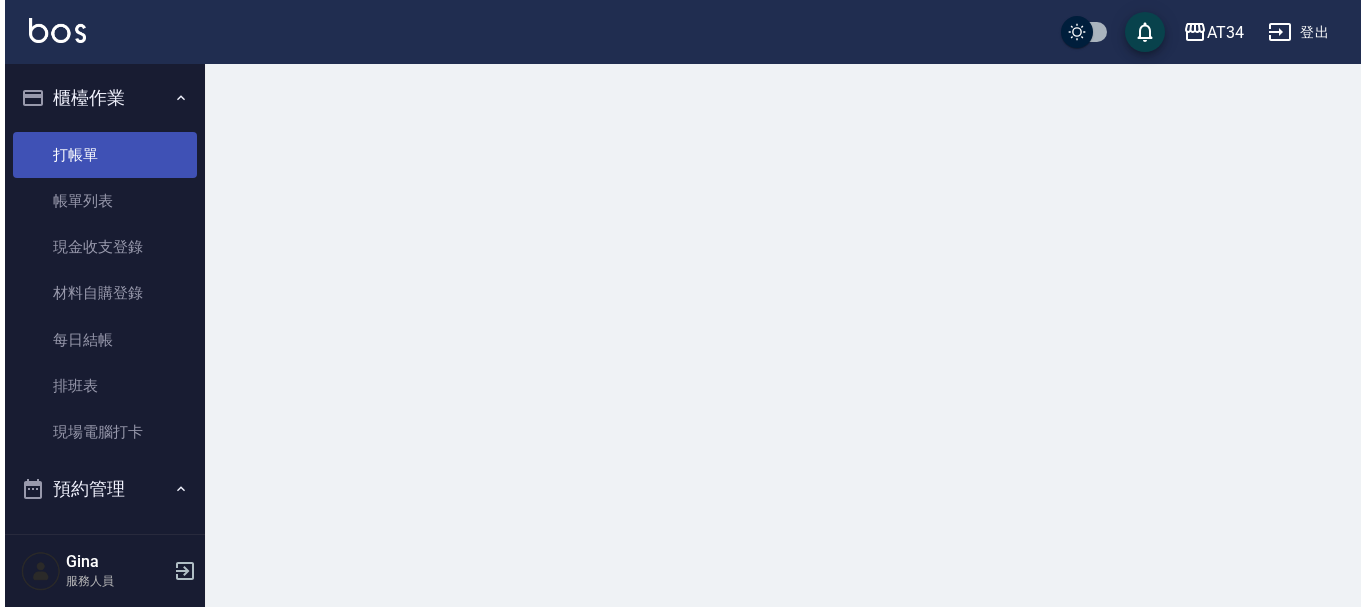 scroll, scrollTop: 0, scrollLeft: 0, axis: both 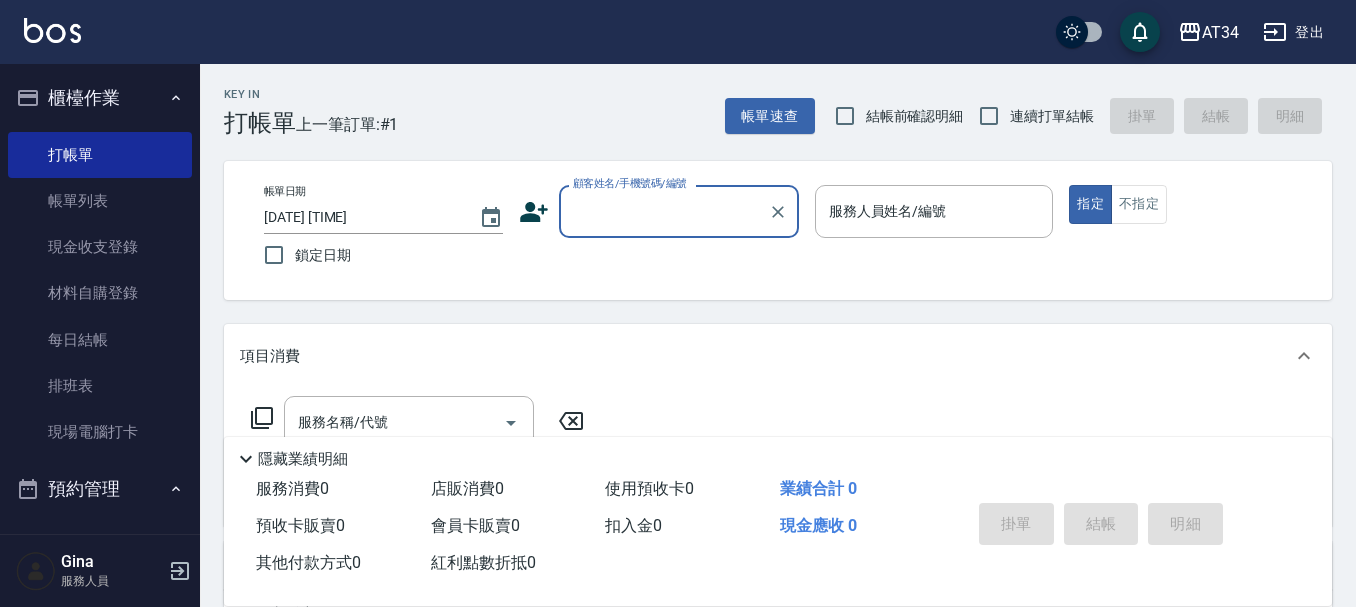 click 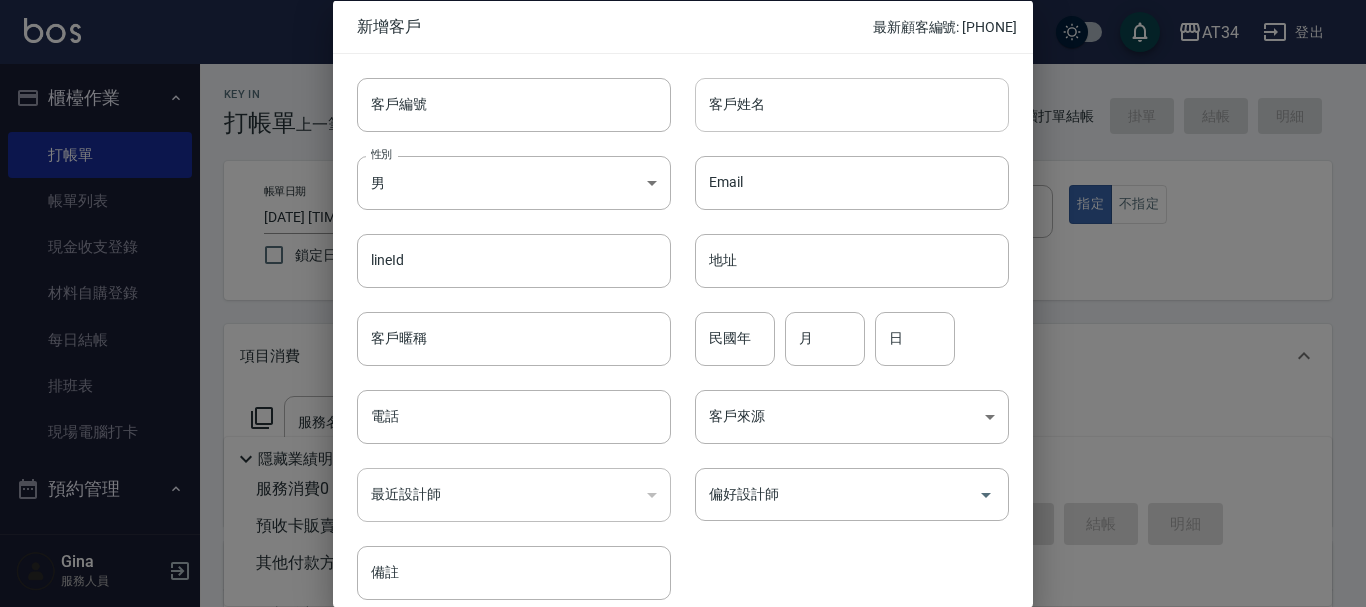 click on "客戶姓名" at bounding box center (852, 104) 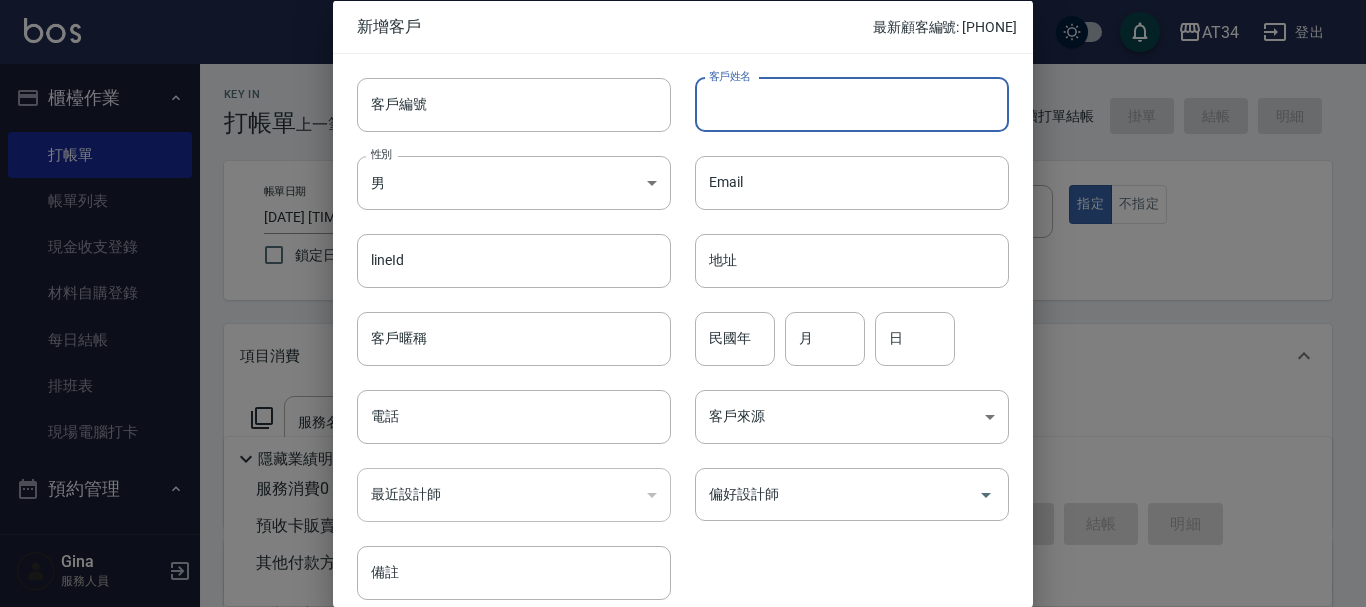 type on "u" 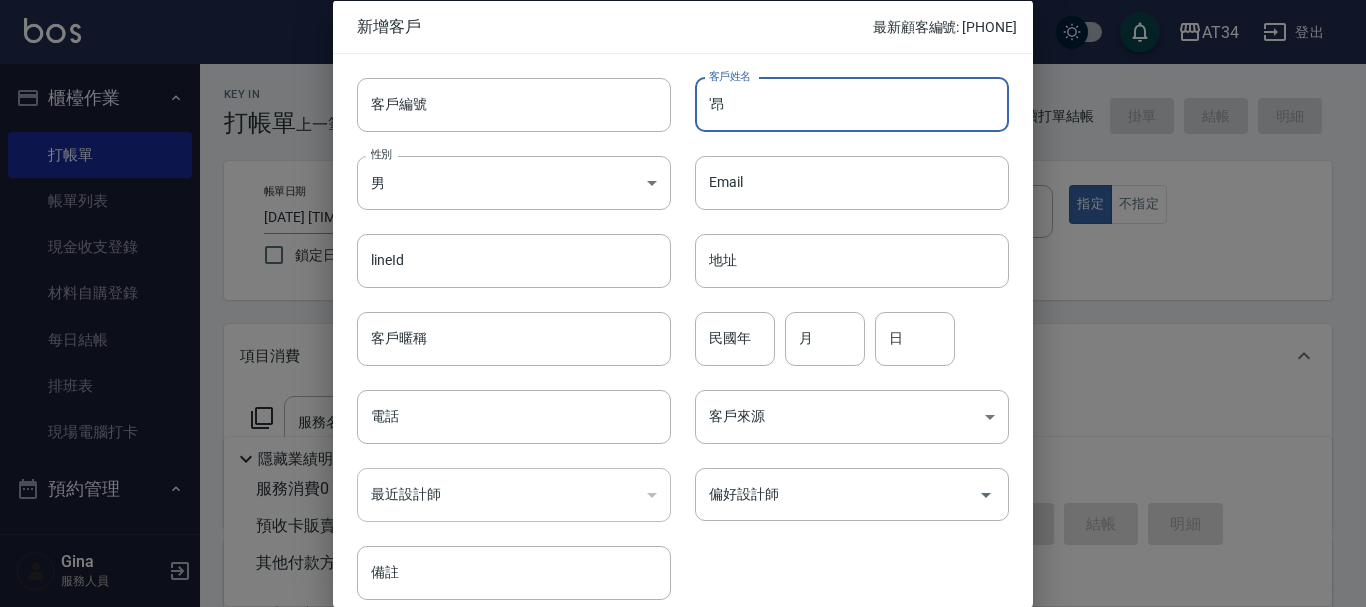 type on "'" 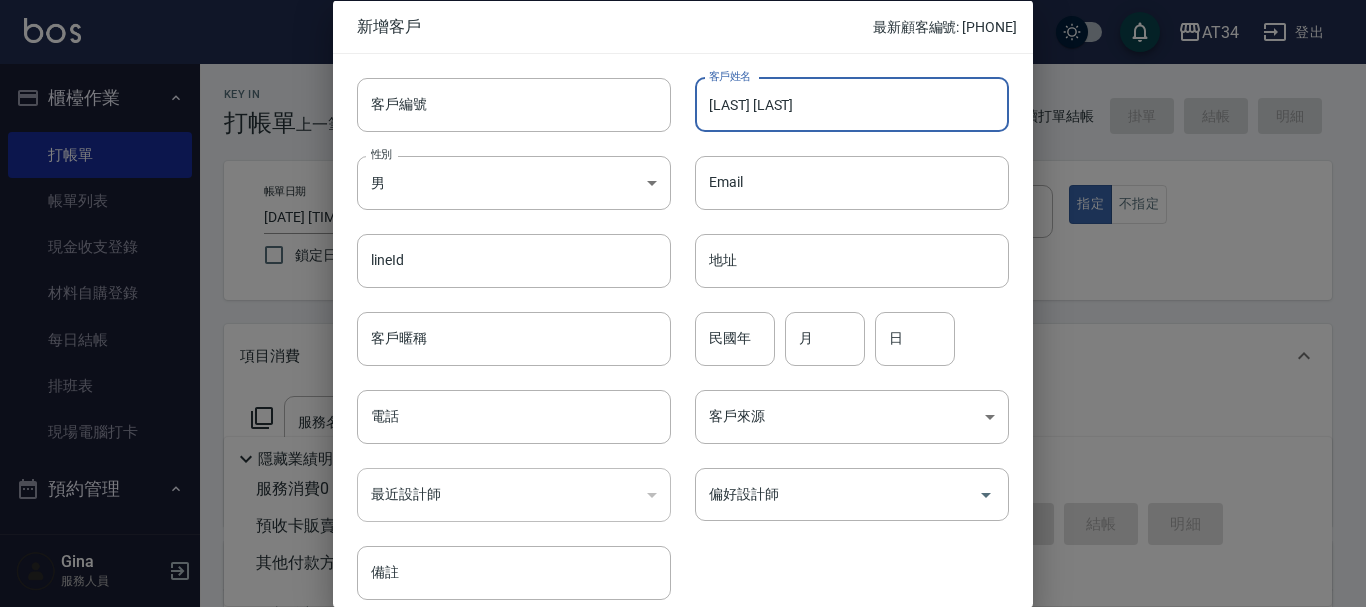 type on "[LAST] [LAST]" 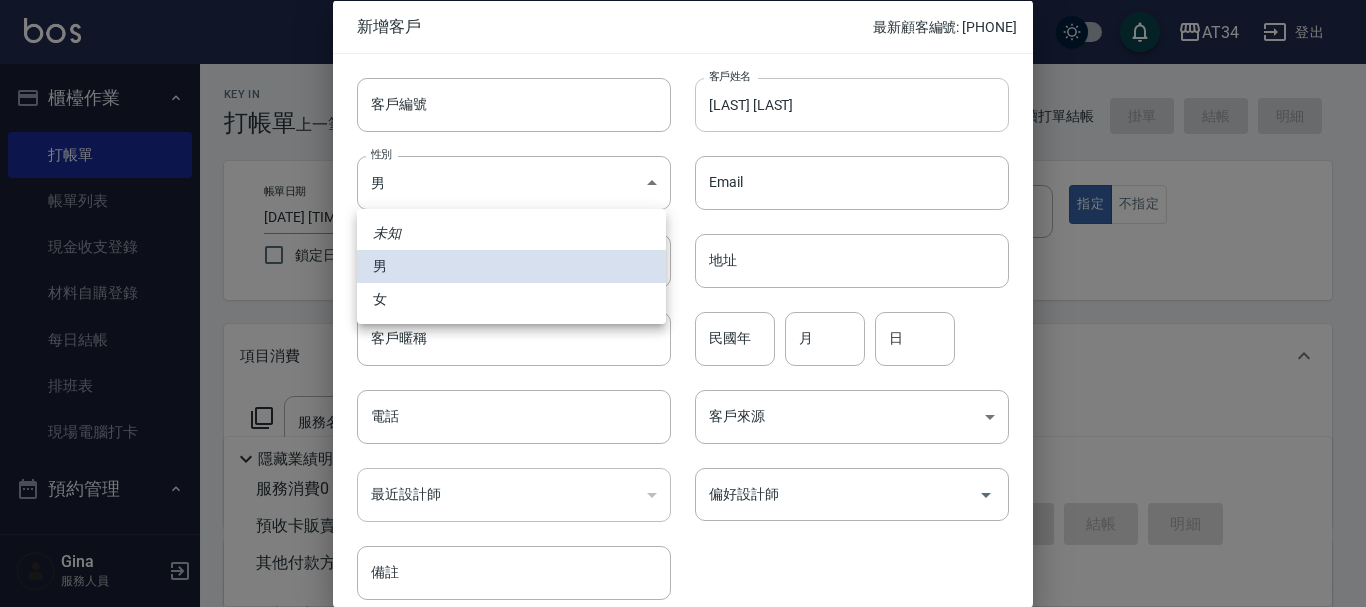 type 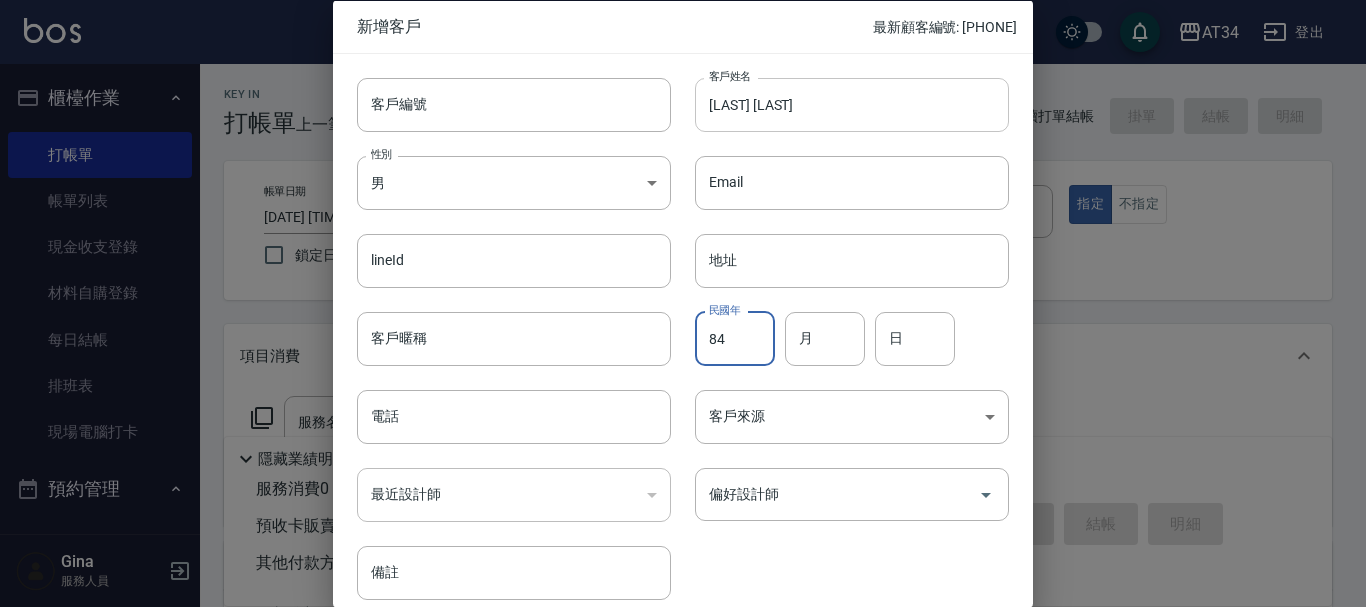 type on "84" 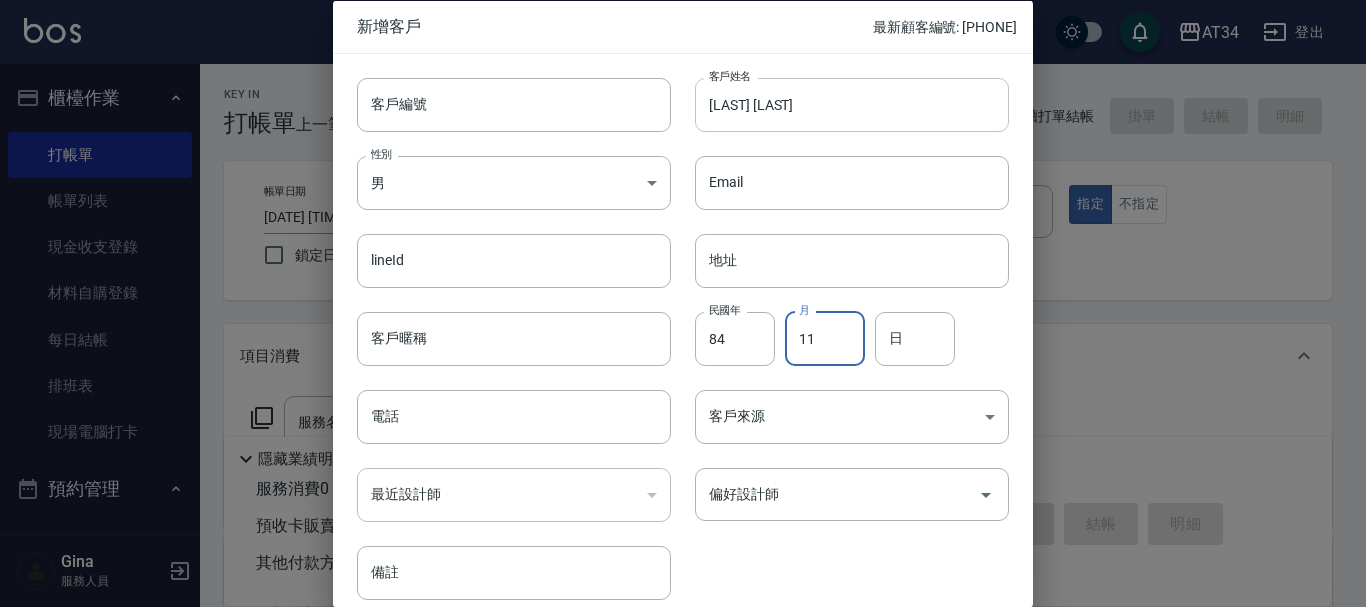 type on "11" 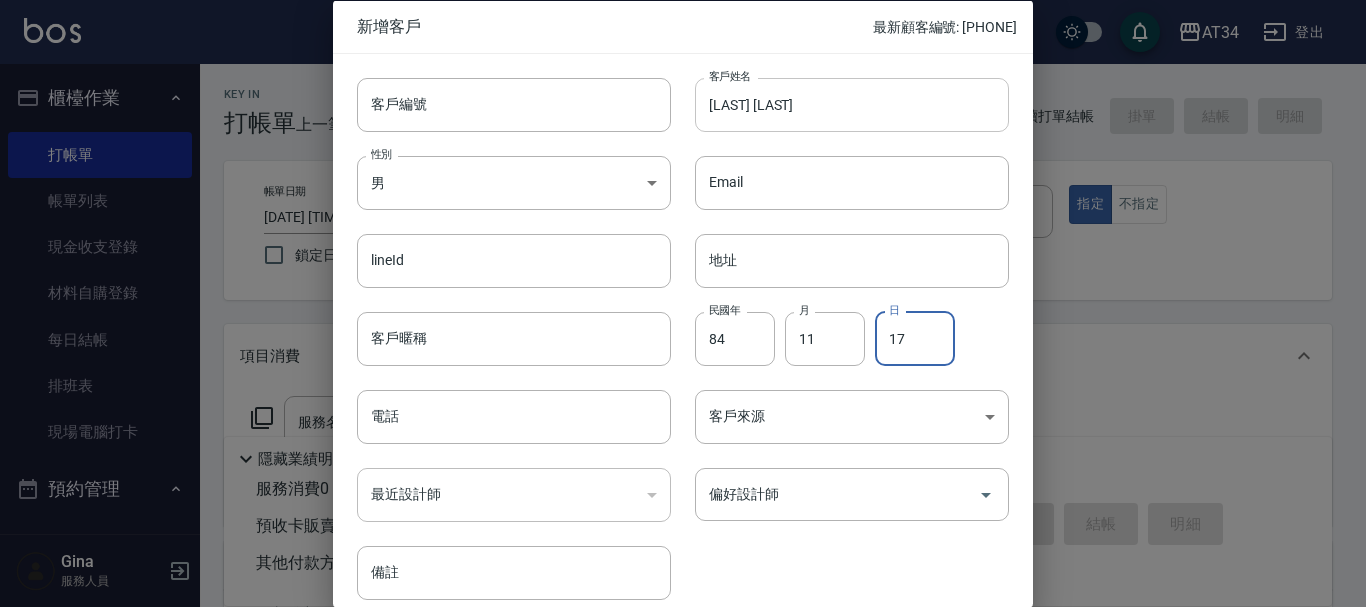type on "17" 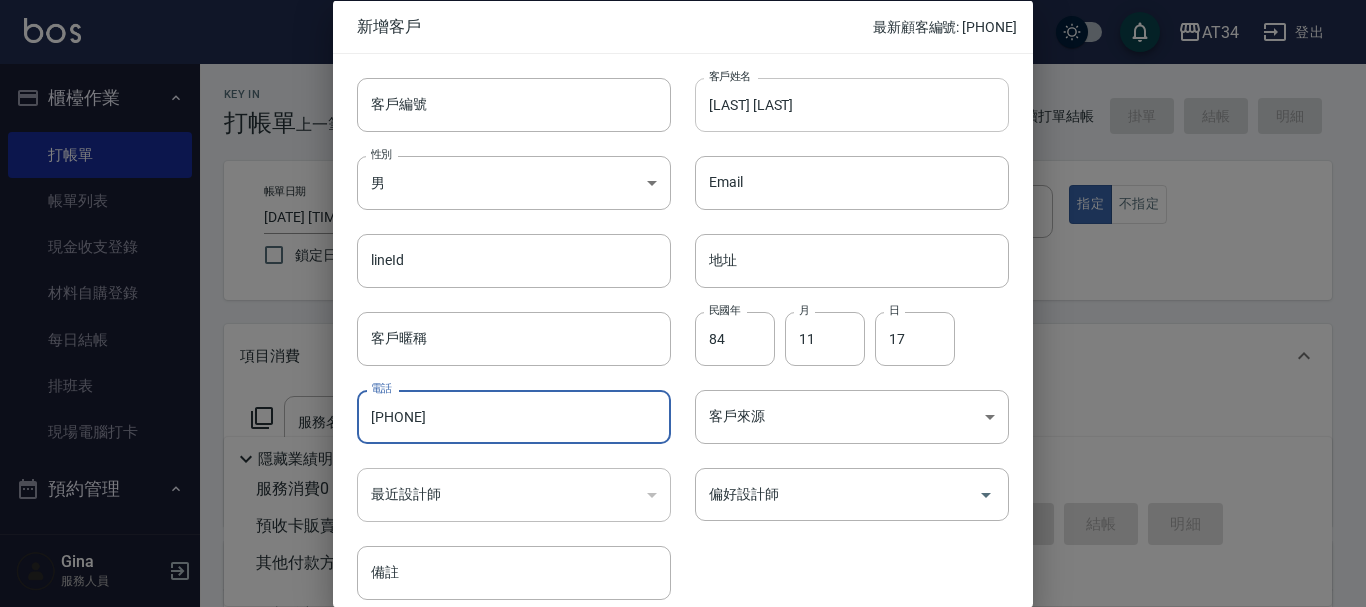 type on "[PHONE]" 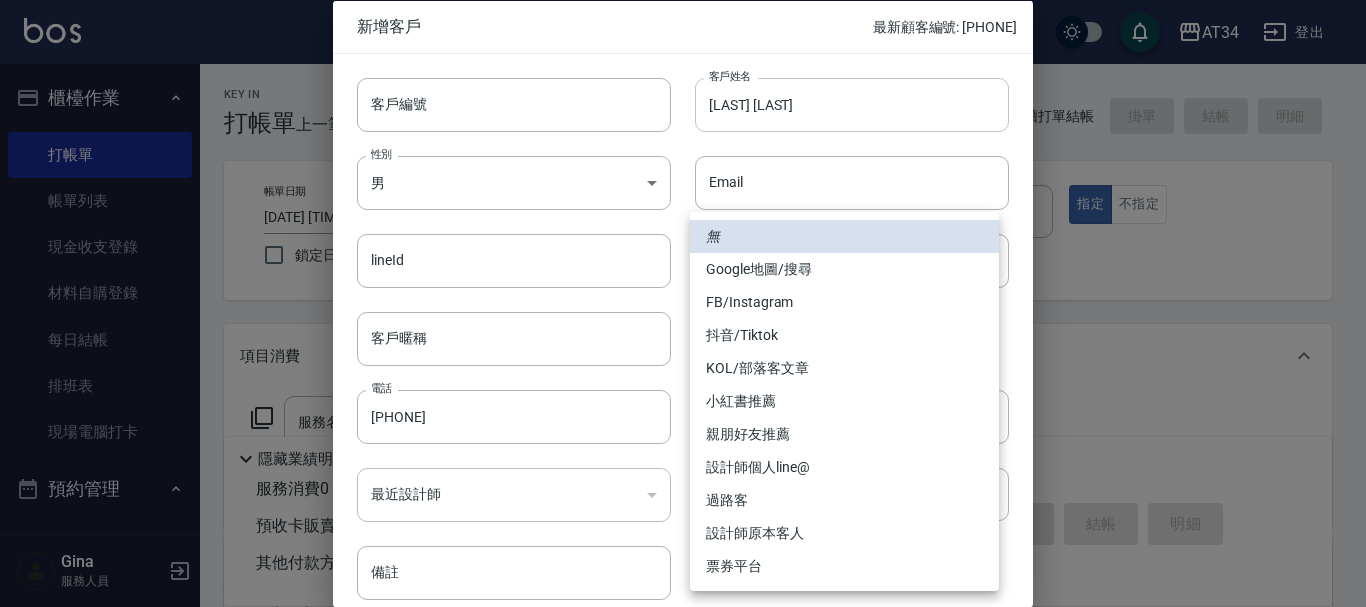 type 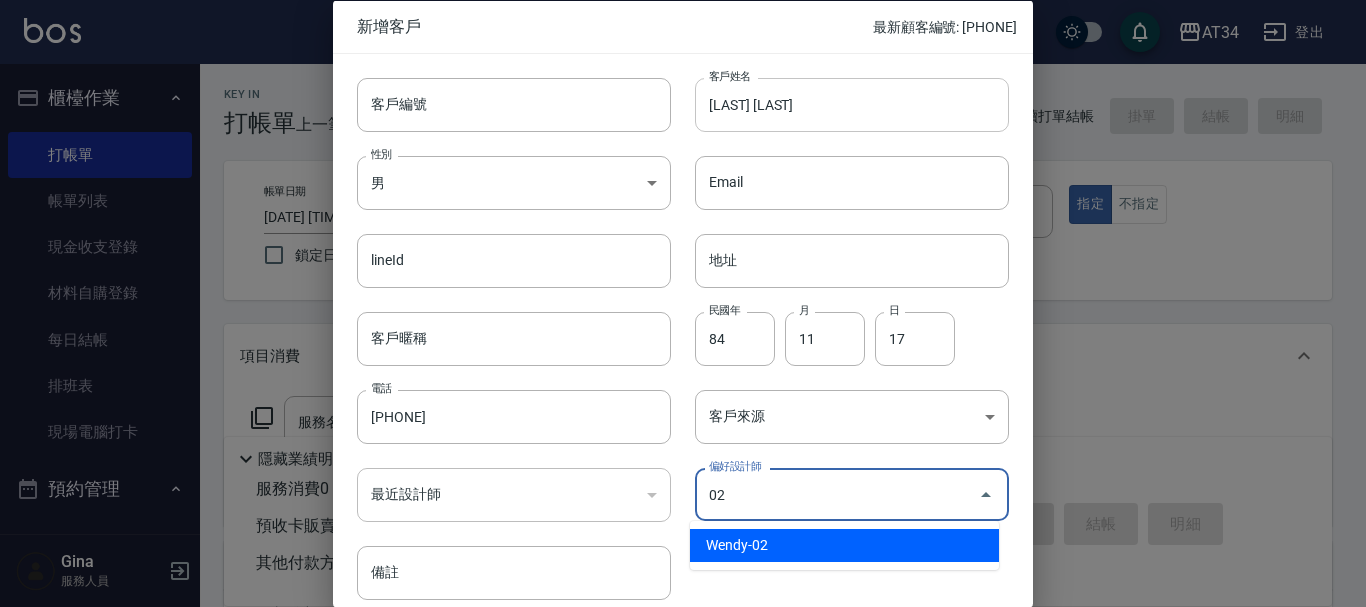 type on "Wendy" 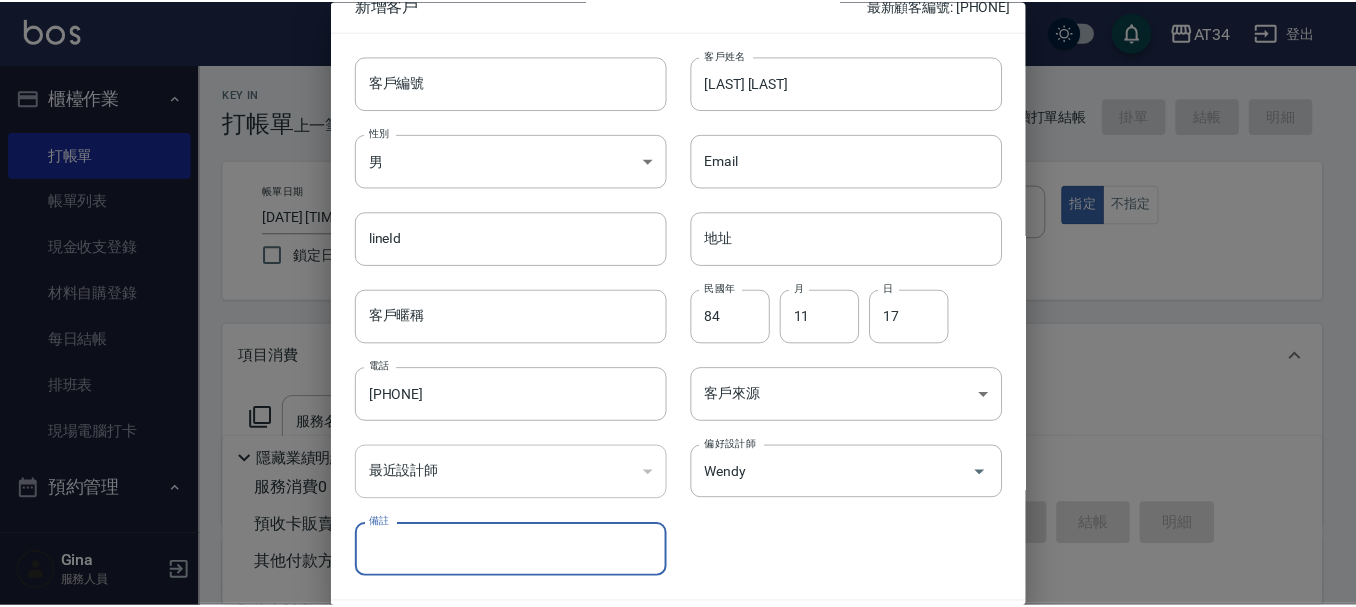 scroll, scrollTop: 86, scrollLeft: 0, axis: vertical 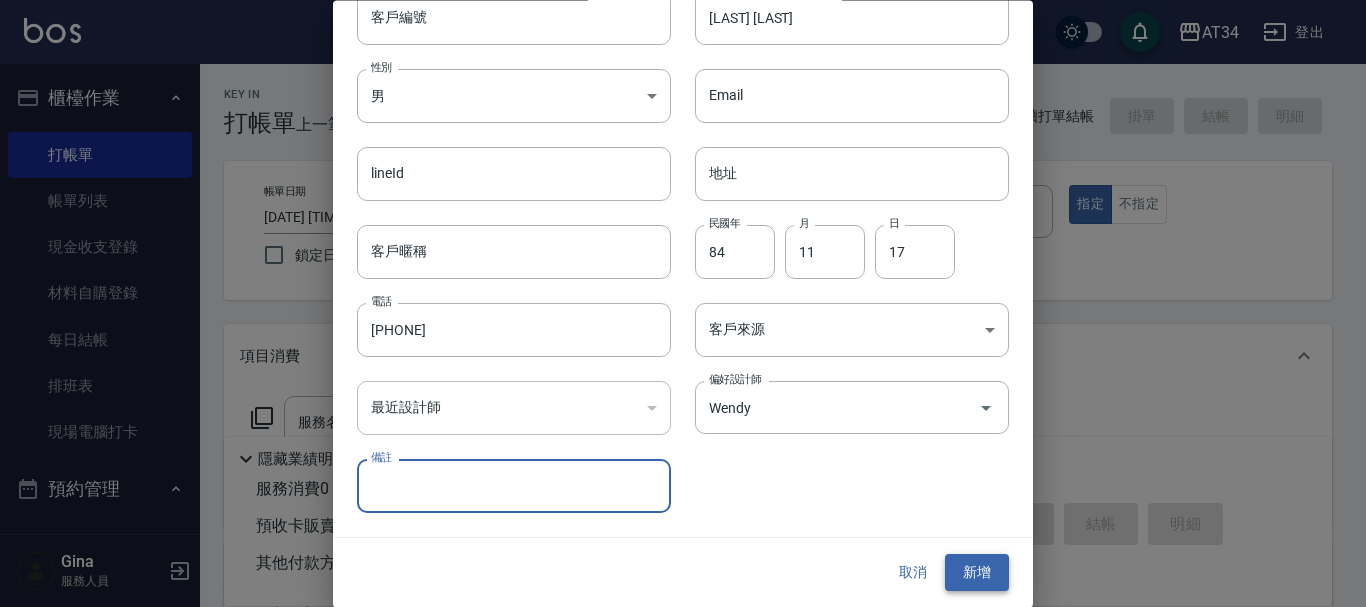 click on "新增" at bounding box center [977, 573] 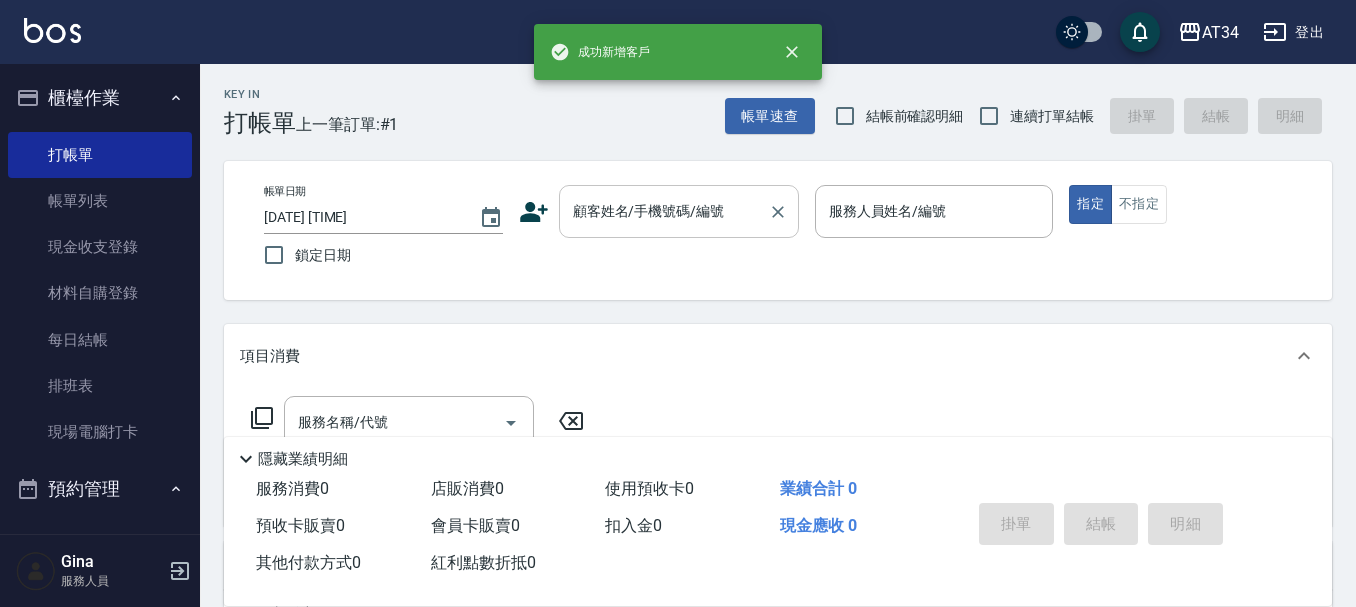 click on "顧客姓名/手機號碼/編號" at bounding box center [679, 211] 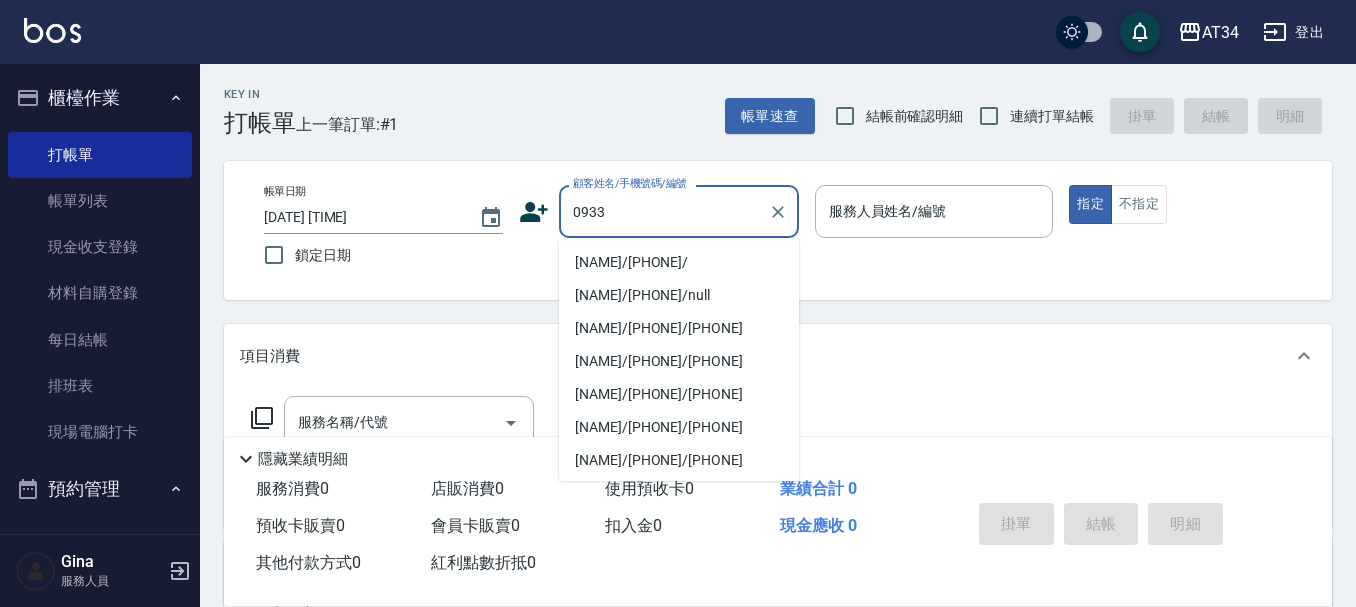 click on "[NAME]/[PHONE]/" at bounding box center (679, 262) 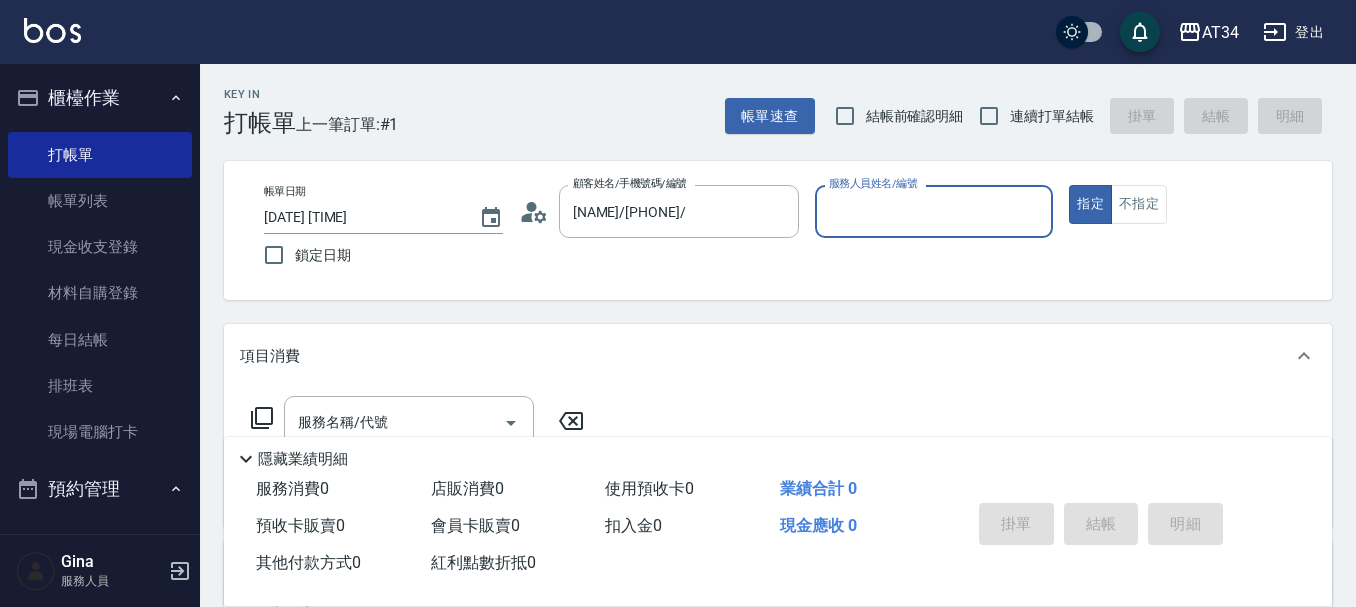type on "Wendy-02" 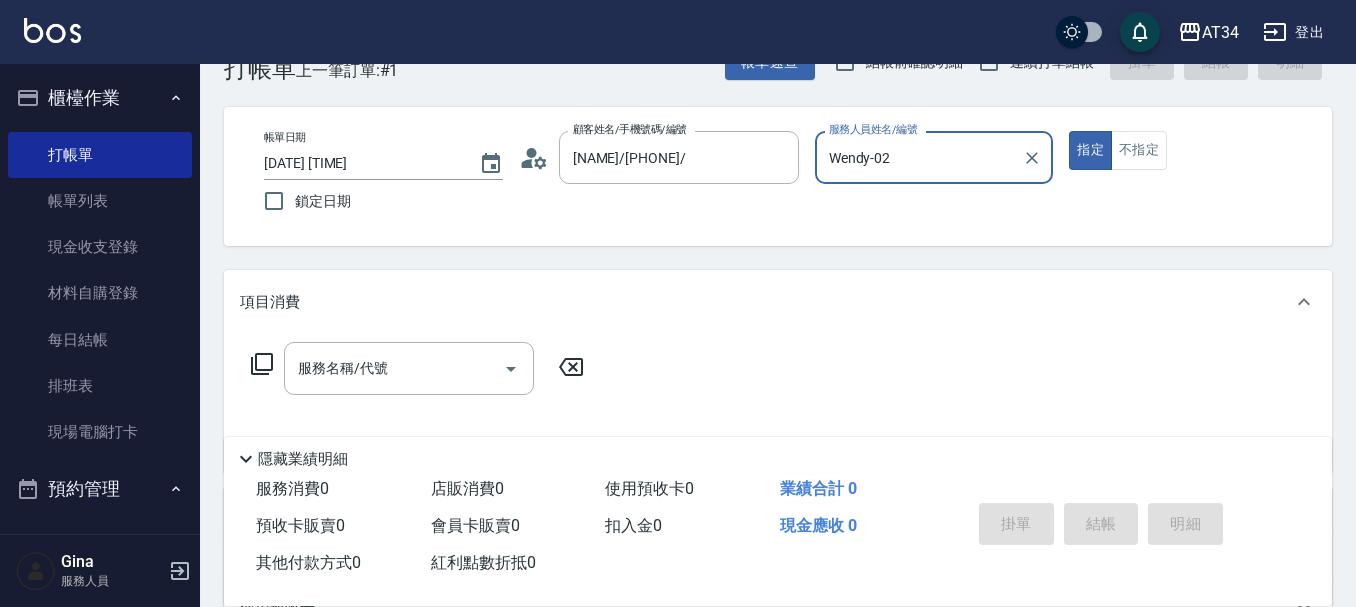 scroll, scrollTop: 100, scrollLeft: 0, axis: vertical 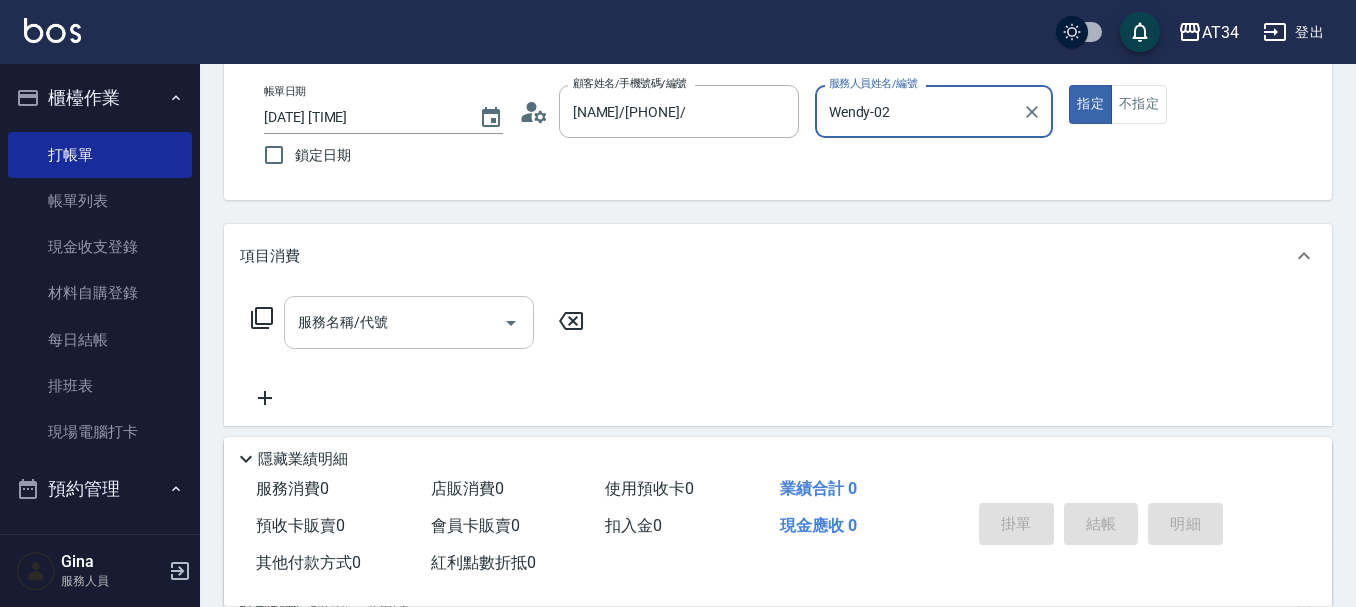 click on "服務名稱/代號 服務名稱/代號" at bounding box center (409, 322) 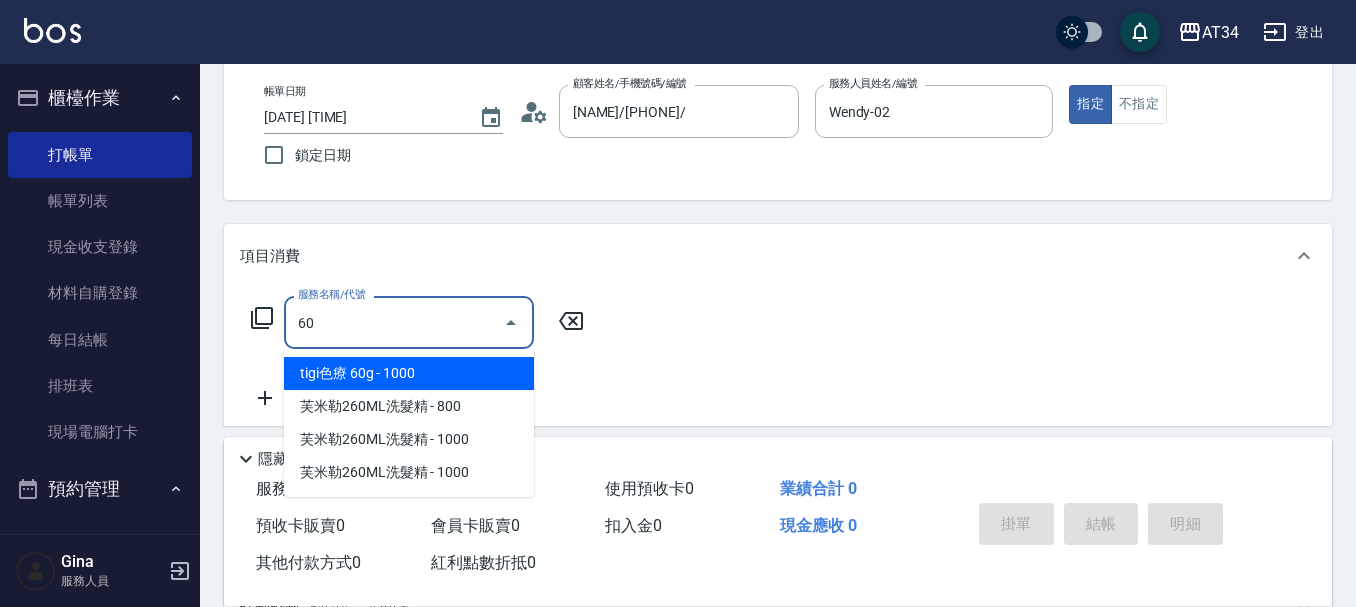 type on "602" 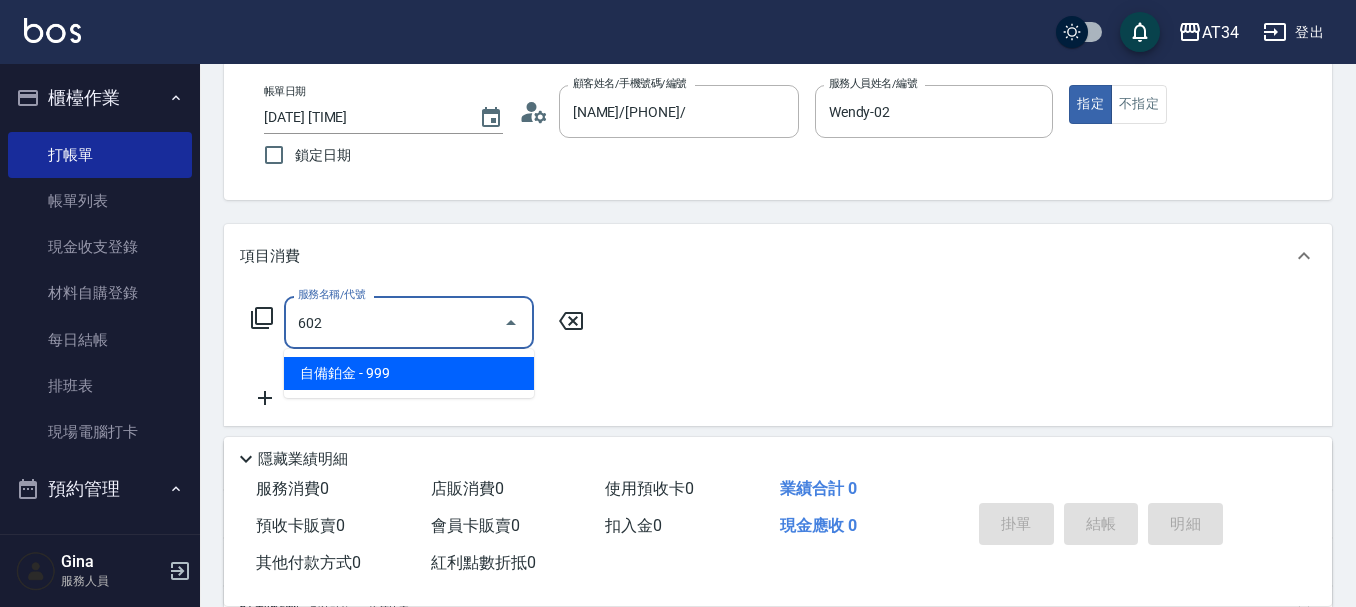 type on "90" 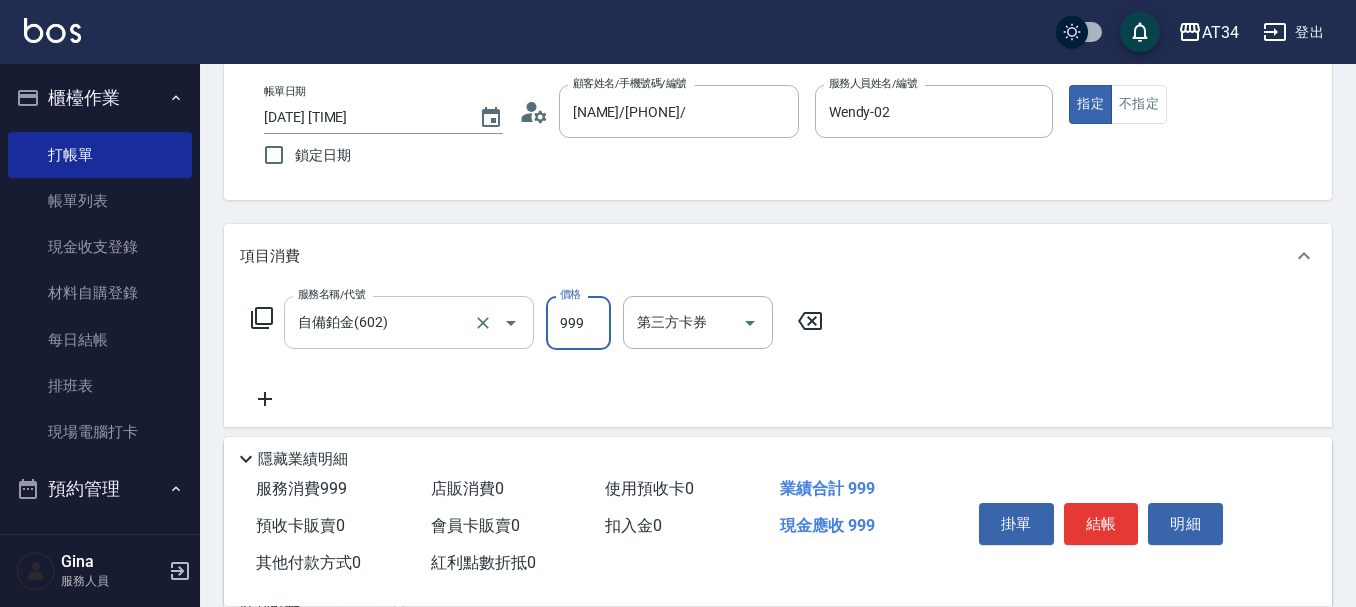 type on "1" 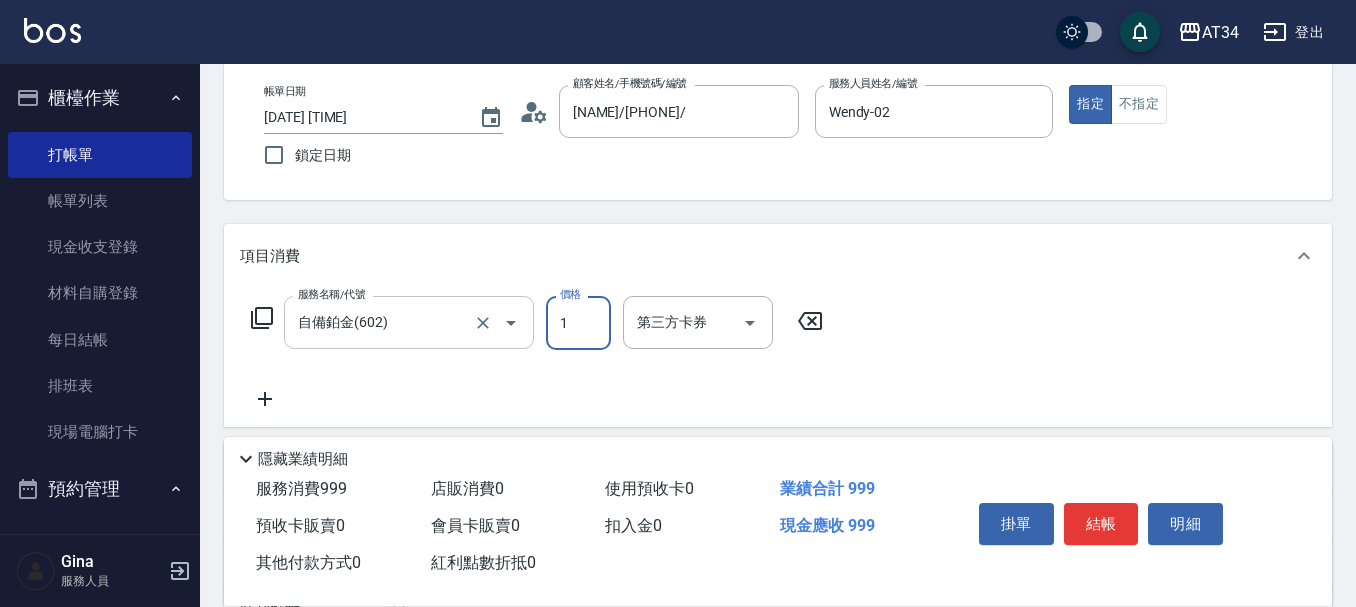 type on "0" 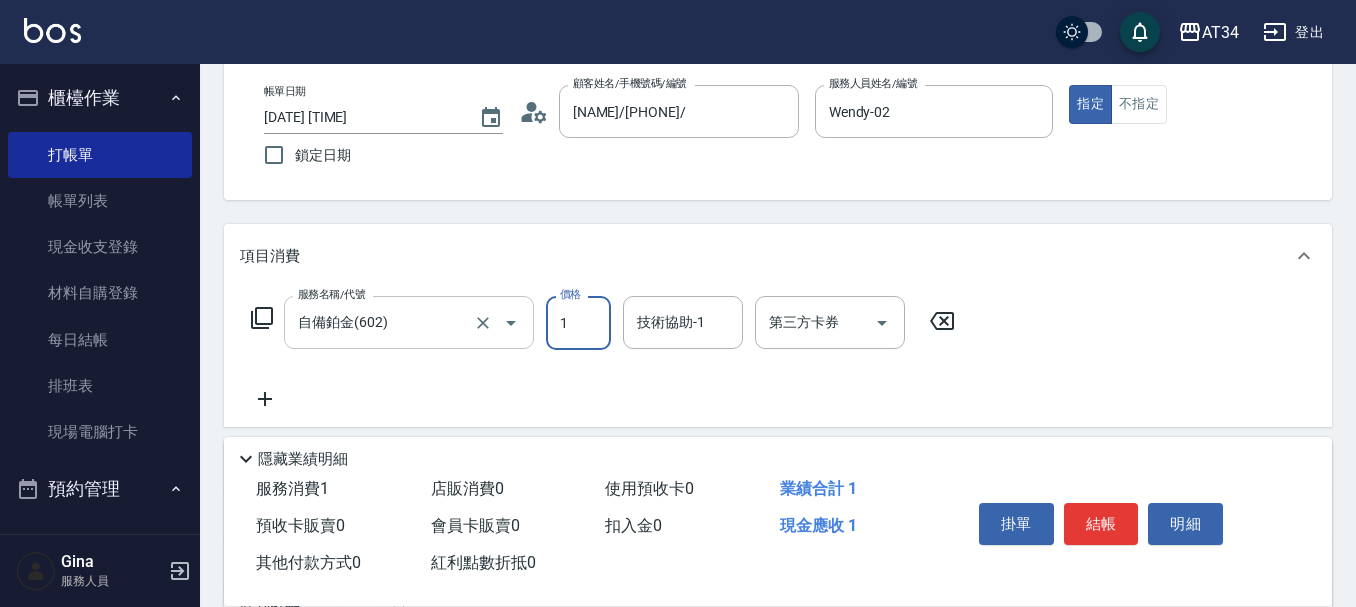 type on "18" 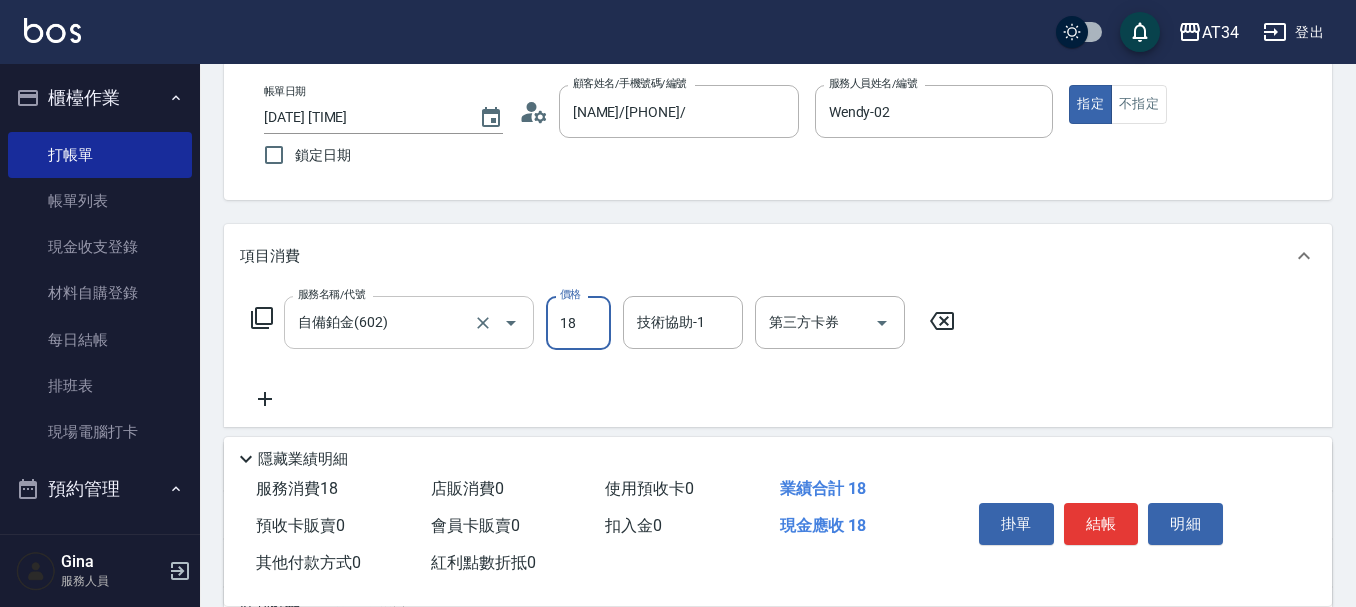 type on "10" 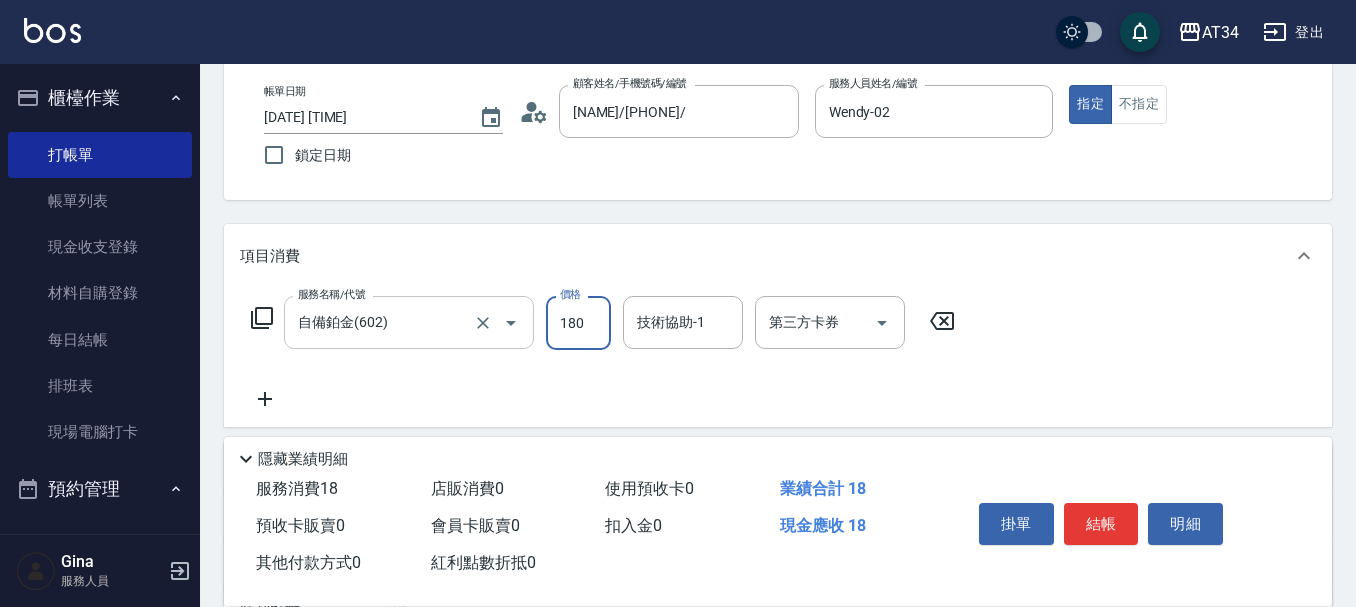 type on "1800" 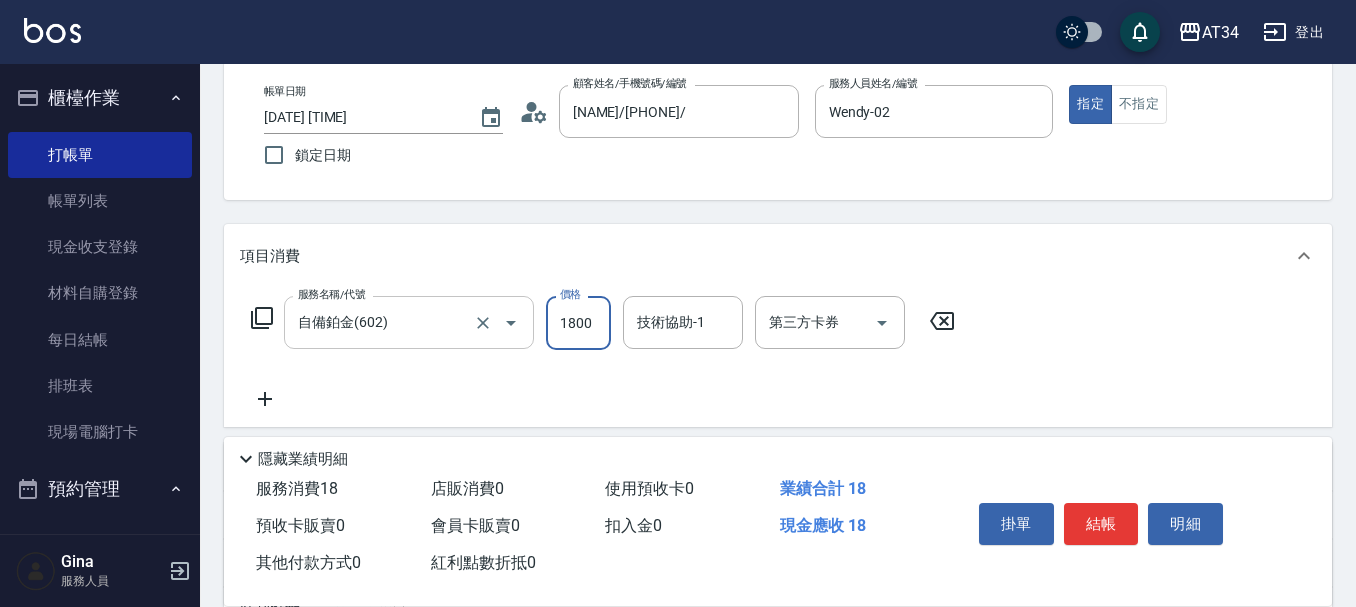 type on "180" 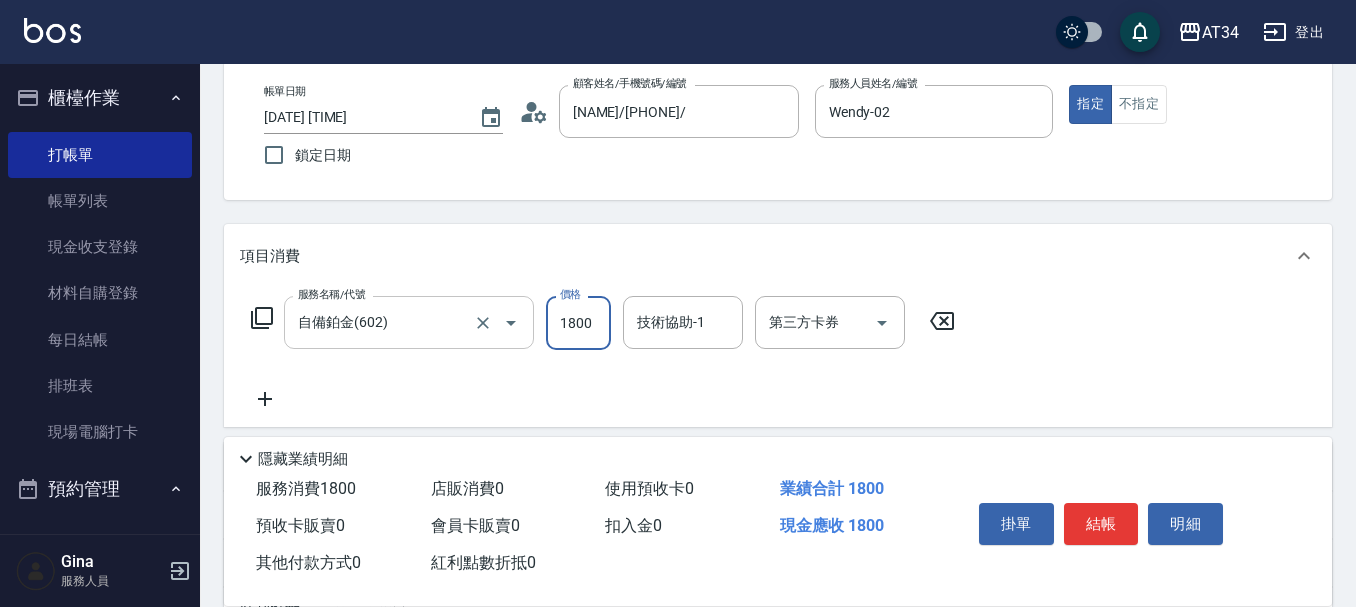 type on "1800" 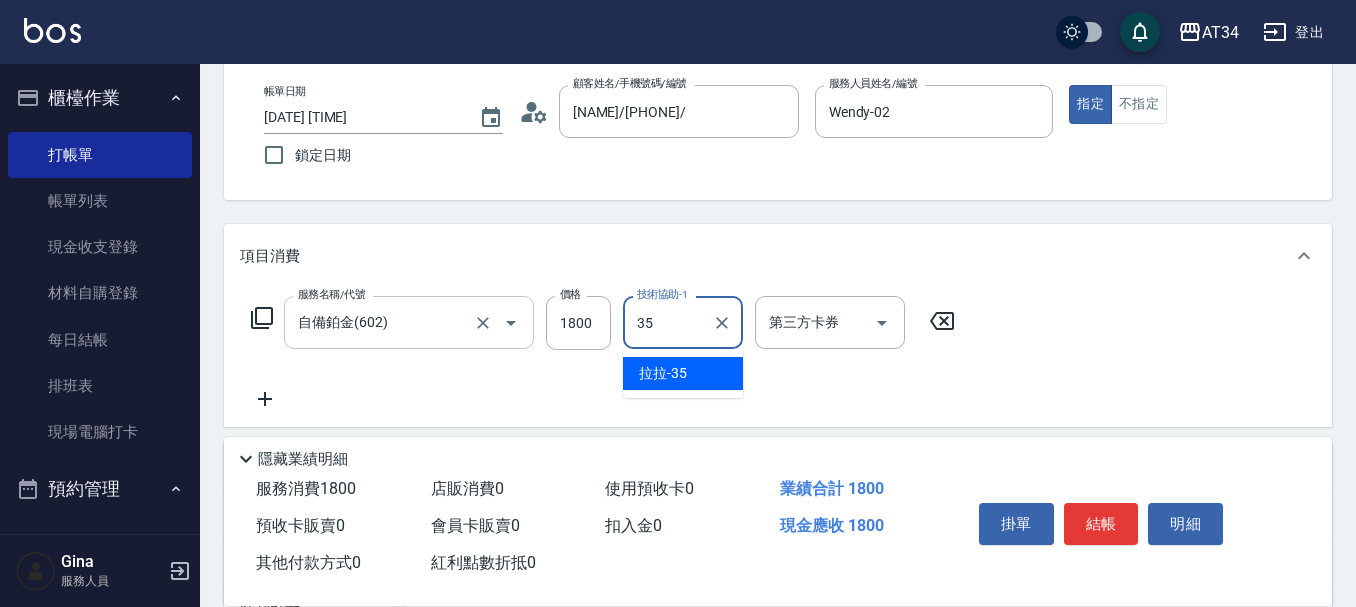 type on "拉拉-35" 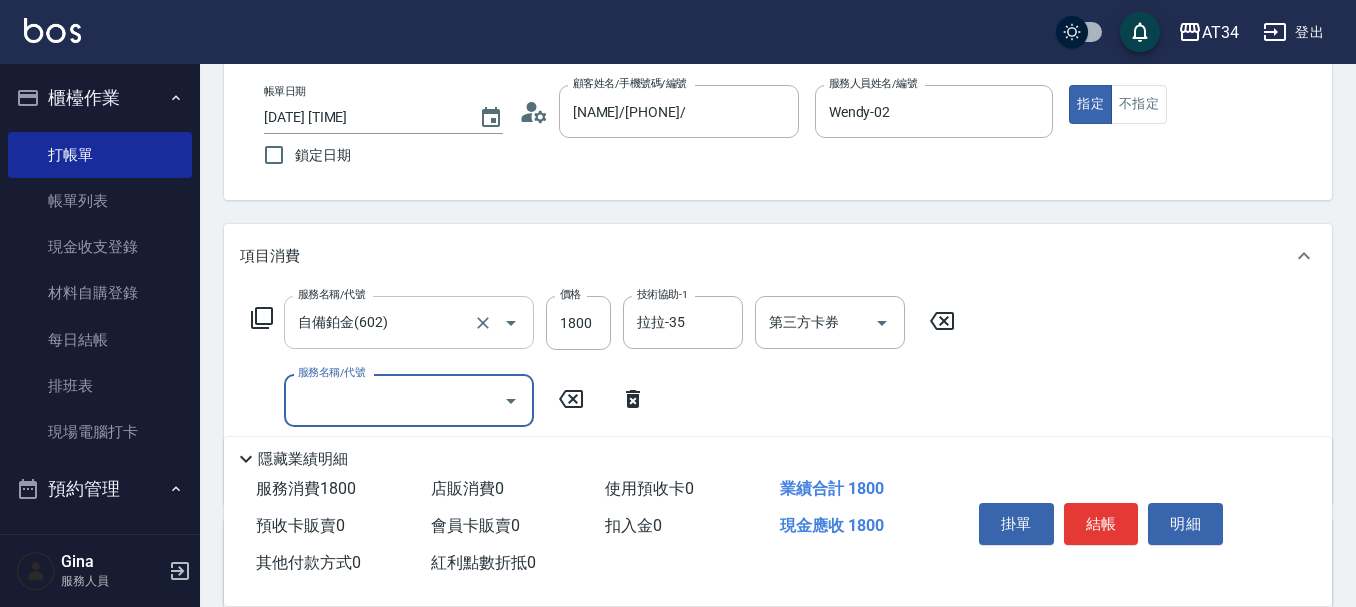 type on "3" 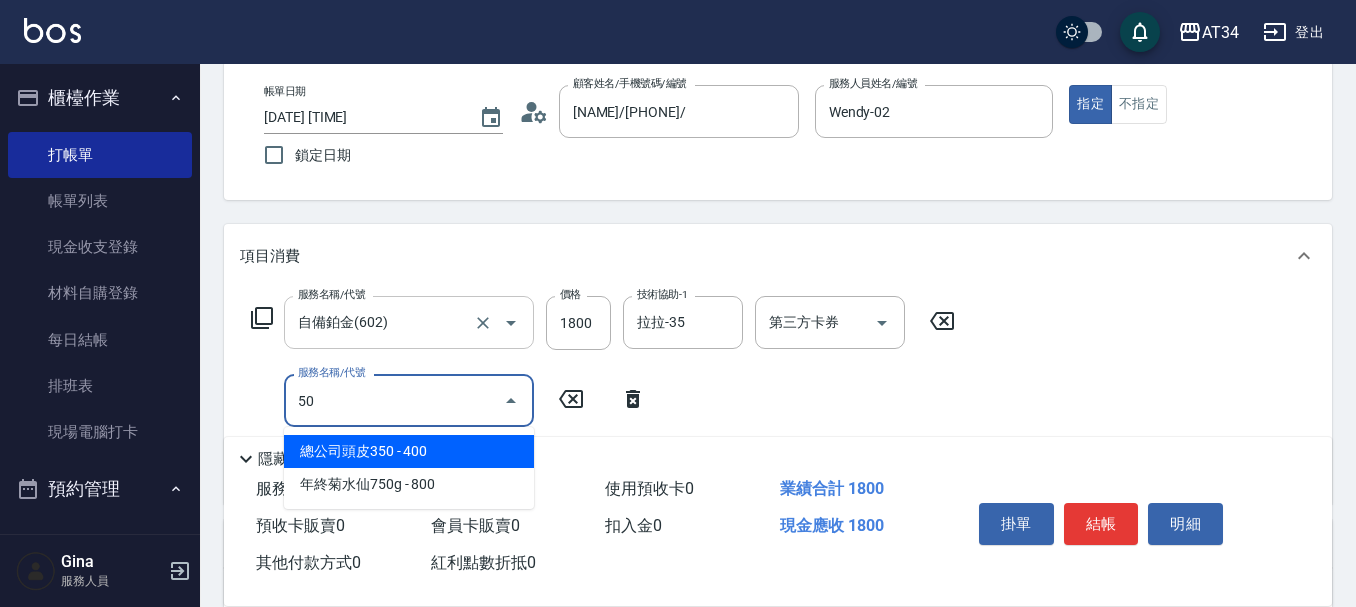 type on "501" 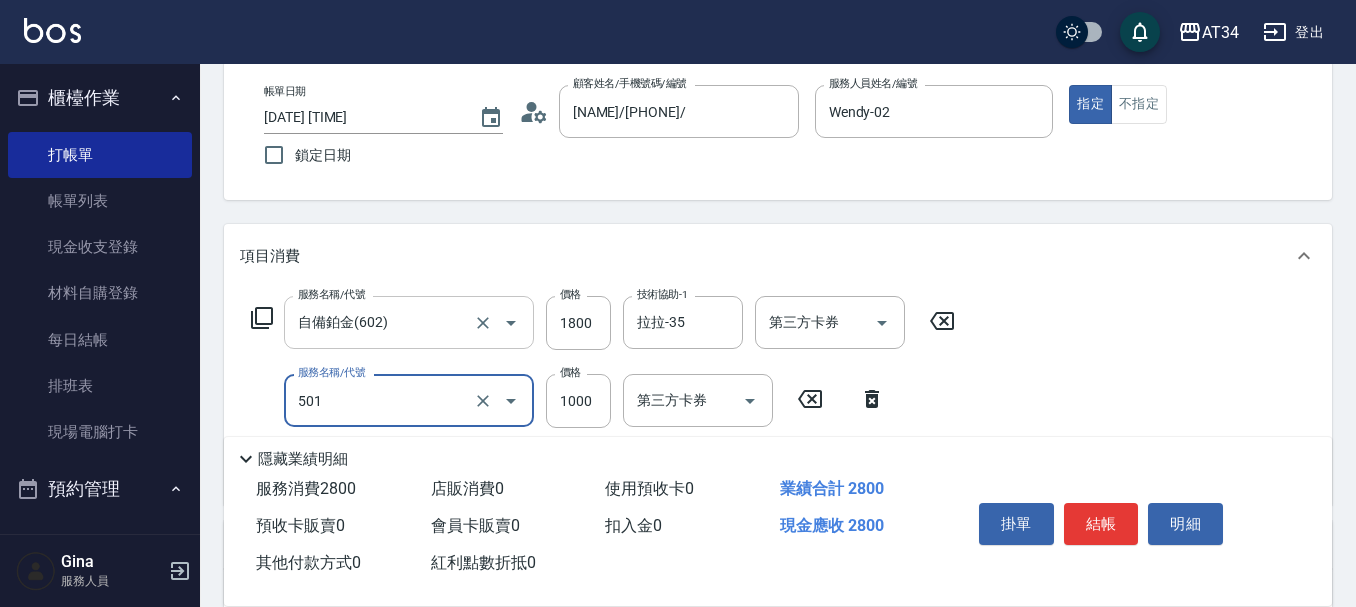 type on "280" 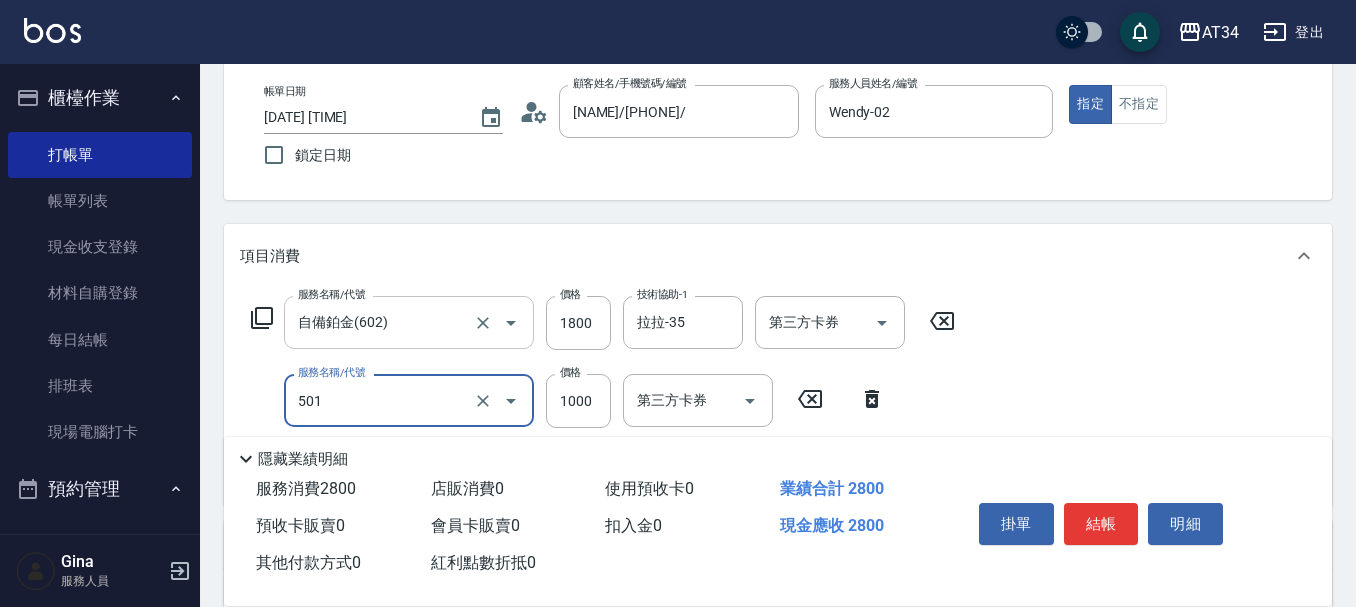 type on "染髮(501)" 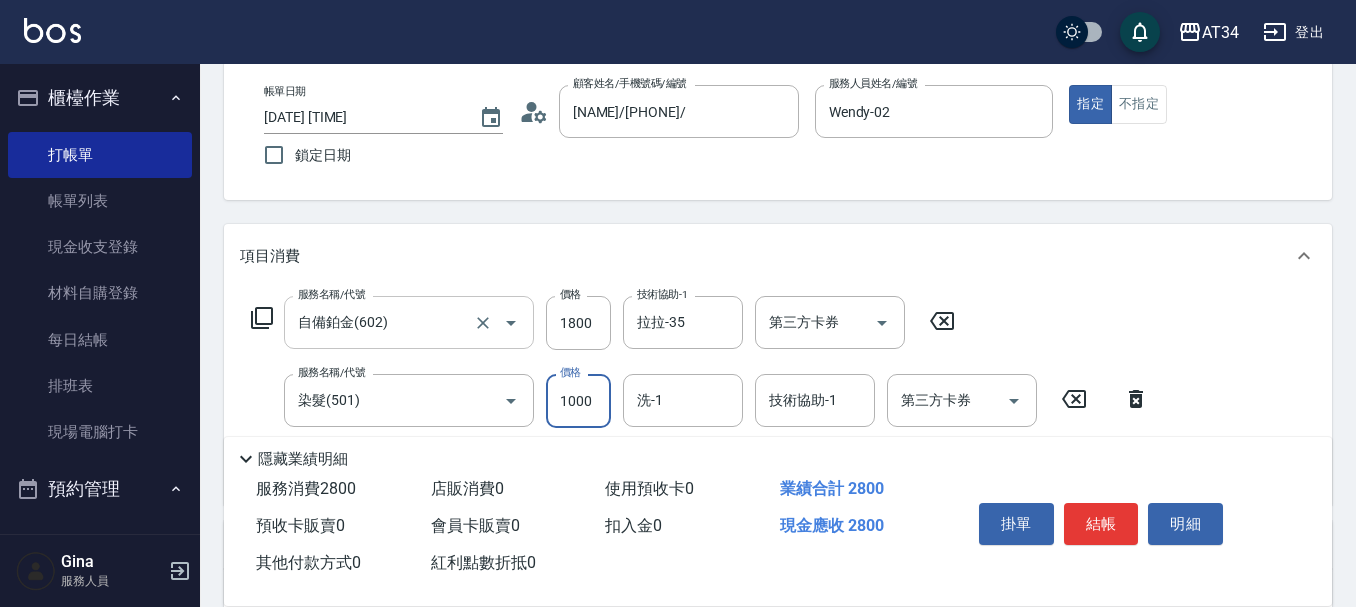 type on "2" 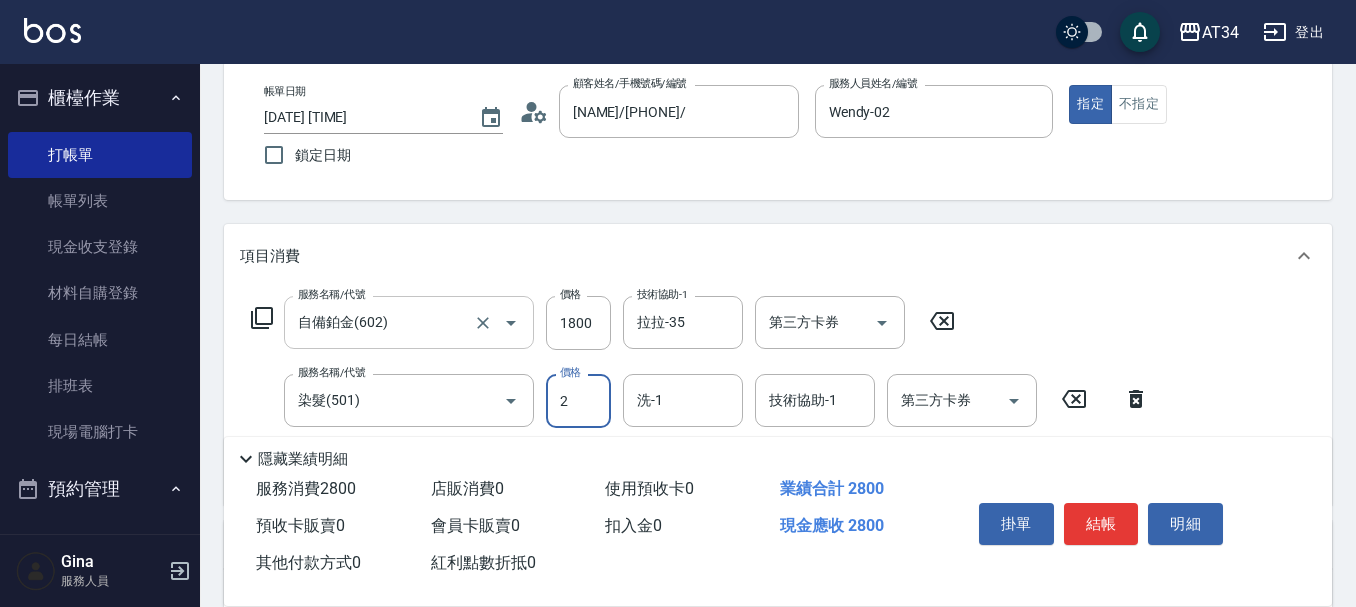 type on "180" 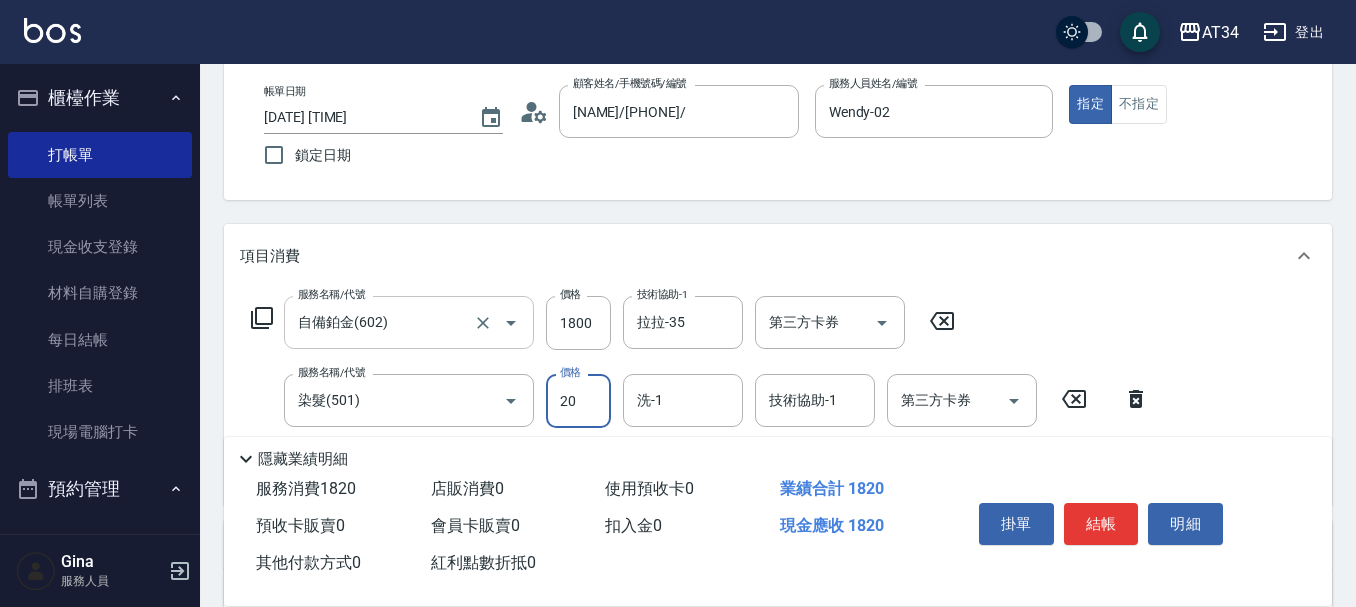 type on "200" 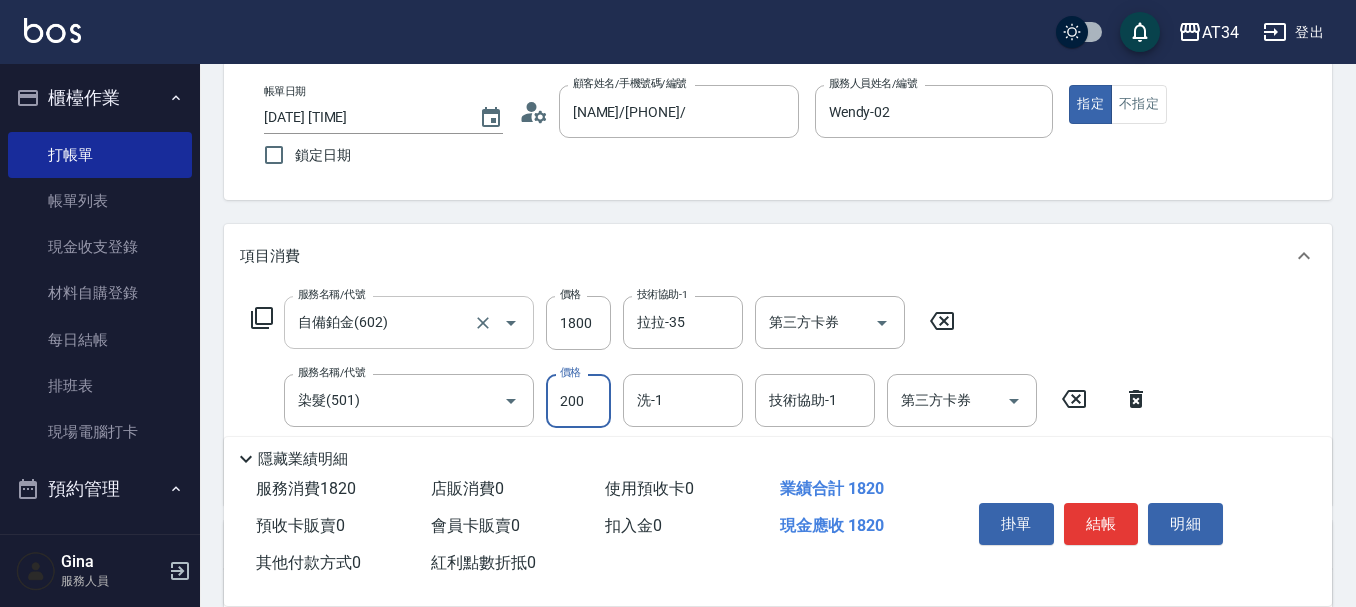 type on "200" 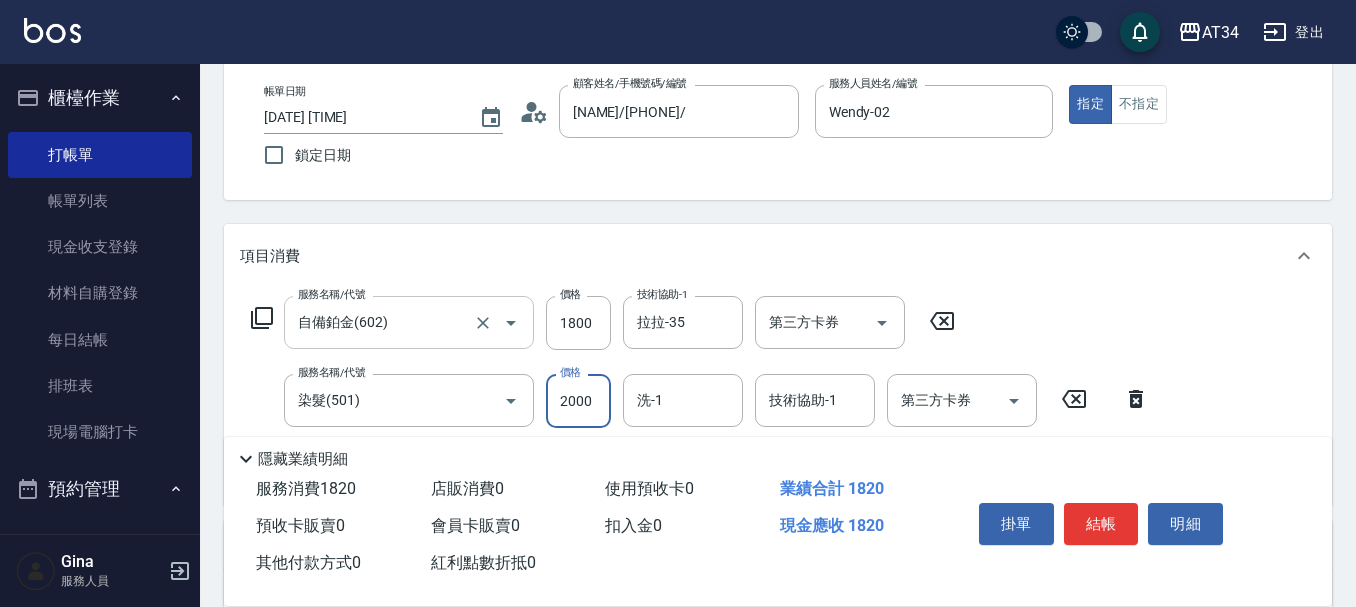 type on "380" 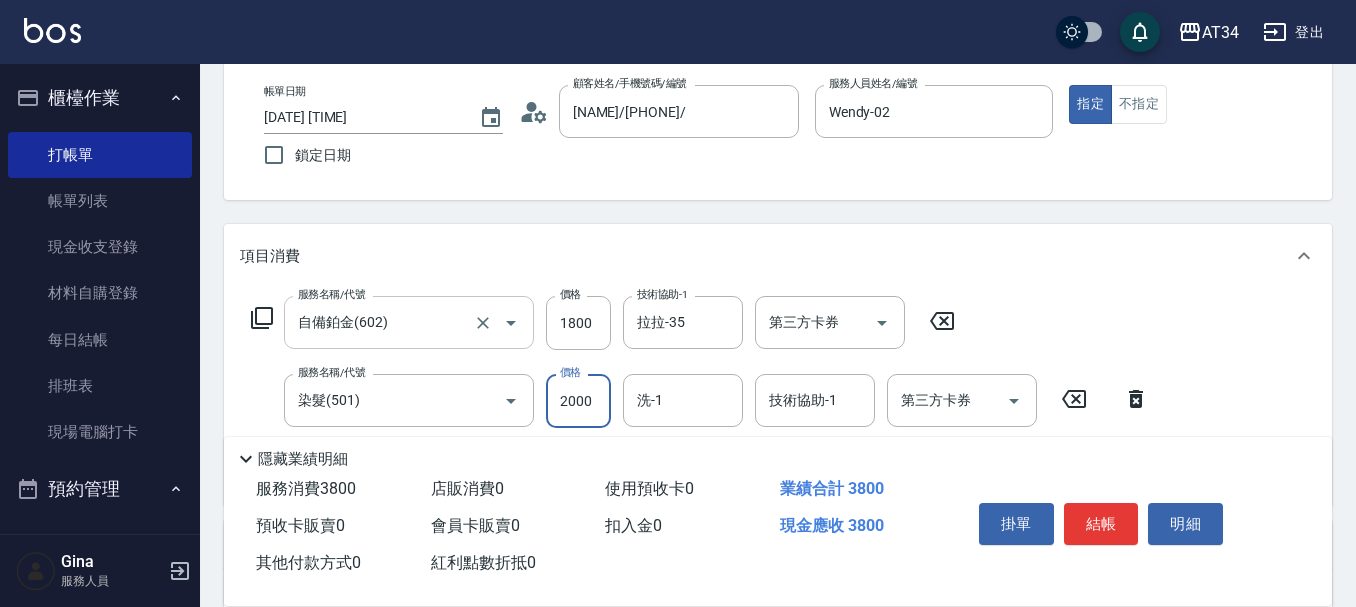 type on "2000" 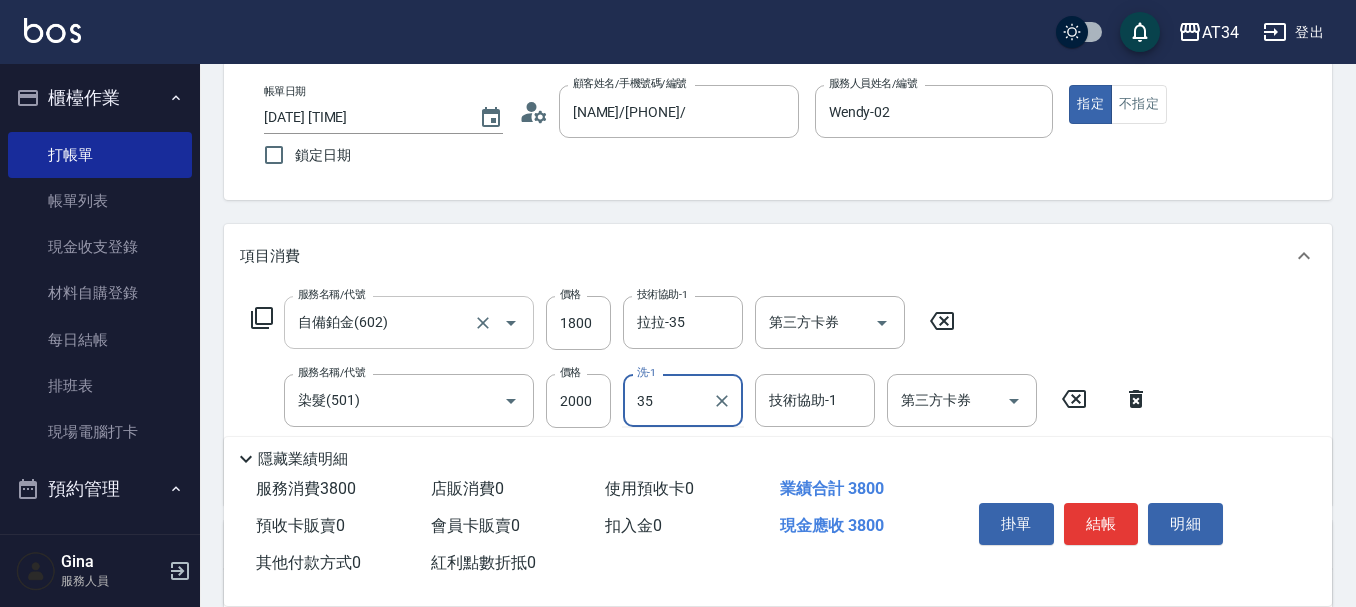 type on "拉拉-35" 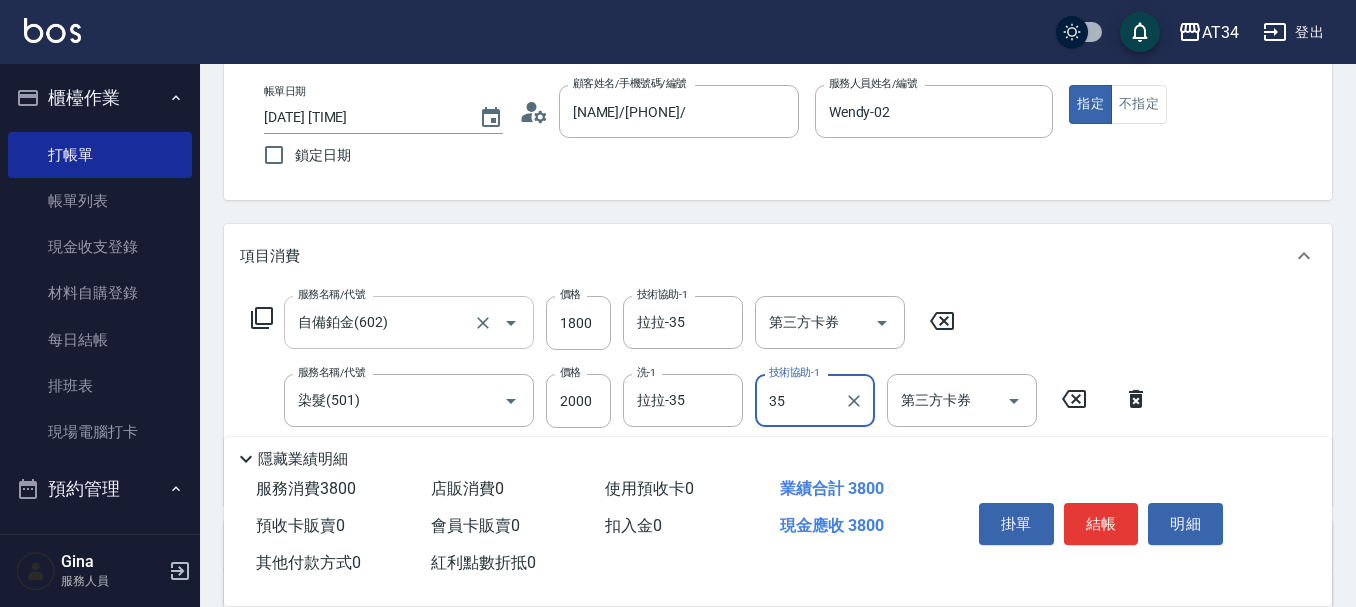type on "拉拉-35" 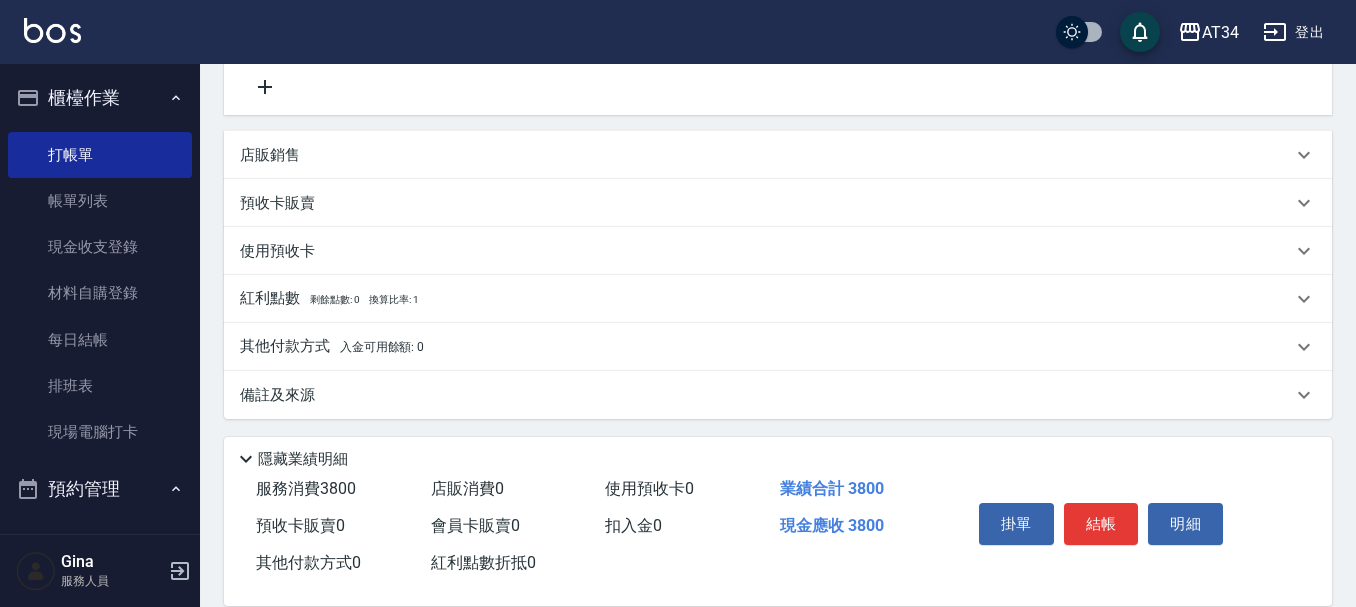 scroll, scrollTop: 494, scrollLeft: 0, axis: vertical 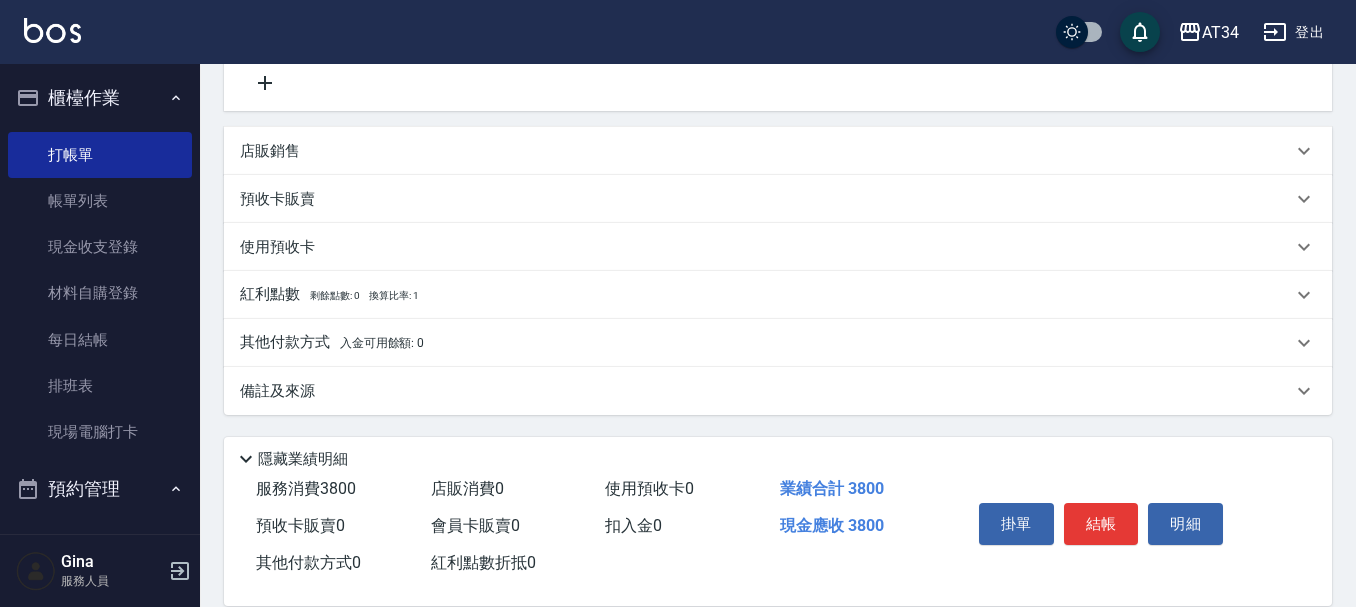 click on "入金可用餘額: 0" at bounding box center (382, 343) 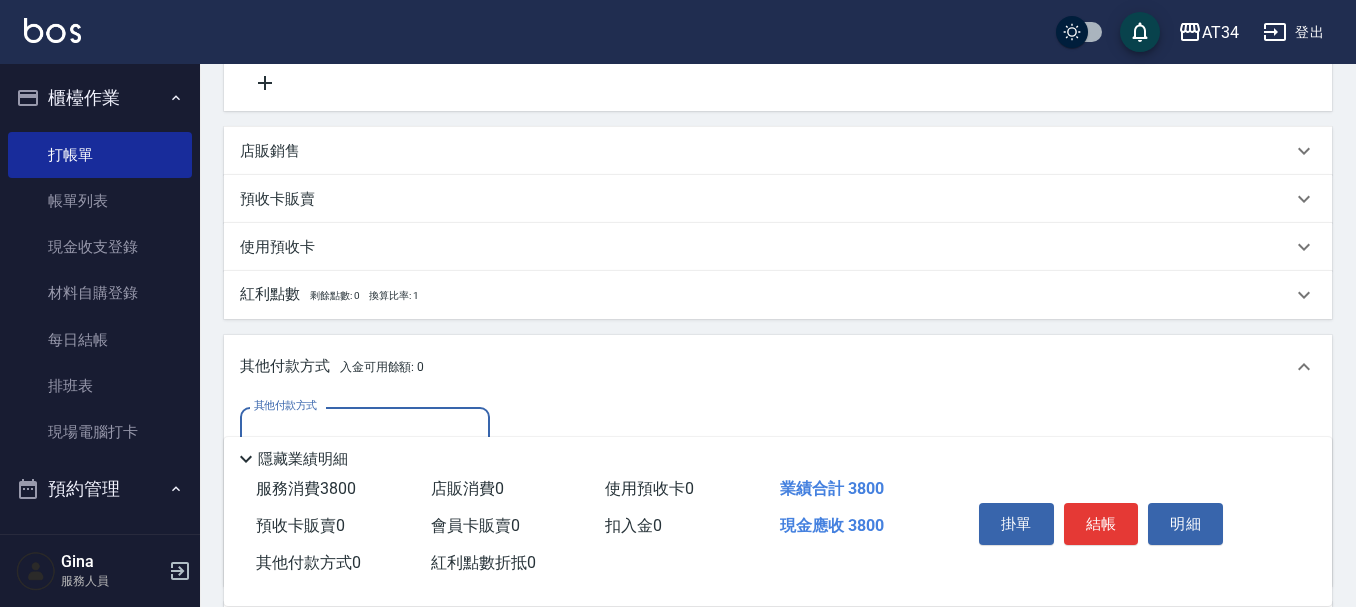 scroll, scrollTop: 1, scrollLeft: 0, axis: vertical 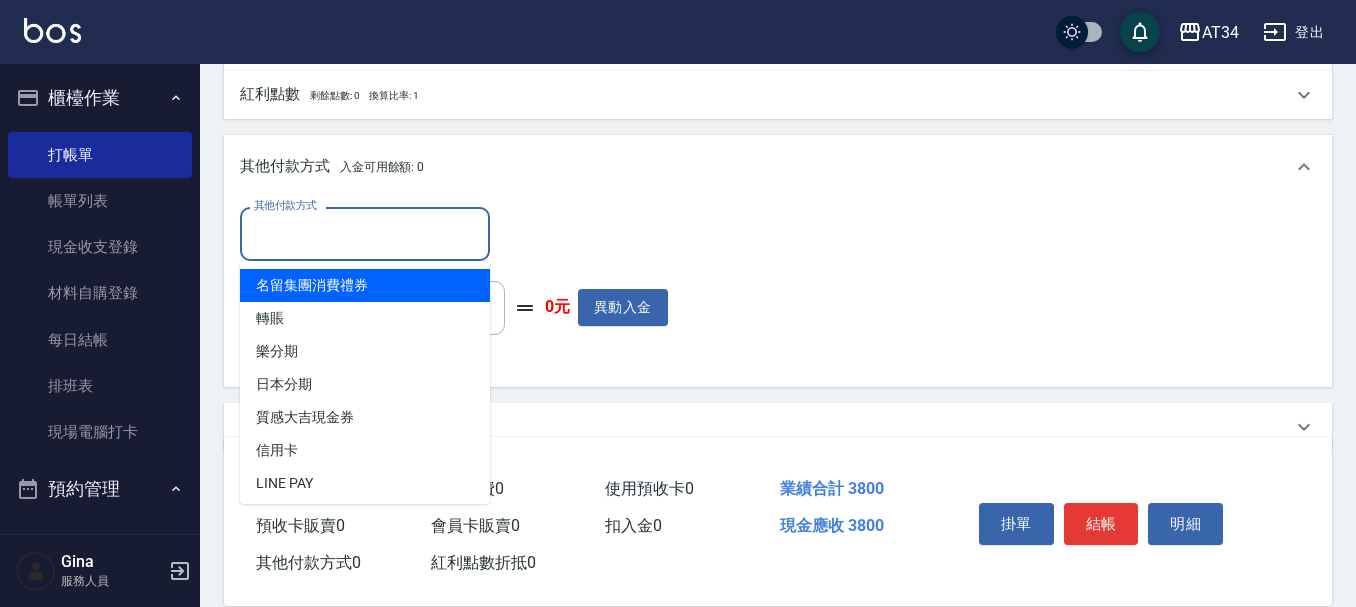 click on "其他付款方式" at bounding box center [365, 233] 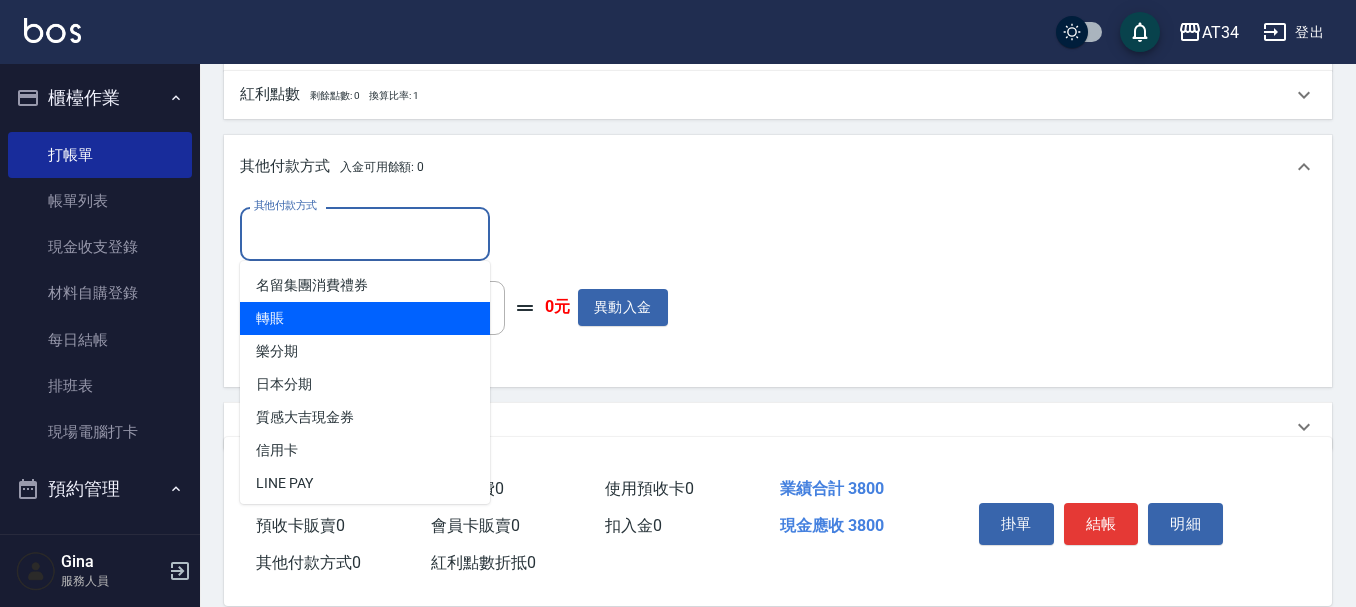 click on "轉賬" at bounding box center [365, 318] 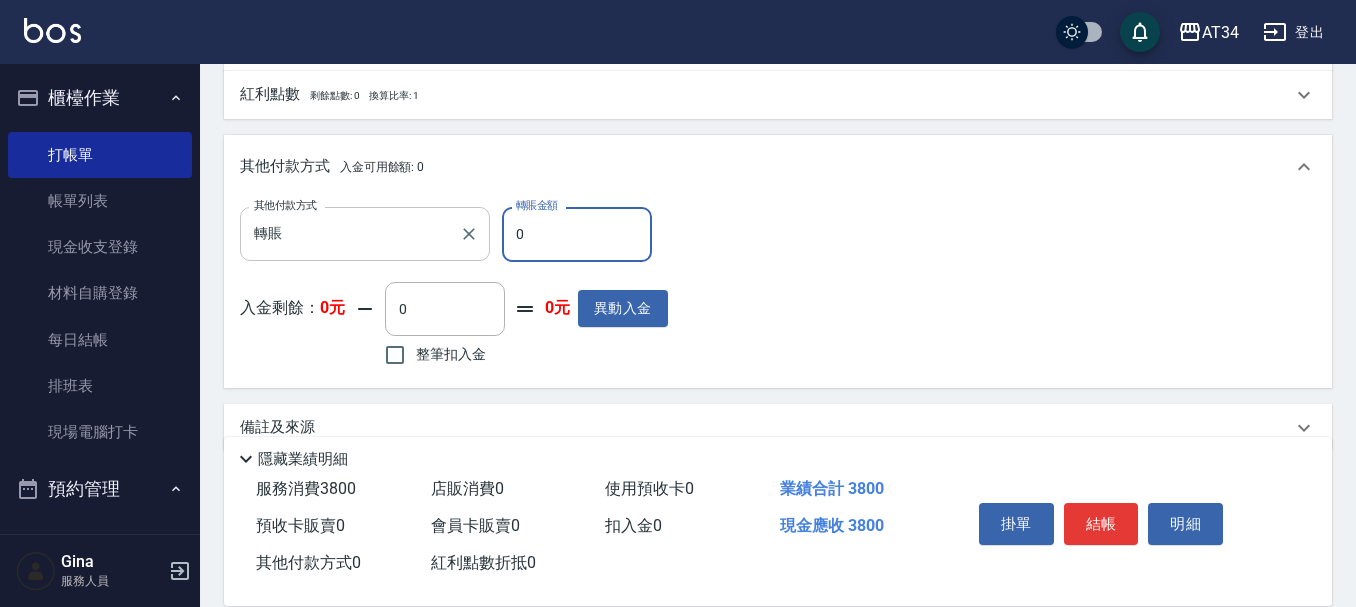 click on "轉賬" at bounding box center [350, 233] 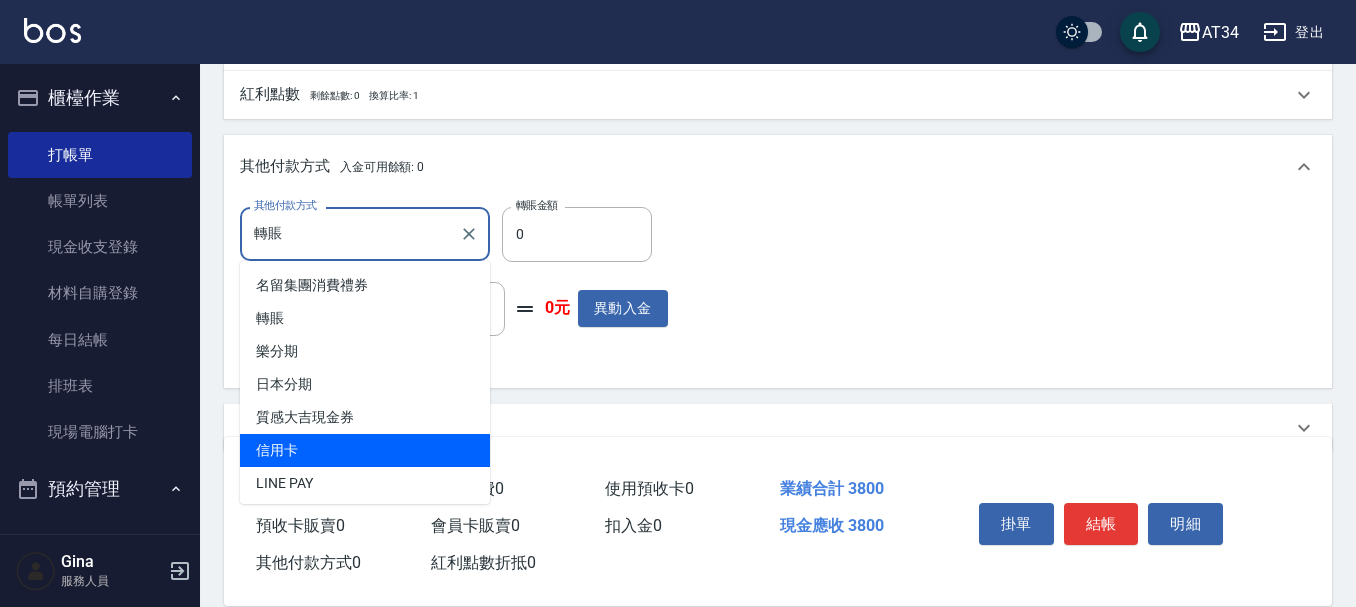 click on "信用卡" at bounding box center [365, 450] 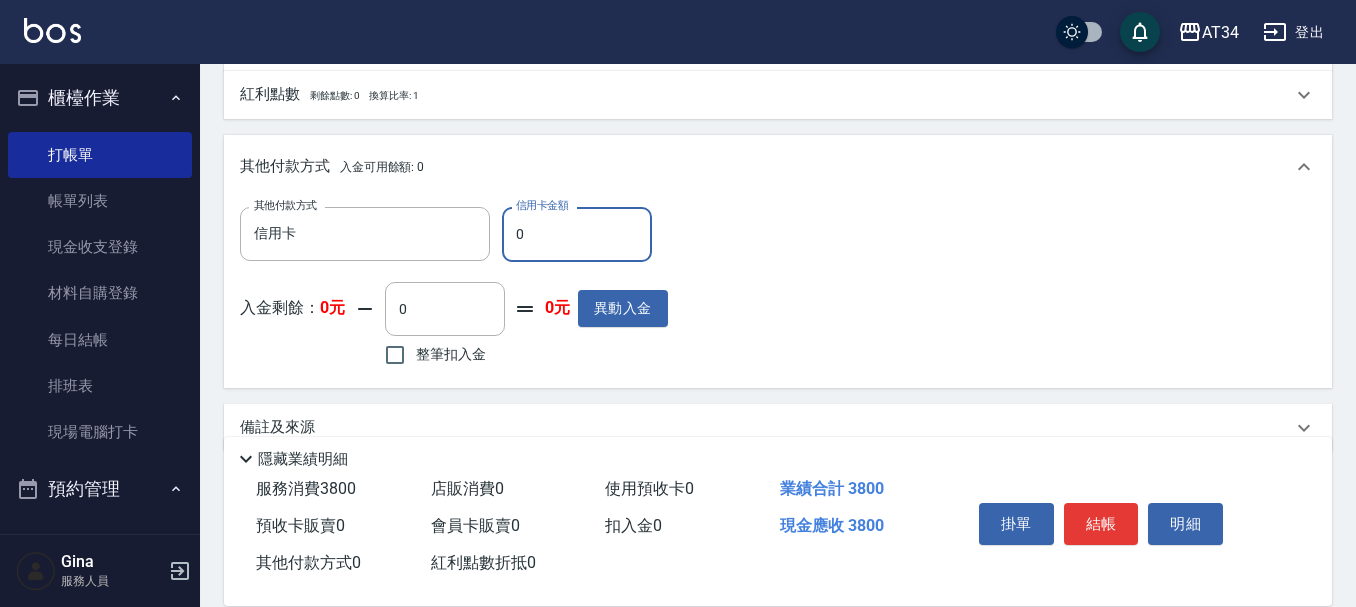 click on "0" at bounding box center (577, 234) 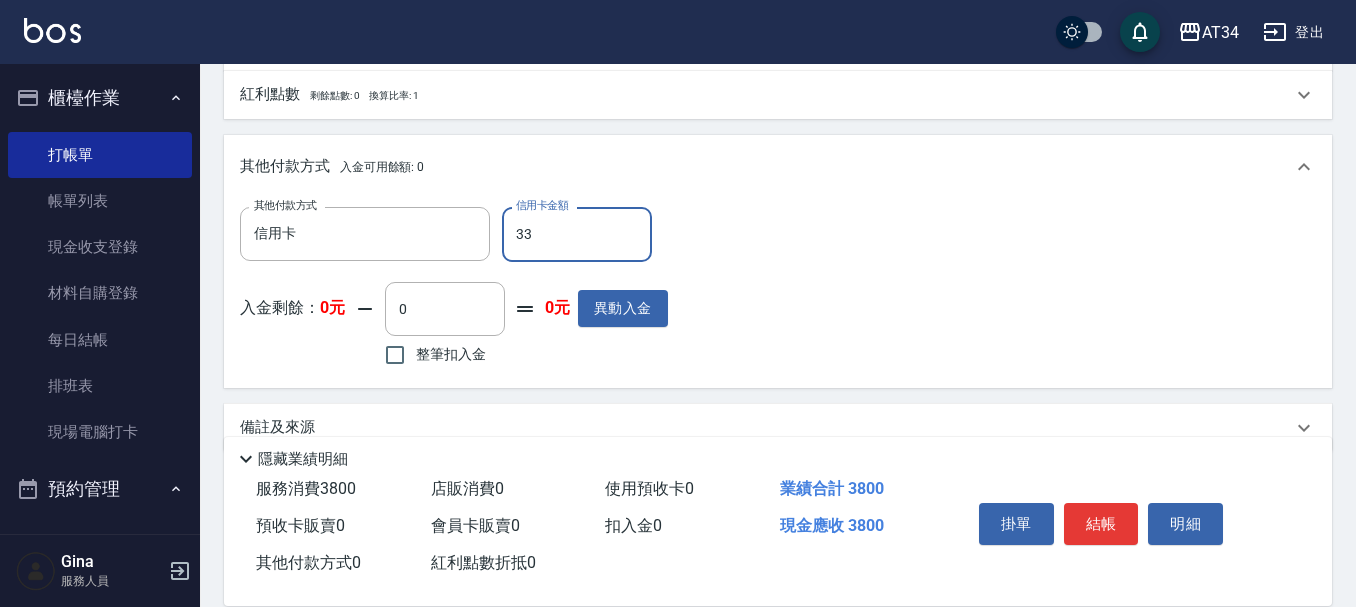 type on "370" 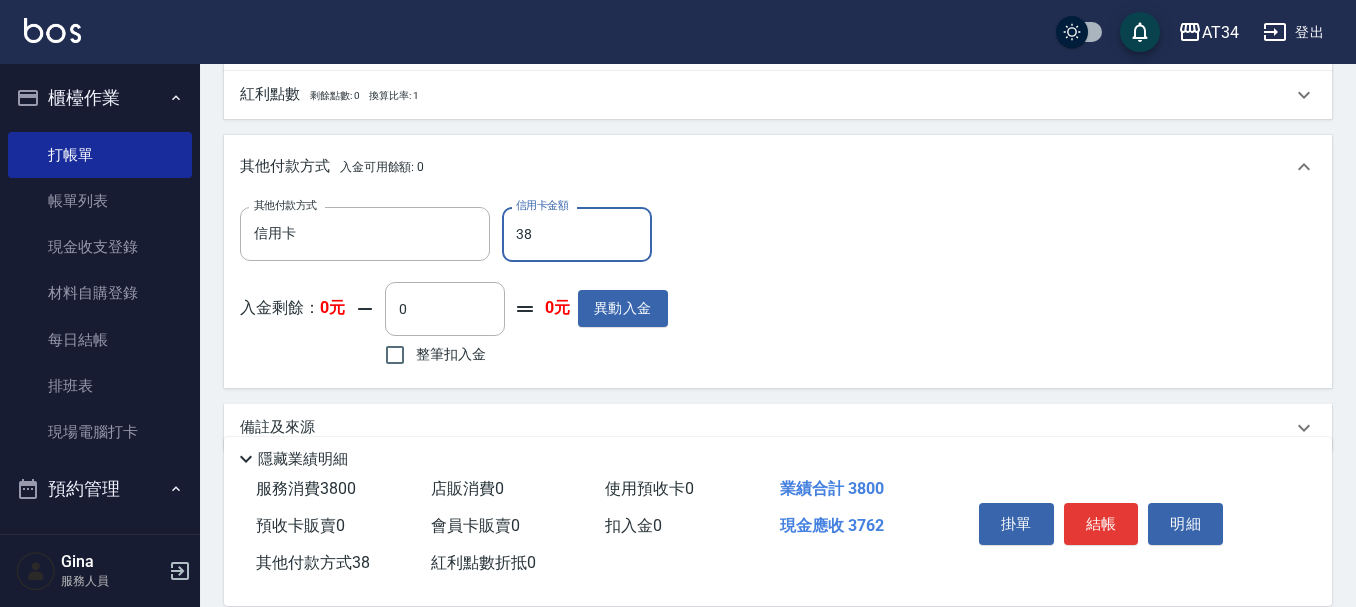 type on "380" 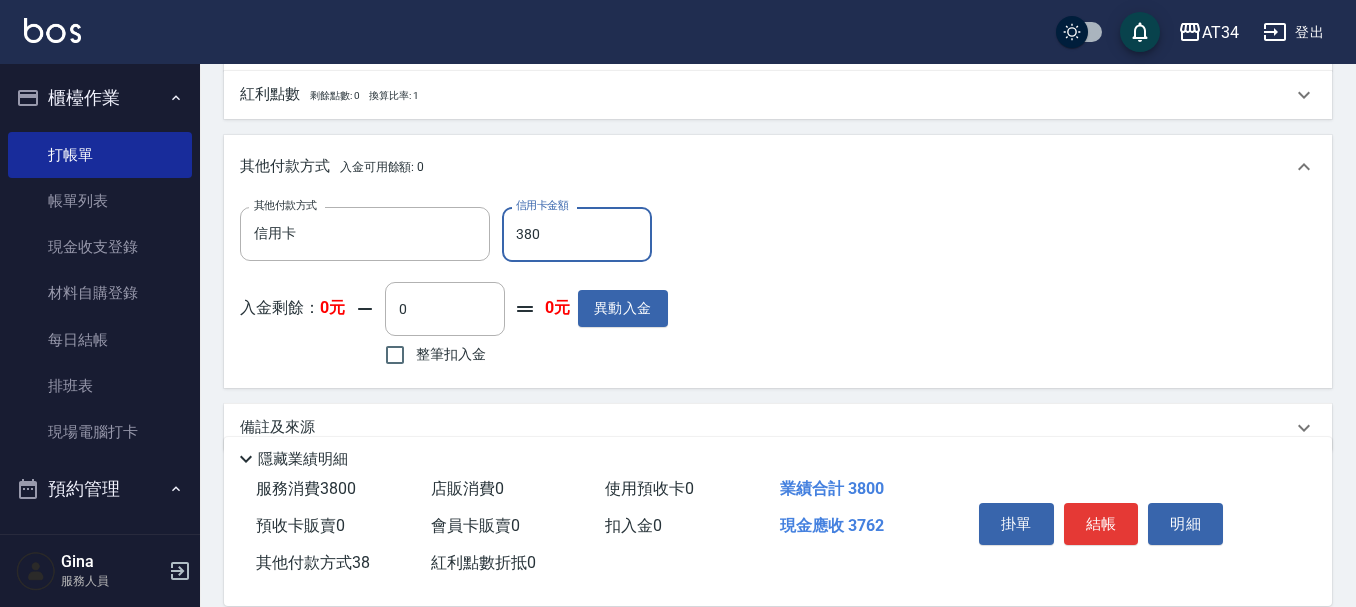 type on "0" 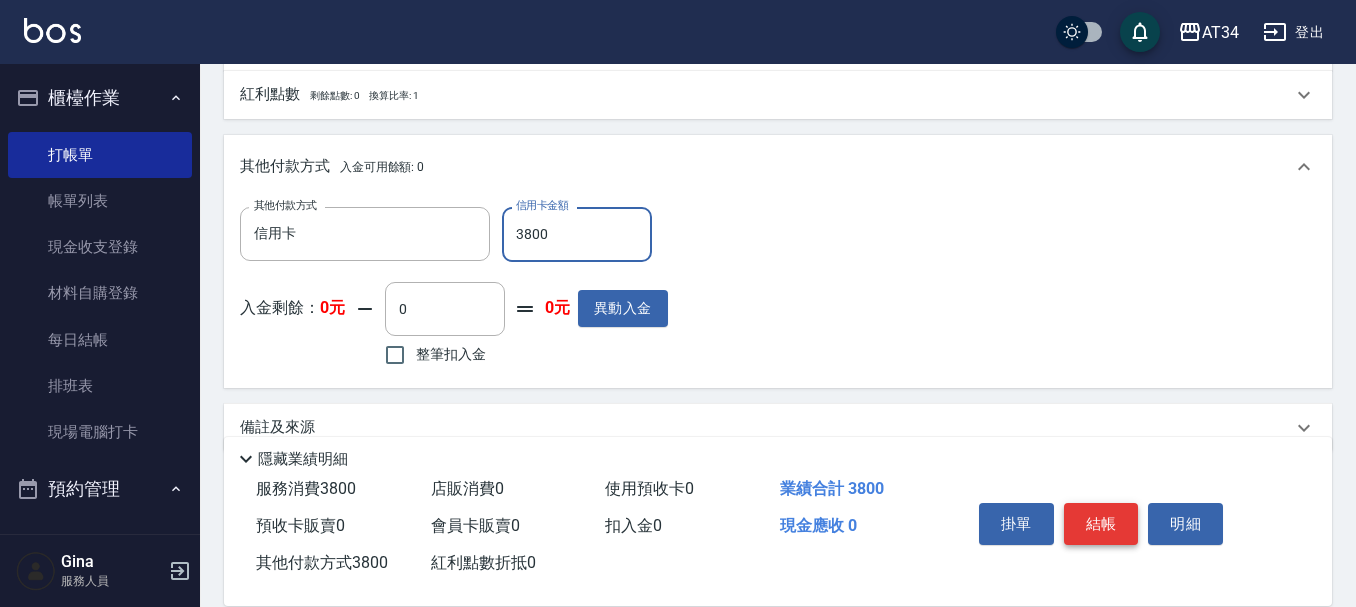 type on "3800" 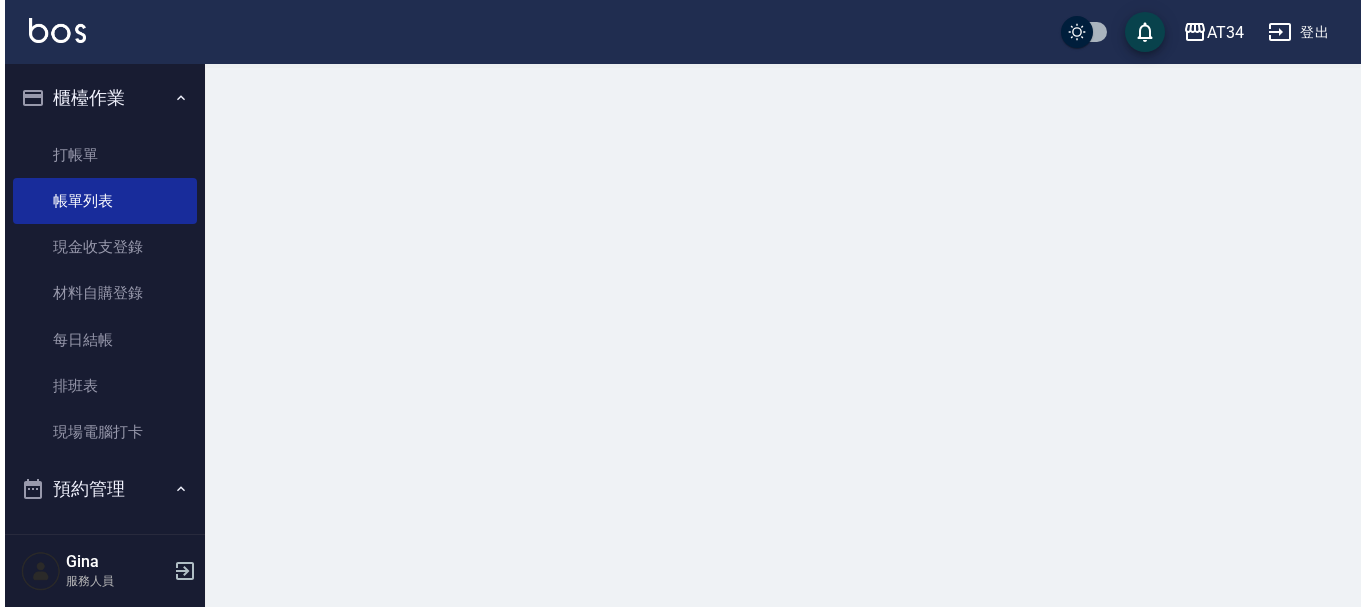 scroll, scrollTop: 0, scrollLeft: 0, axis: both 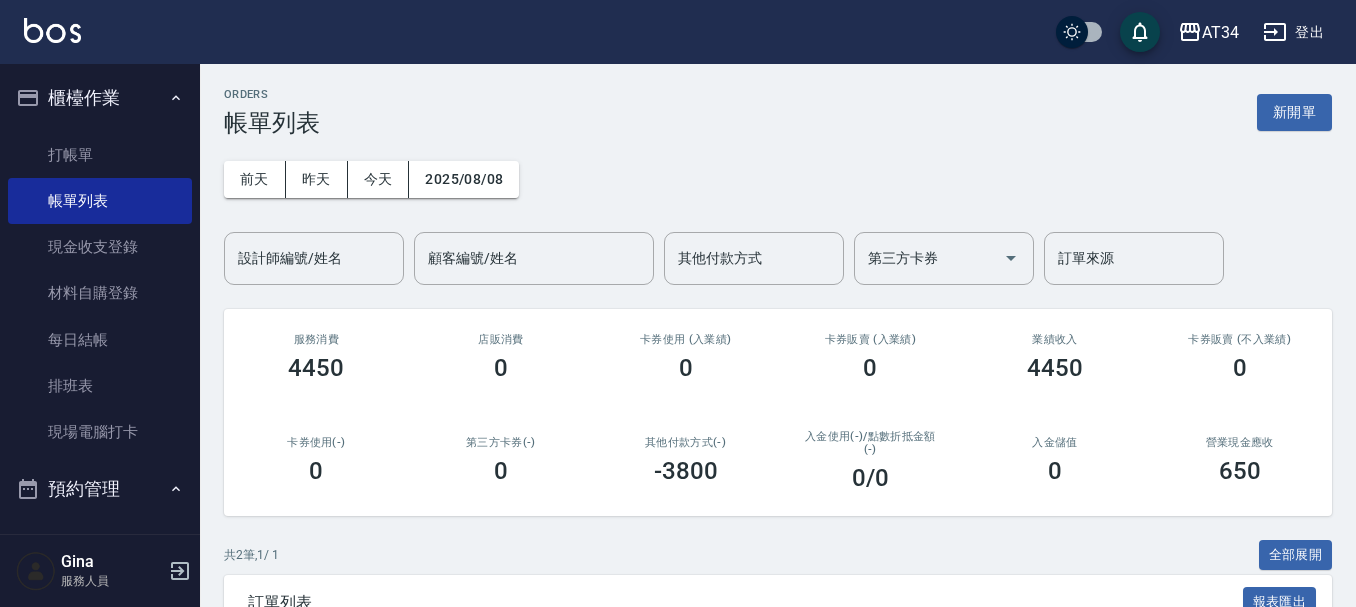 click on "打帳單 帳單列表 現金收支登錄 材料自購登錄 每日結帳 排班表 現場電腦打卡" at bounding box center (100, 294) 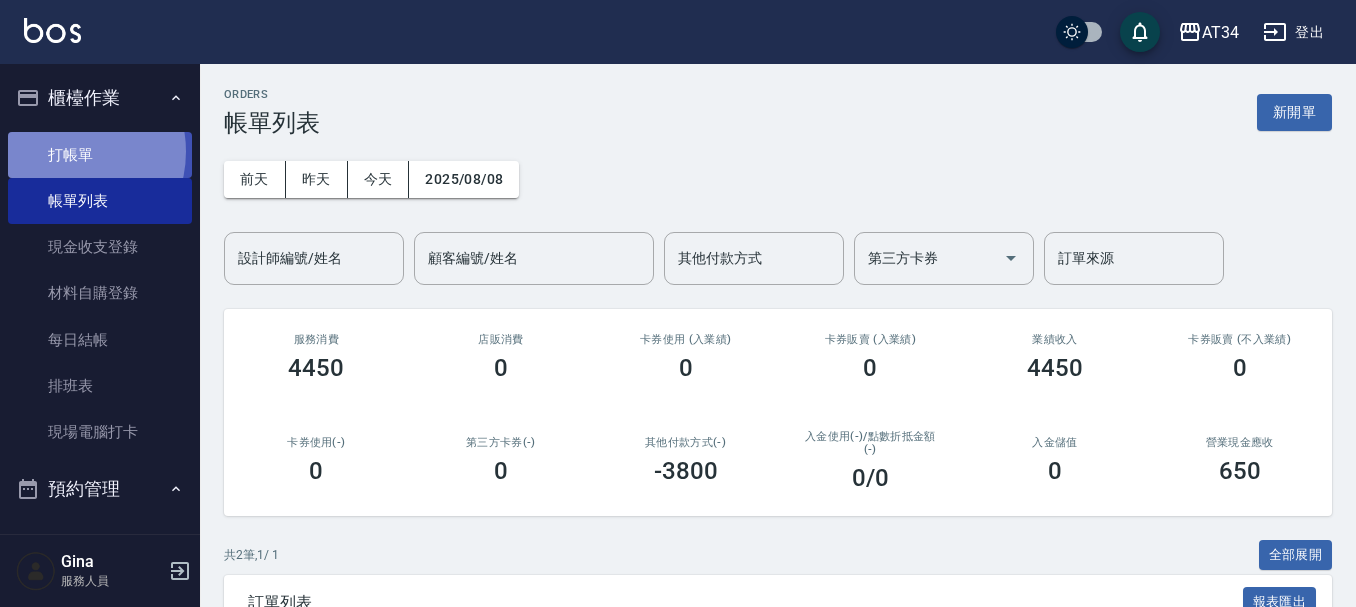 click on "打帳單" at bounding box center [100, 155] 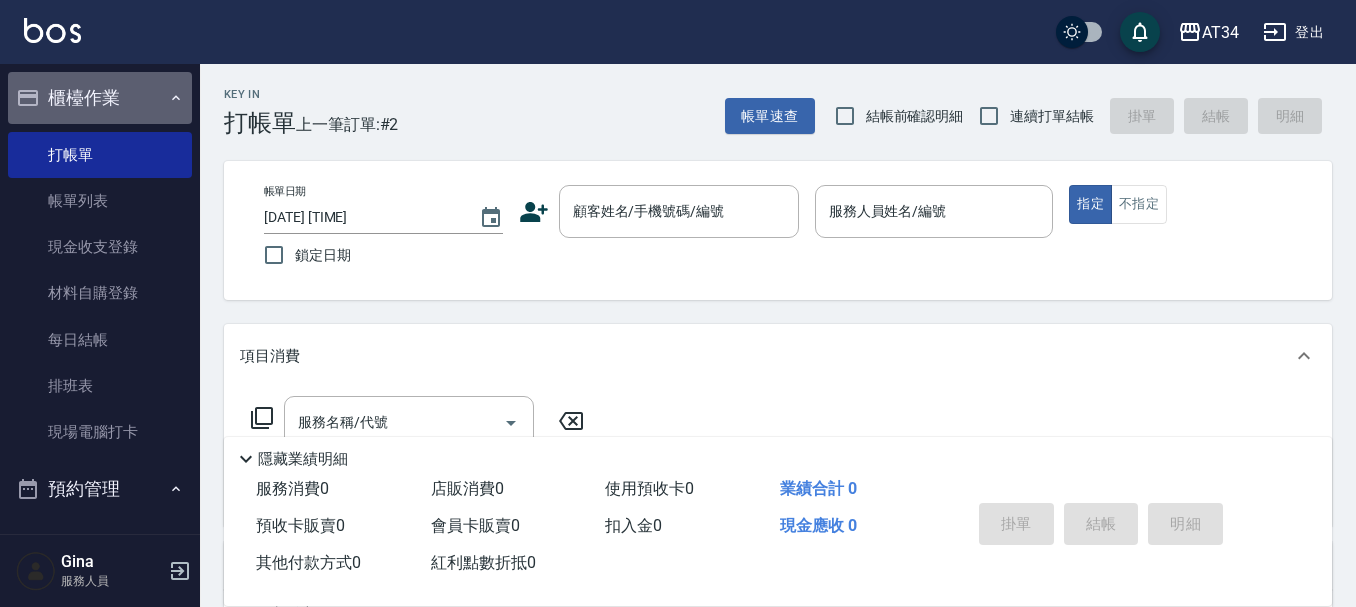 click on "櫃檯作業" at bounding box center [100, 98] 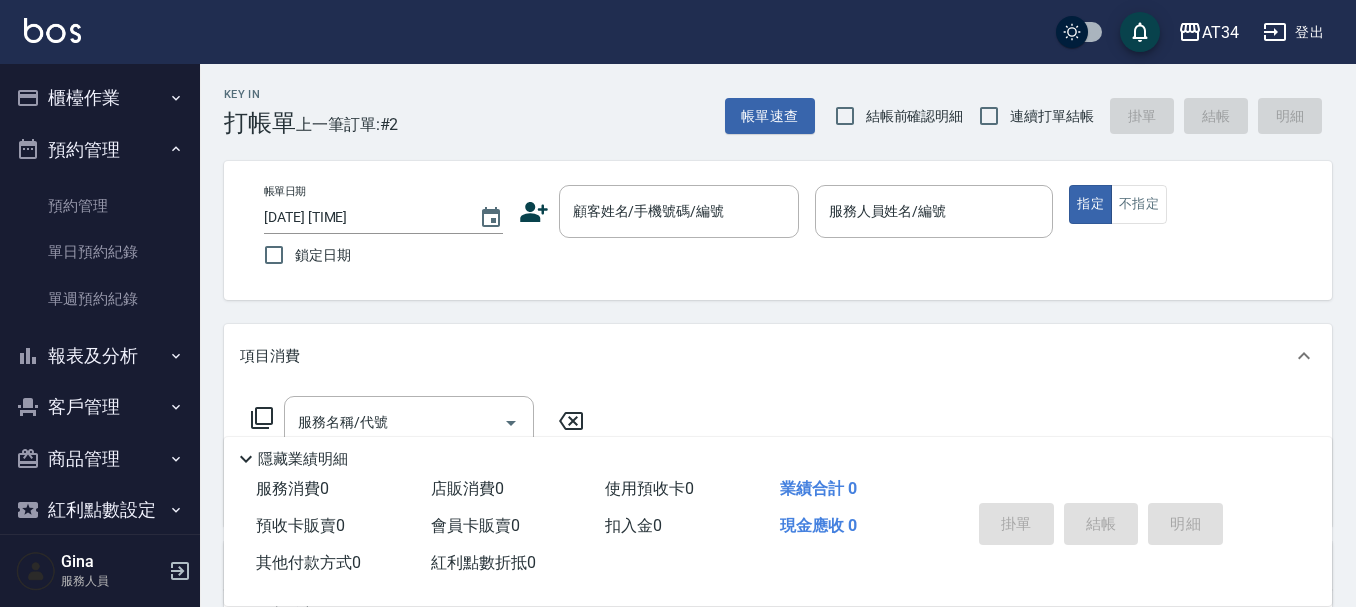 click on "櫃檯作業" at bounding box center (100, 98) 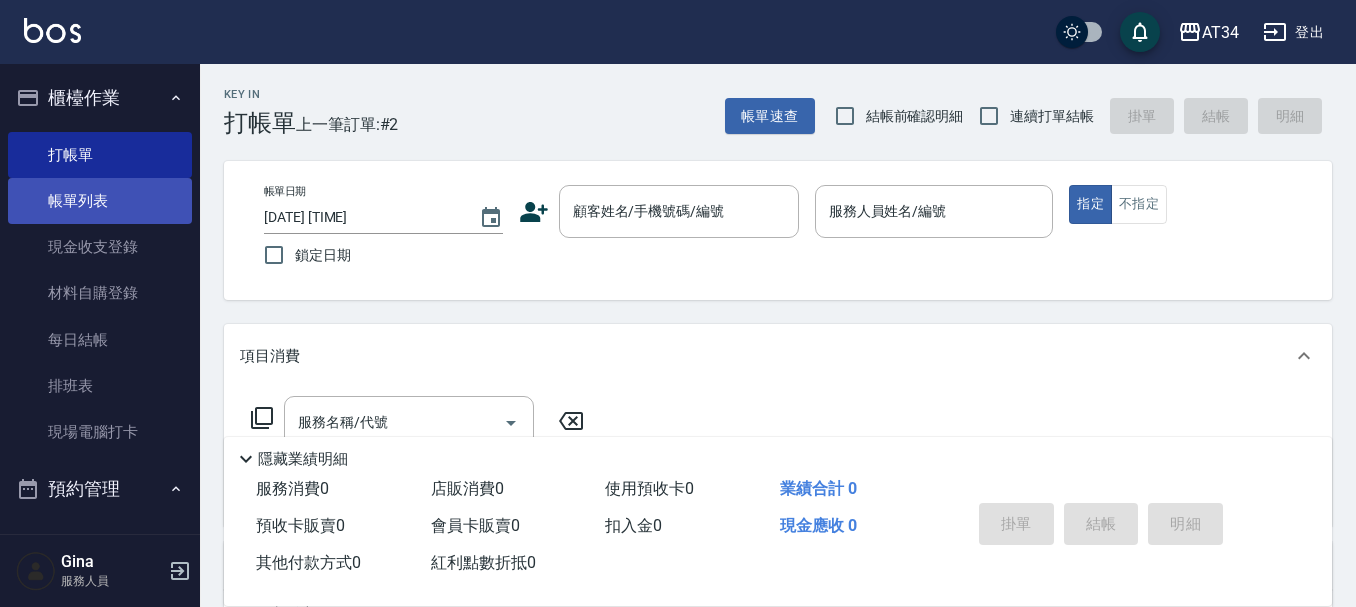 click on "帳單列表" at bounding box center (100, 201) 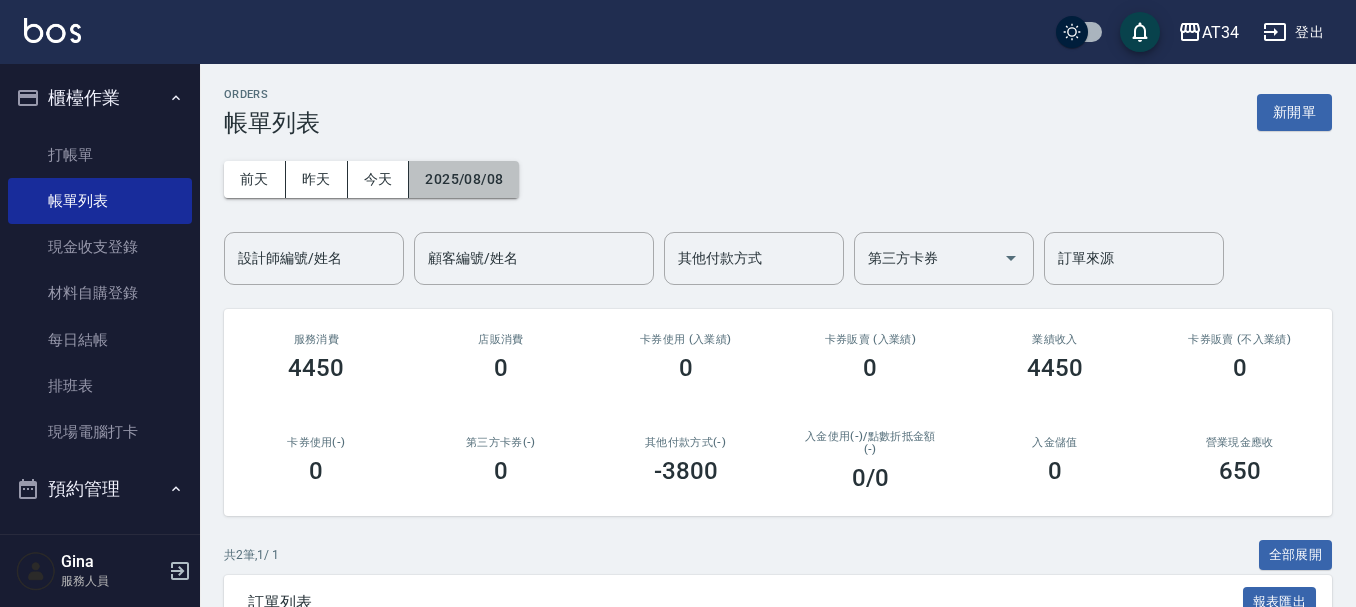 click on "2025/08/08" at bounding box center [464, 179] 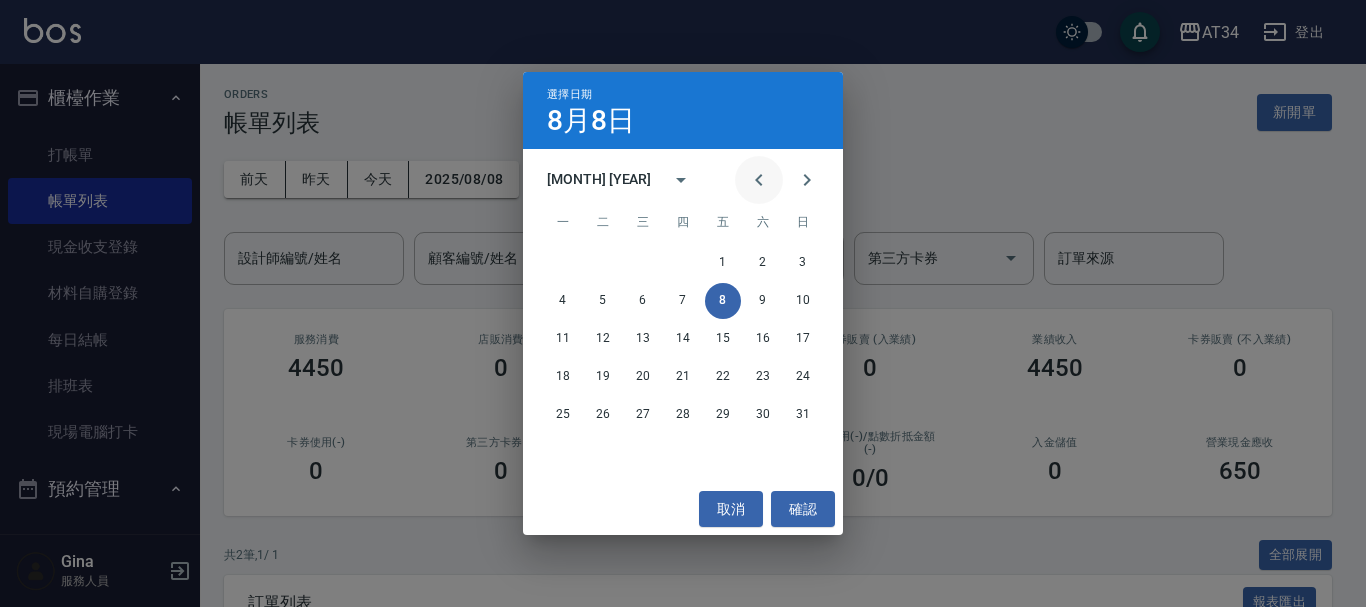 click 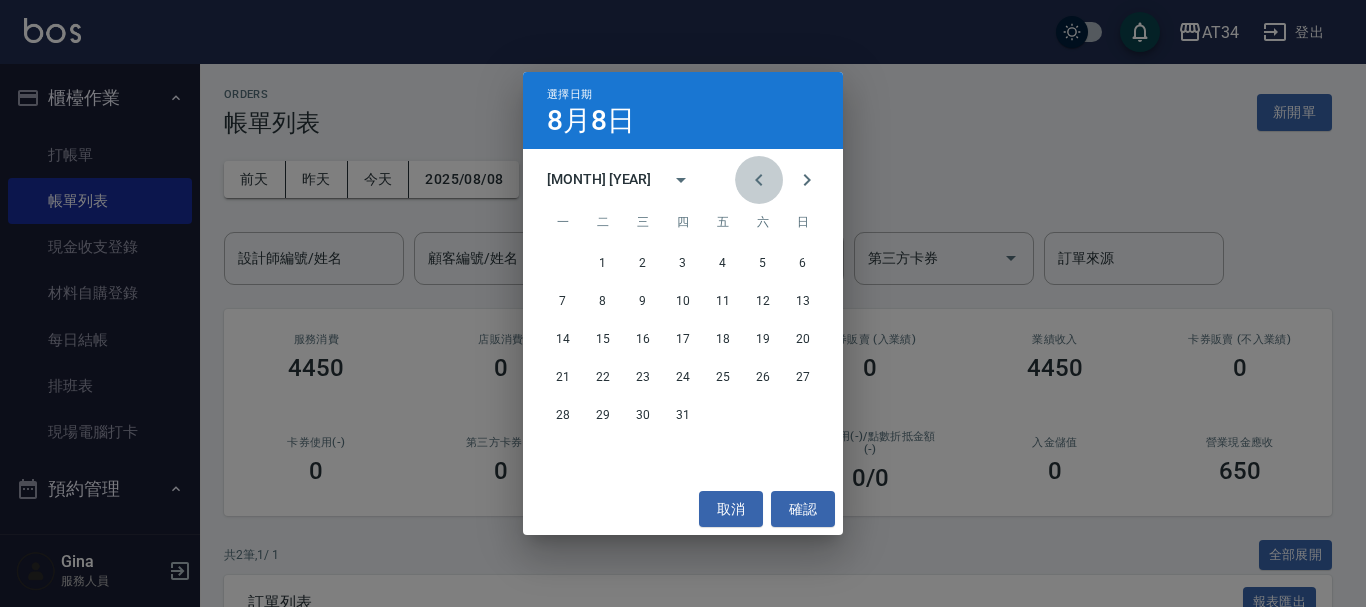 click 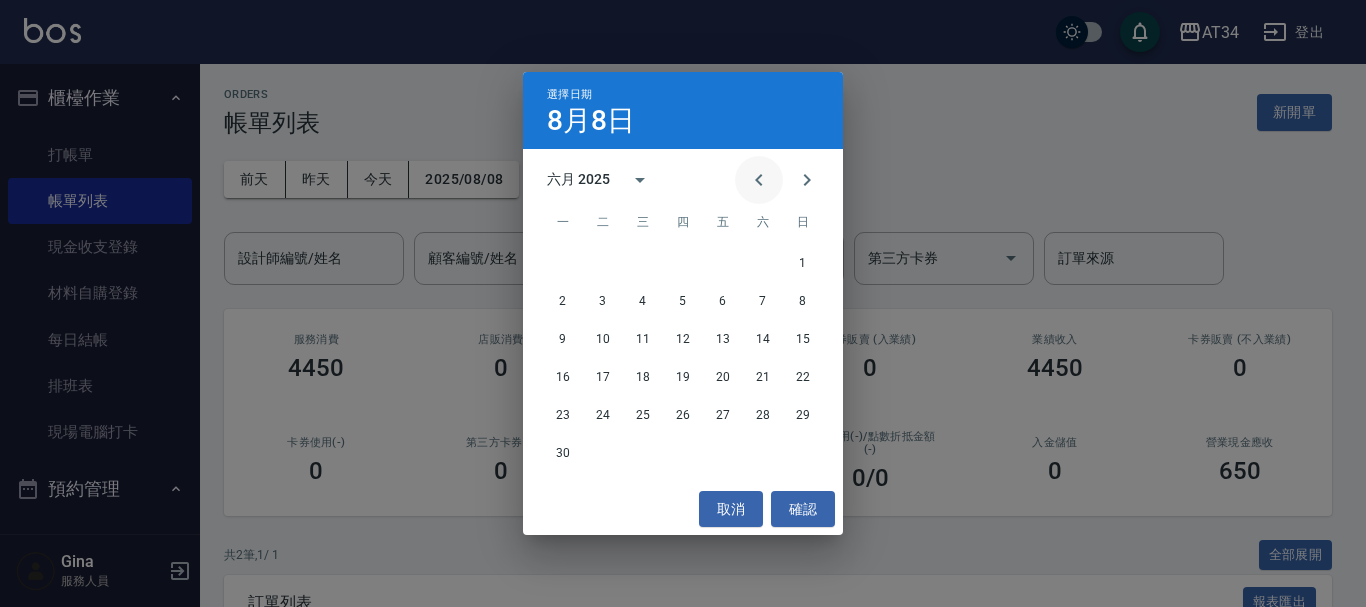 click 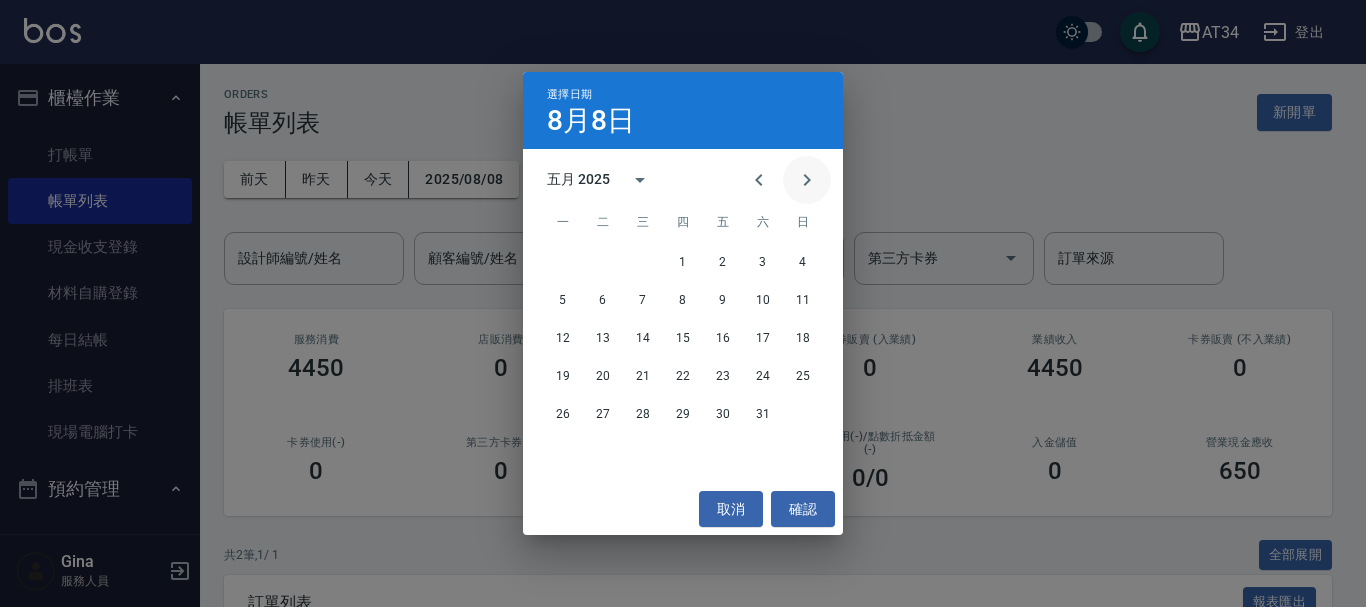 click 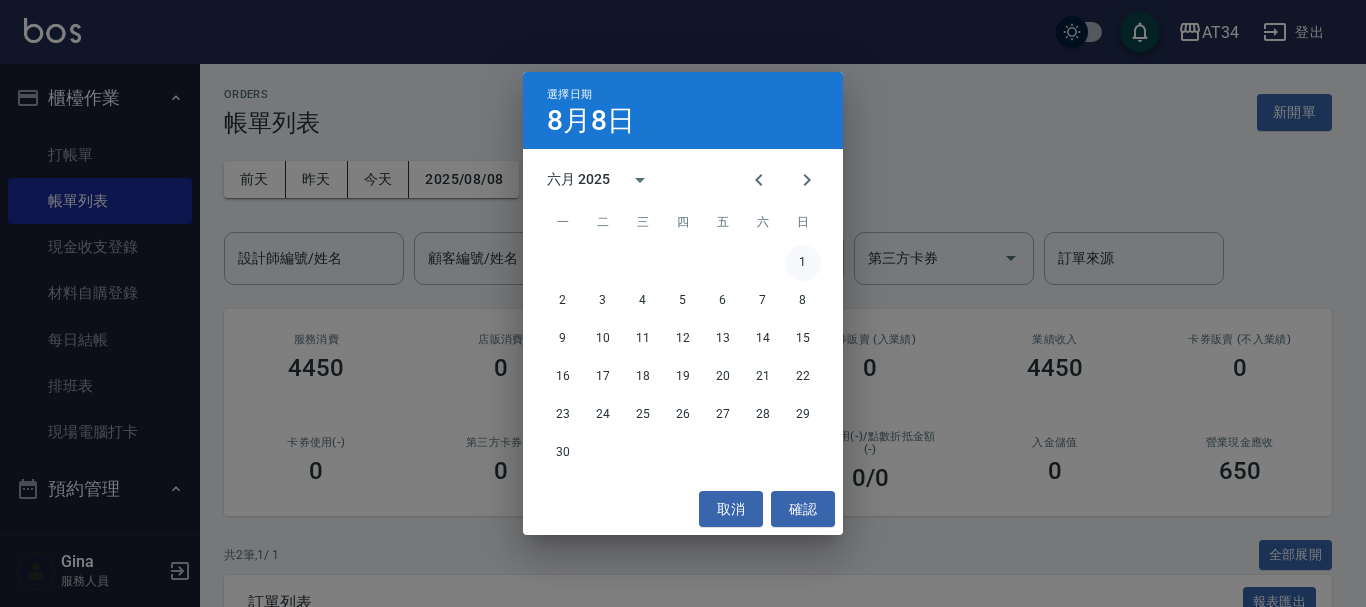 click on "1" at bounding box center (803, 263) 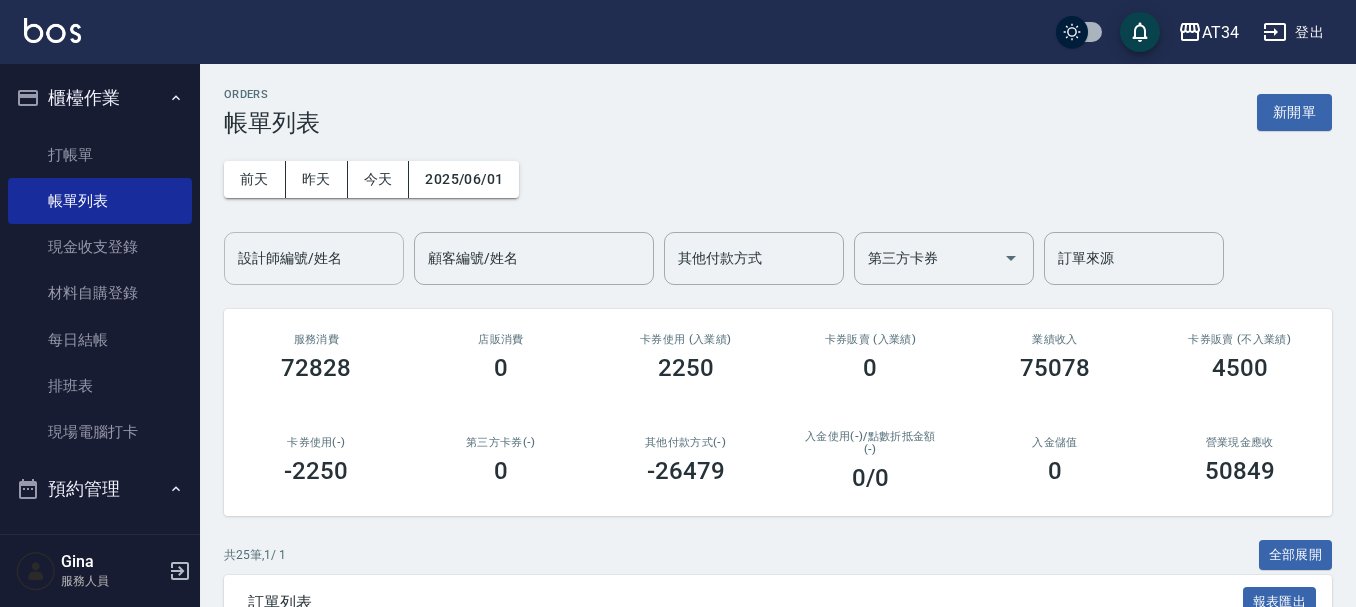 click on "設計師編號/姓名" at bounding box center (314, 258) 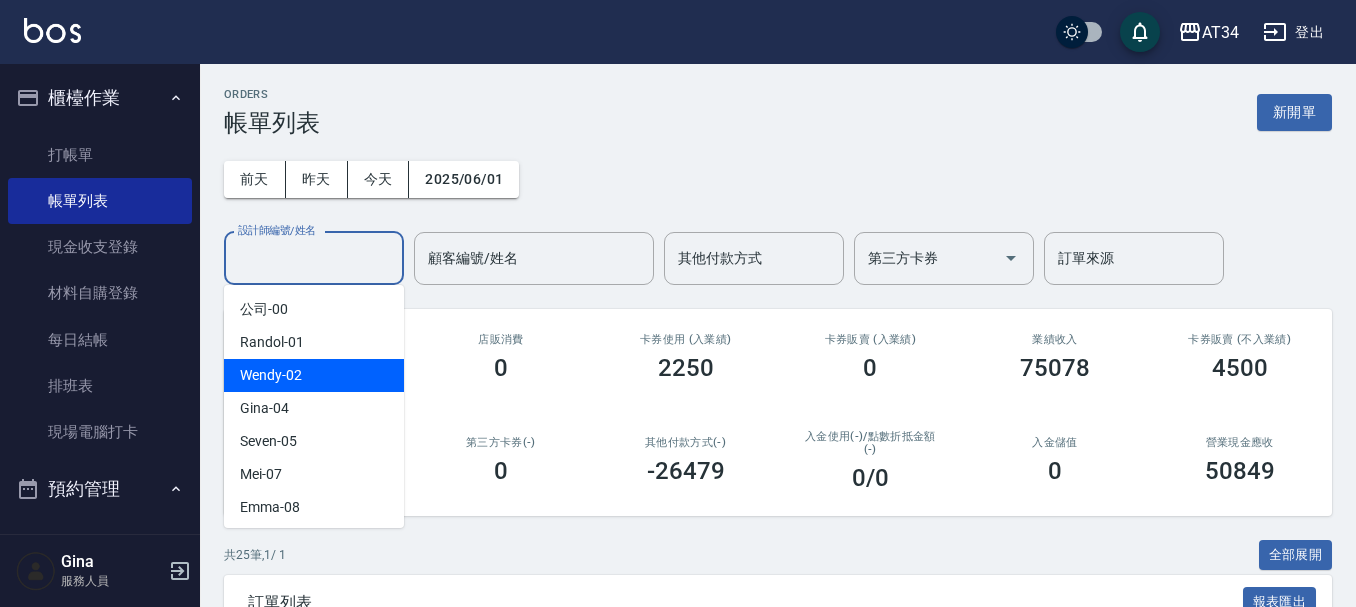 click on "Wendy -02" at bounding box center (314, 375) 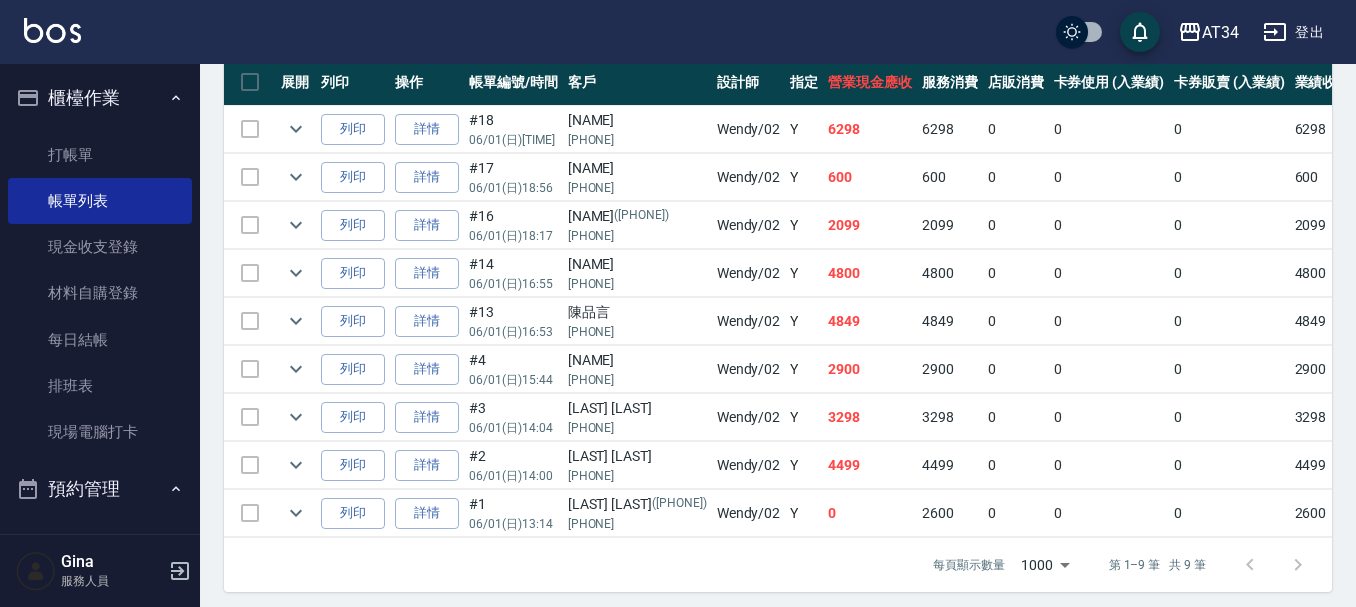 scroll, scrollTop: 596, scrollLeft: 0, axis: vertical 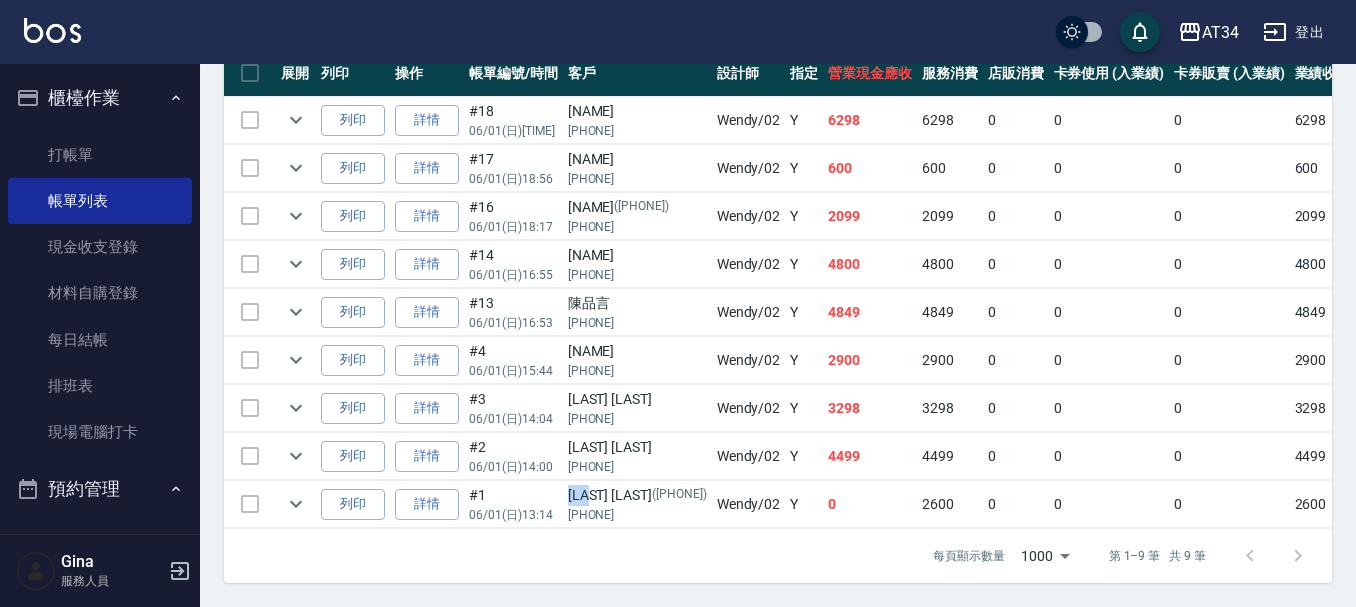 drag, startPoint x: 569, startPoint y: 479, endPoint x: 604, endPoint y: 473, distance: 35.510563 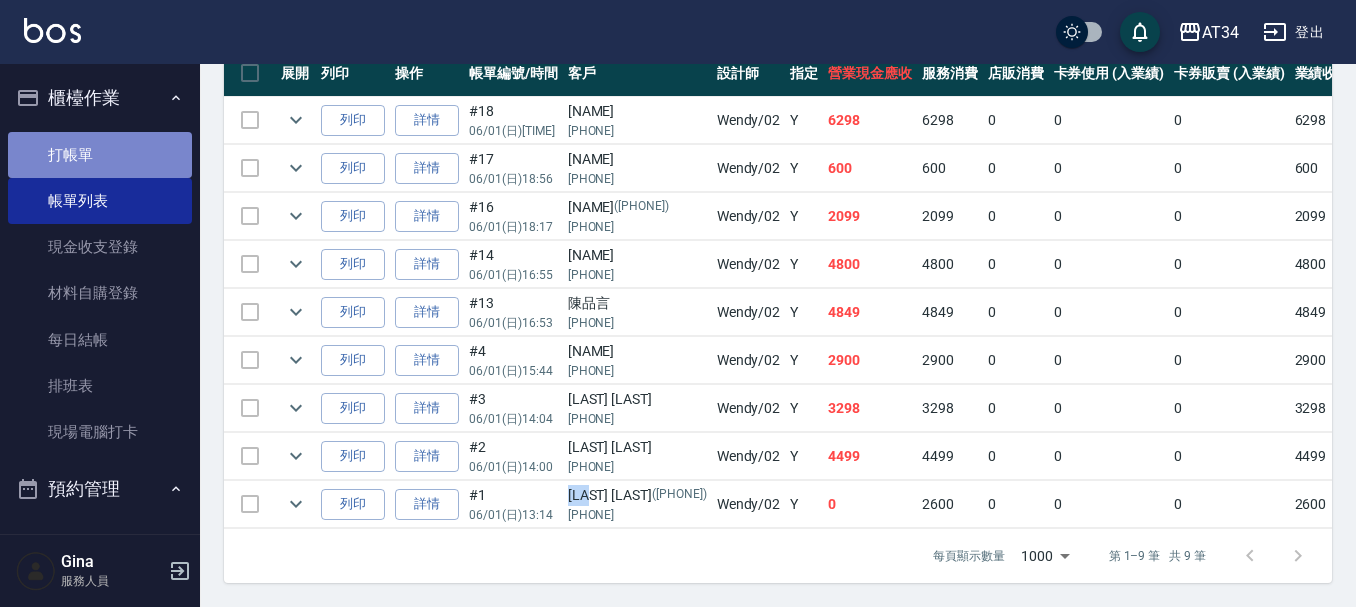 click on "打帳單" at bounding box center (100, 155) 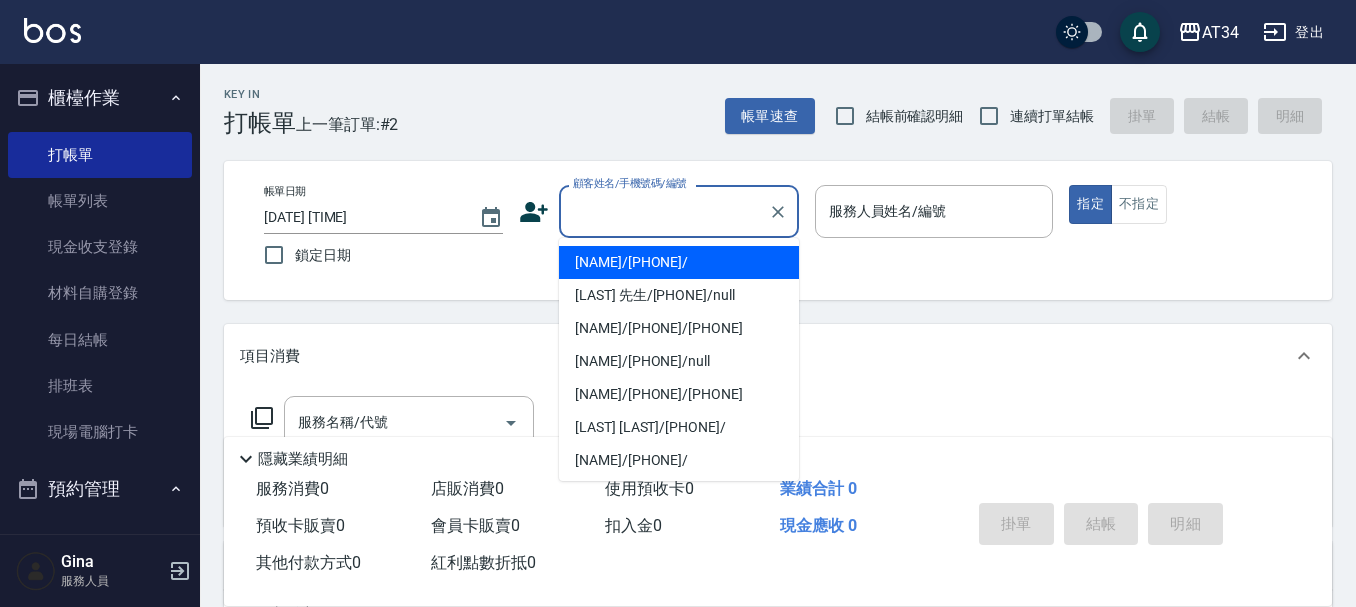 drag, startPoint x: 628, startPoint y: 230, endPoint x: 609, endPoint y: 211, distance: 26.870058 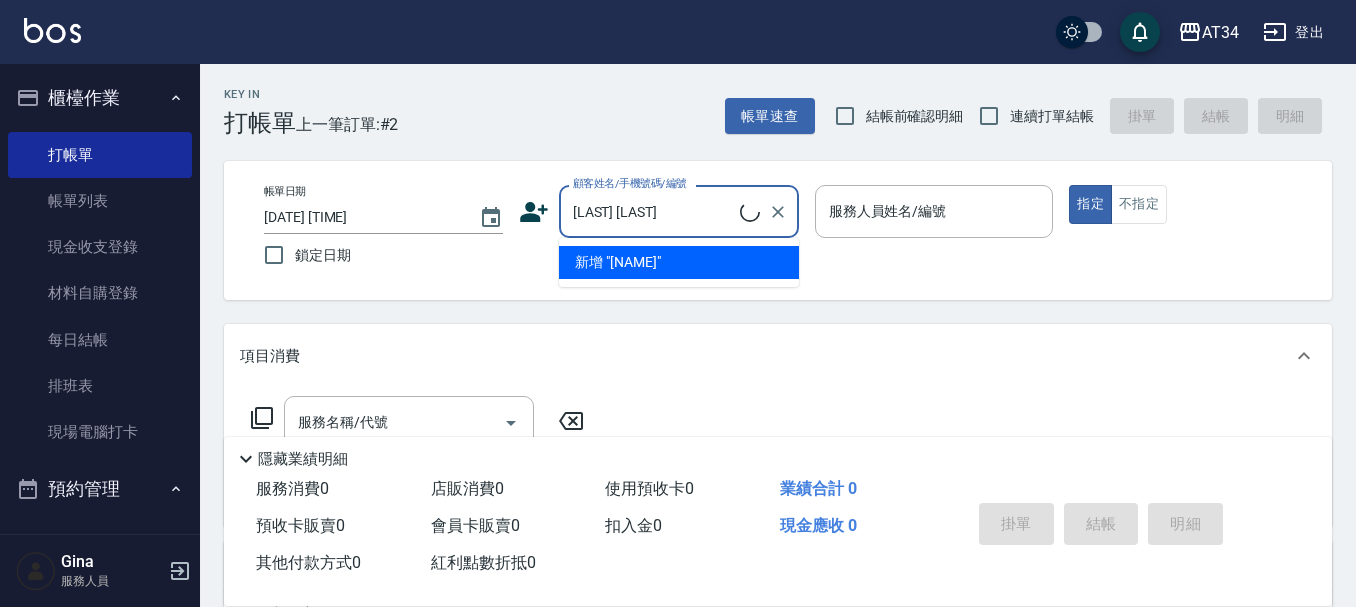 type on "[NAME]/[PHONE]/[PHONE]" 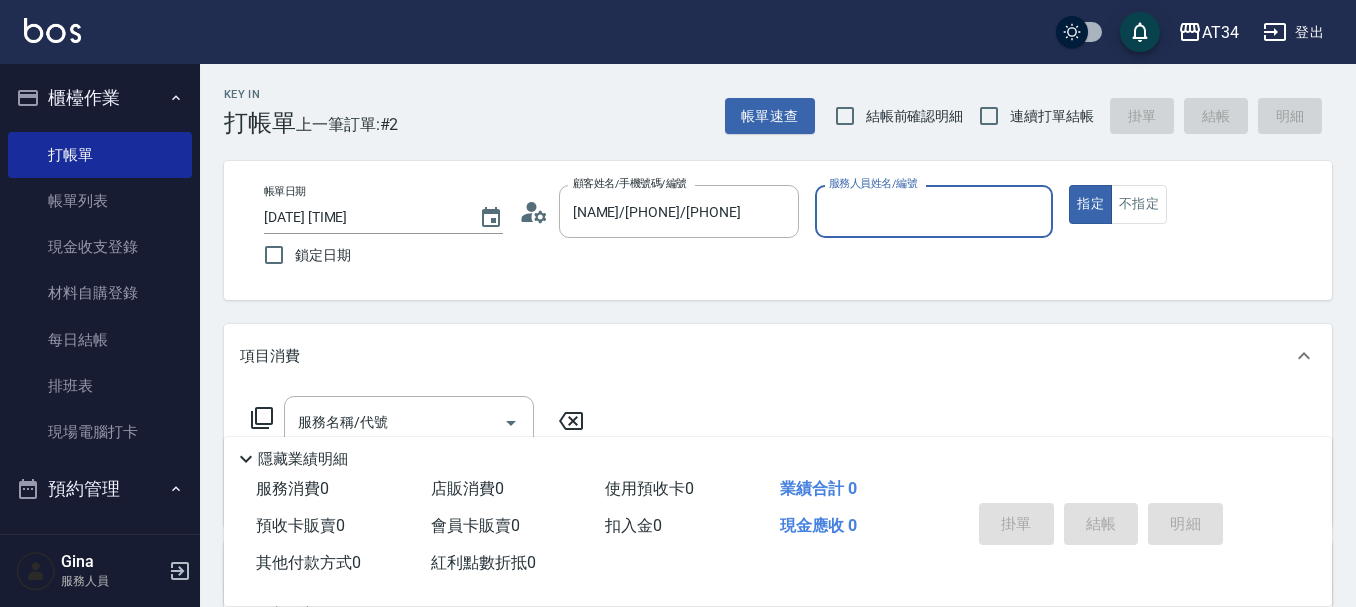 type on "Wendy-02" 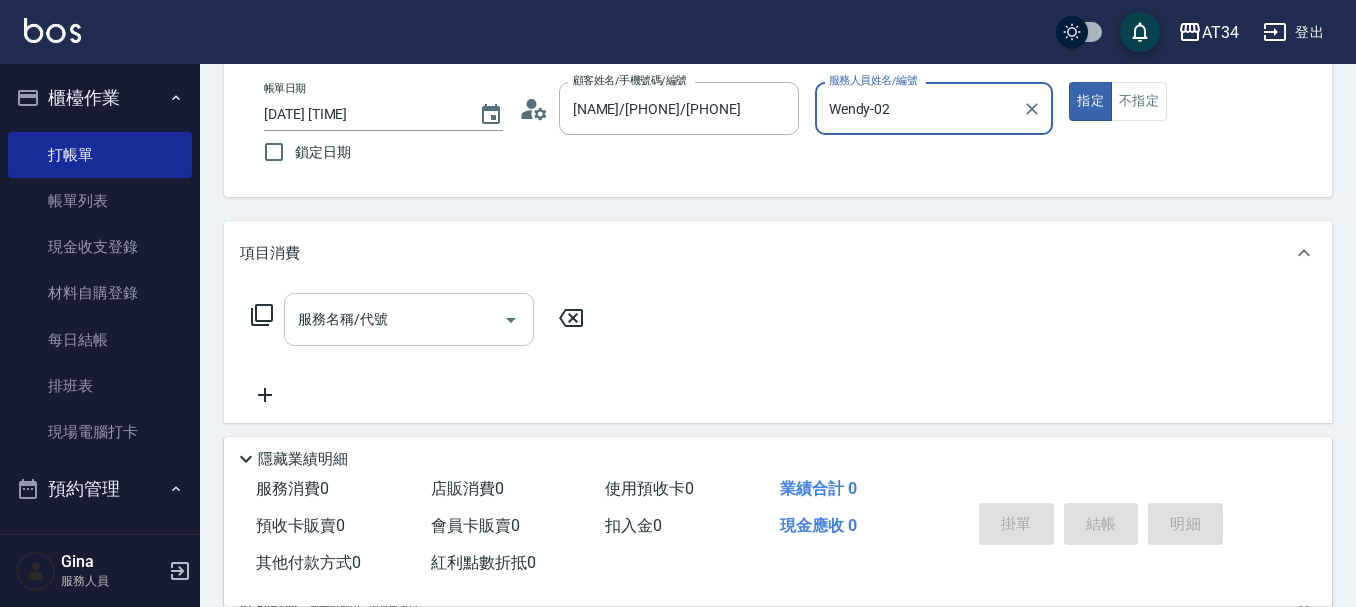 scroll, scrollTop: 200, scrollLeft: 0, axis: vertical 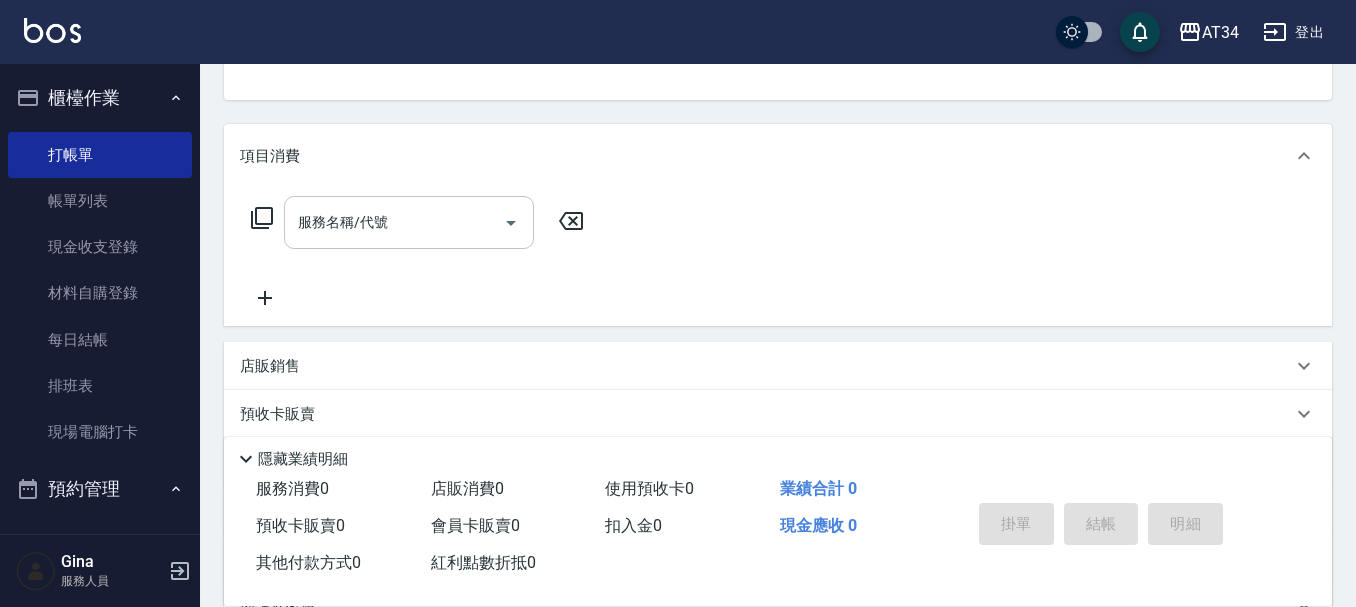 click on "服務名稱/代號" at bounding box center (394, 222) 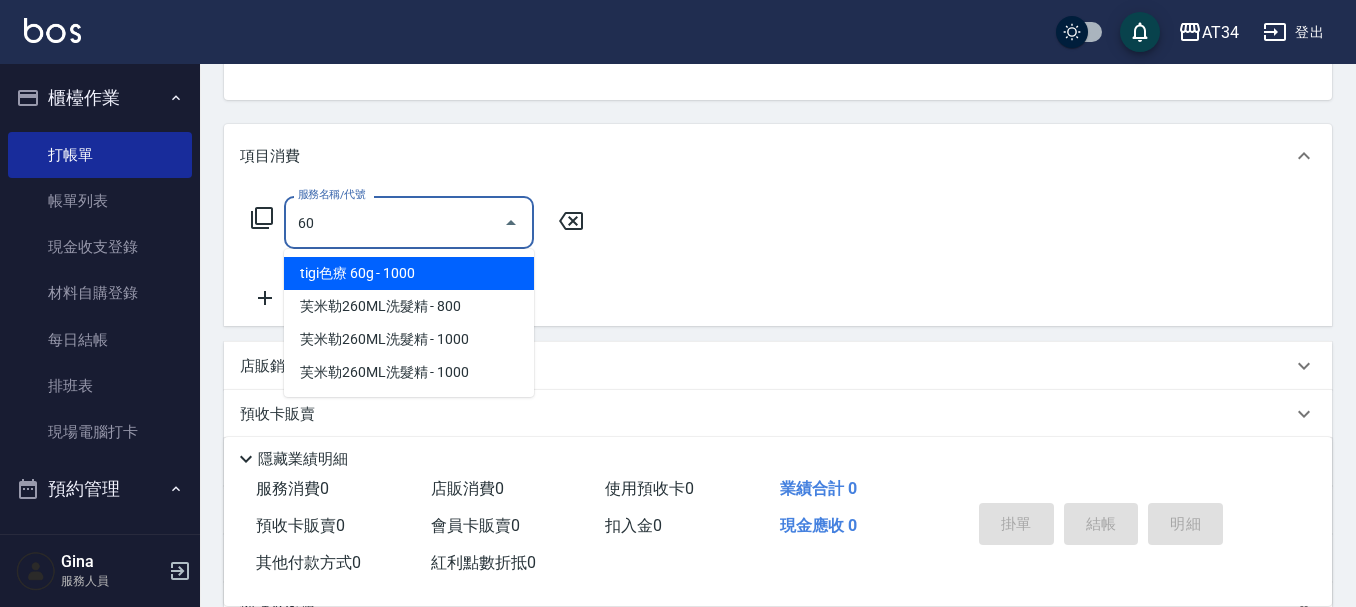 type on "602" 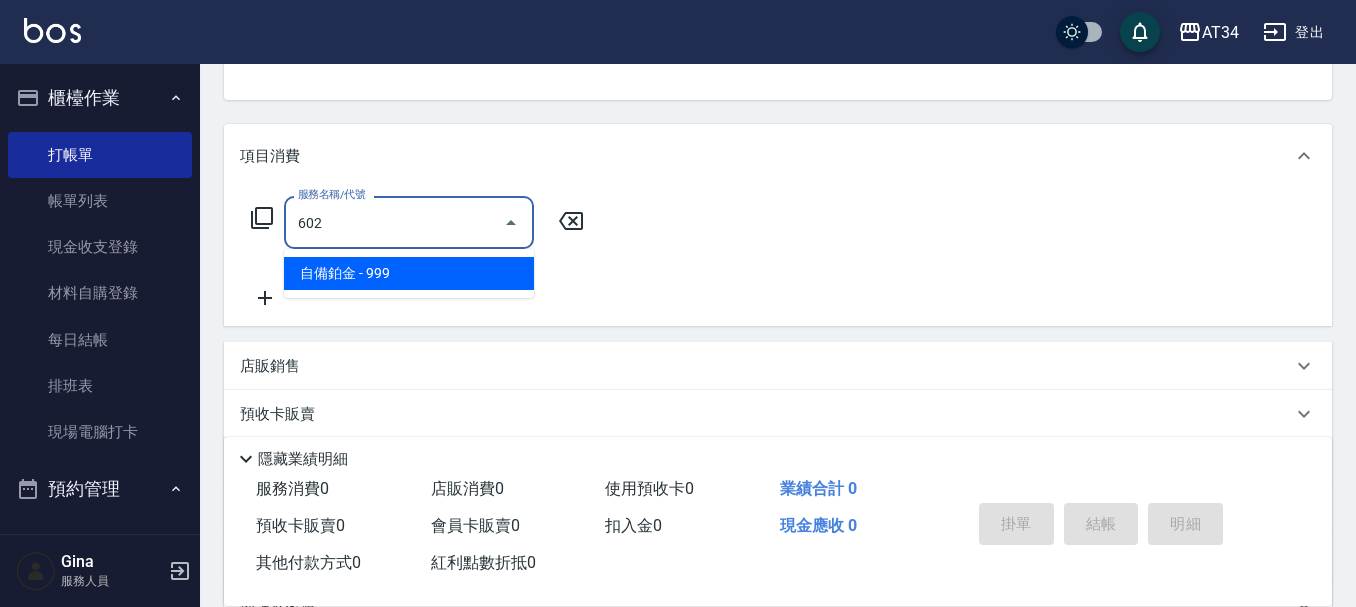 type on "90" 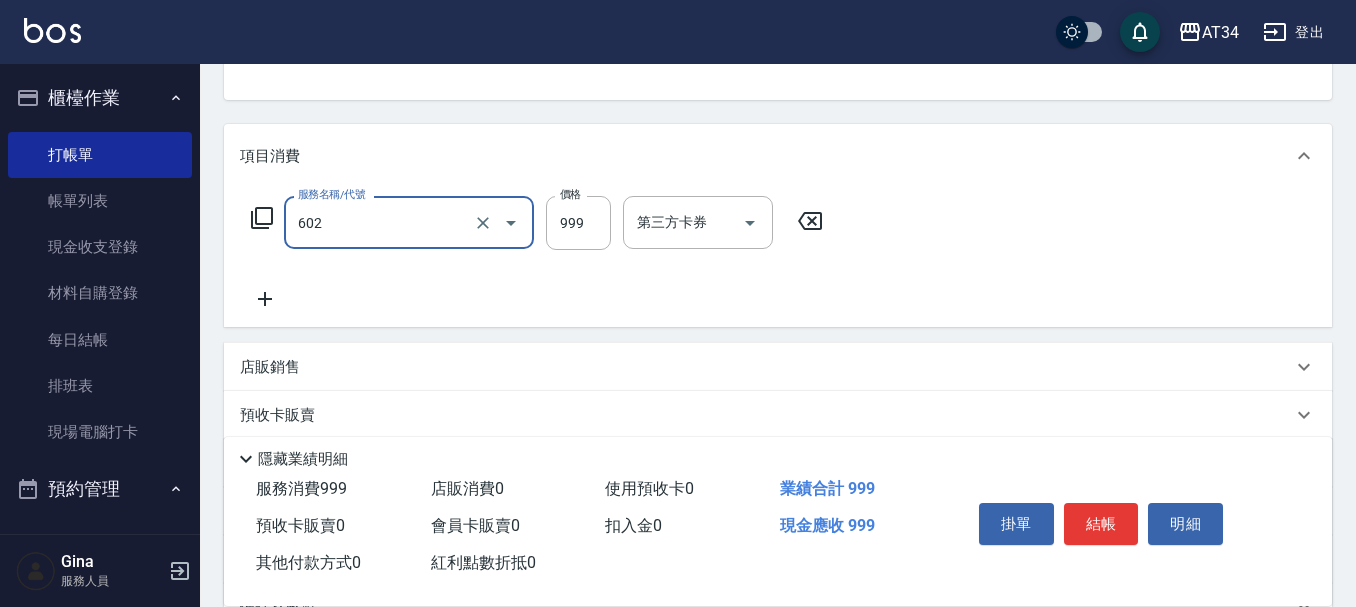 type on "自備鉑金(602)" 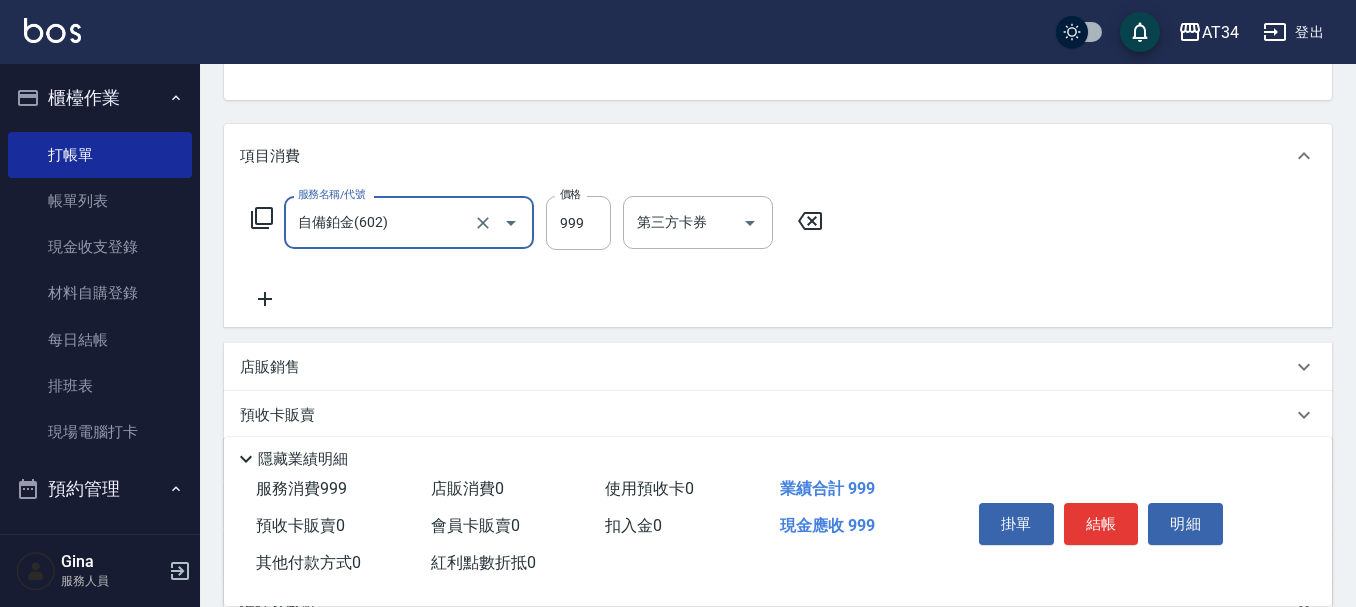 type on "1" 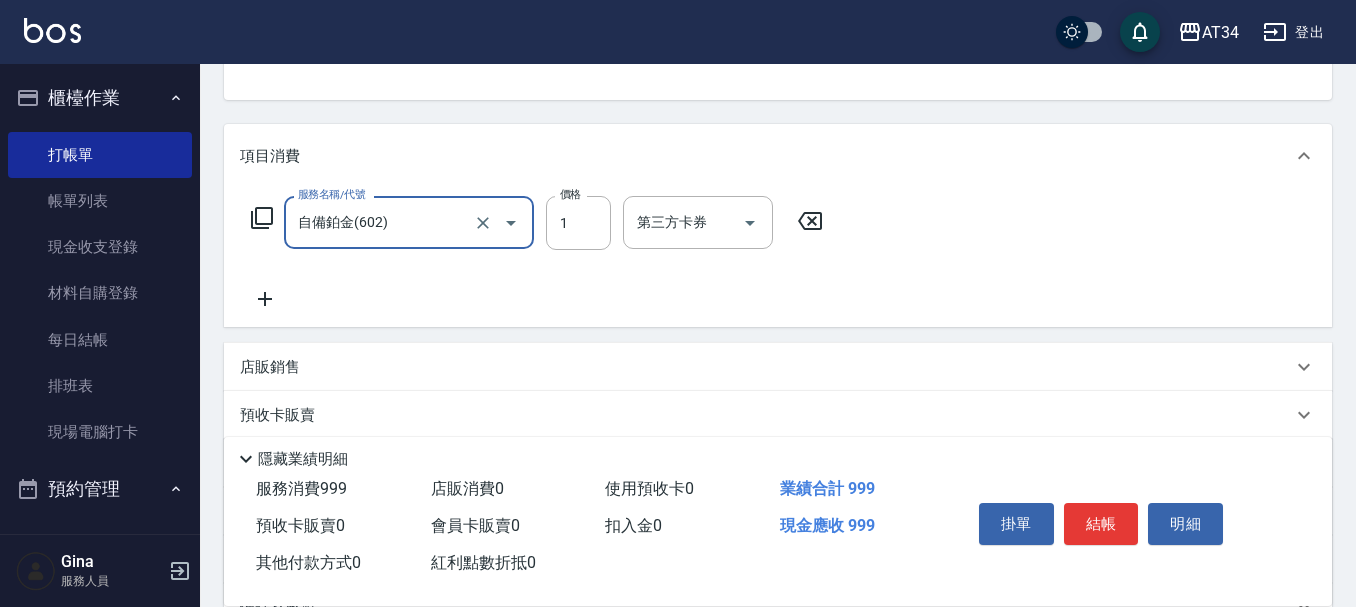 type on "0" 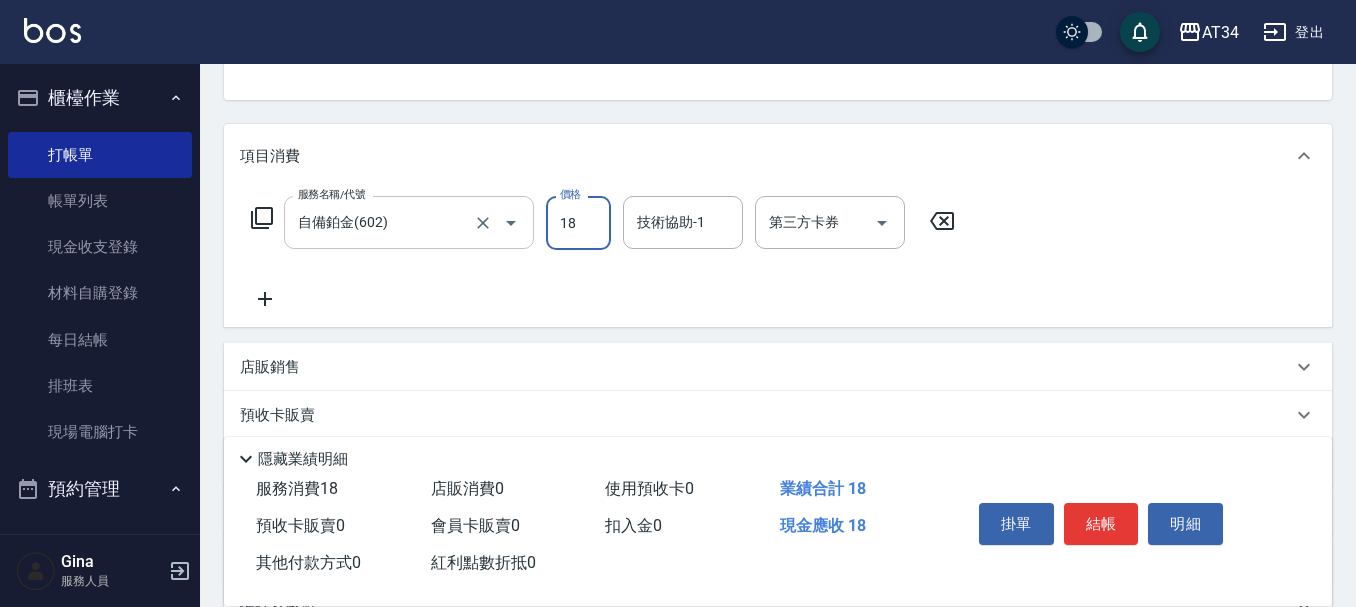type on "180" 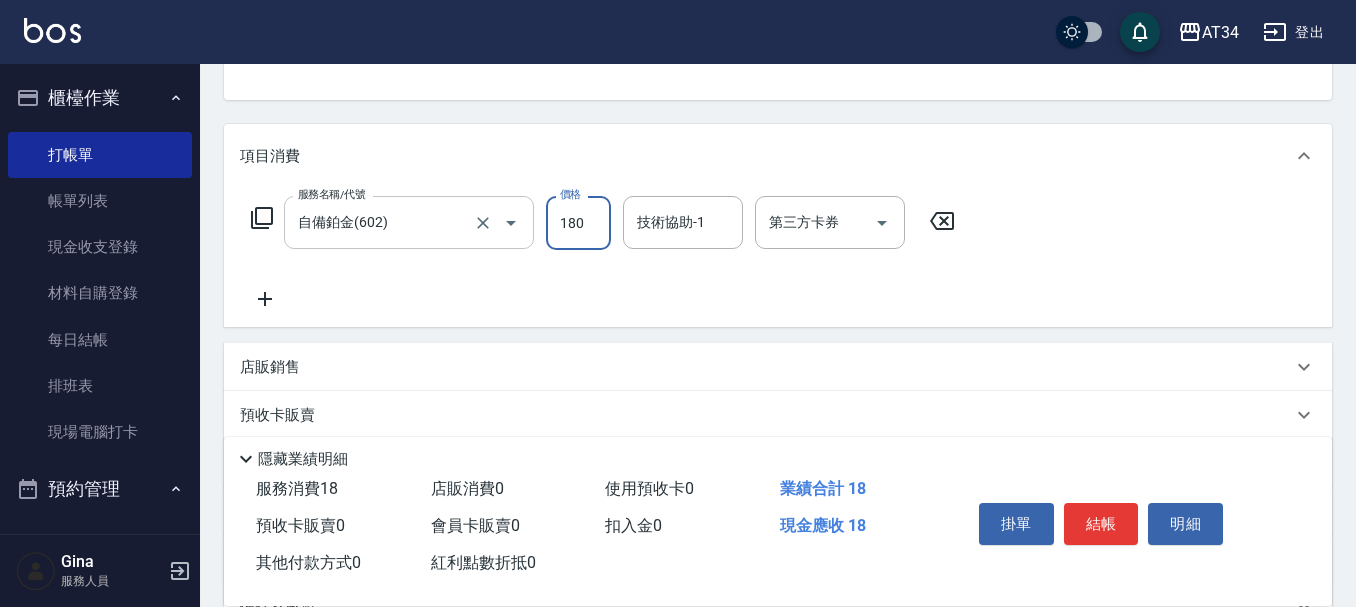 type on "180" 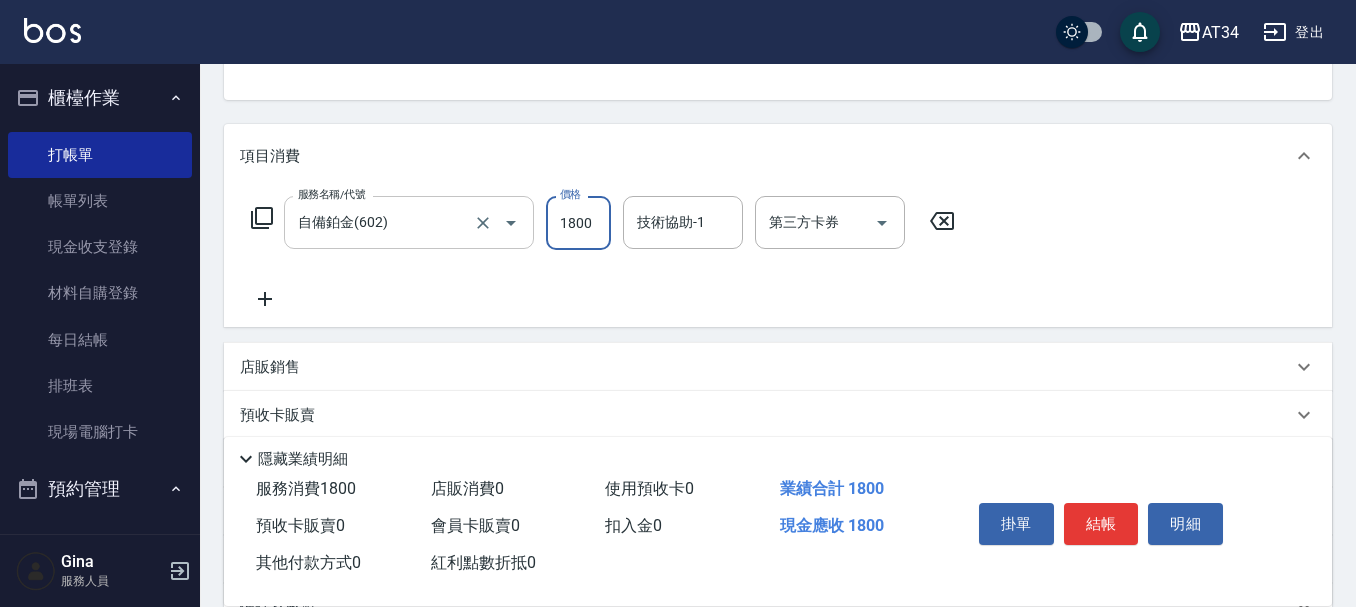 type on "1800" 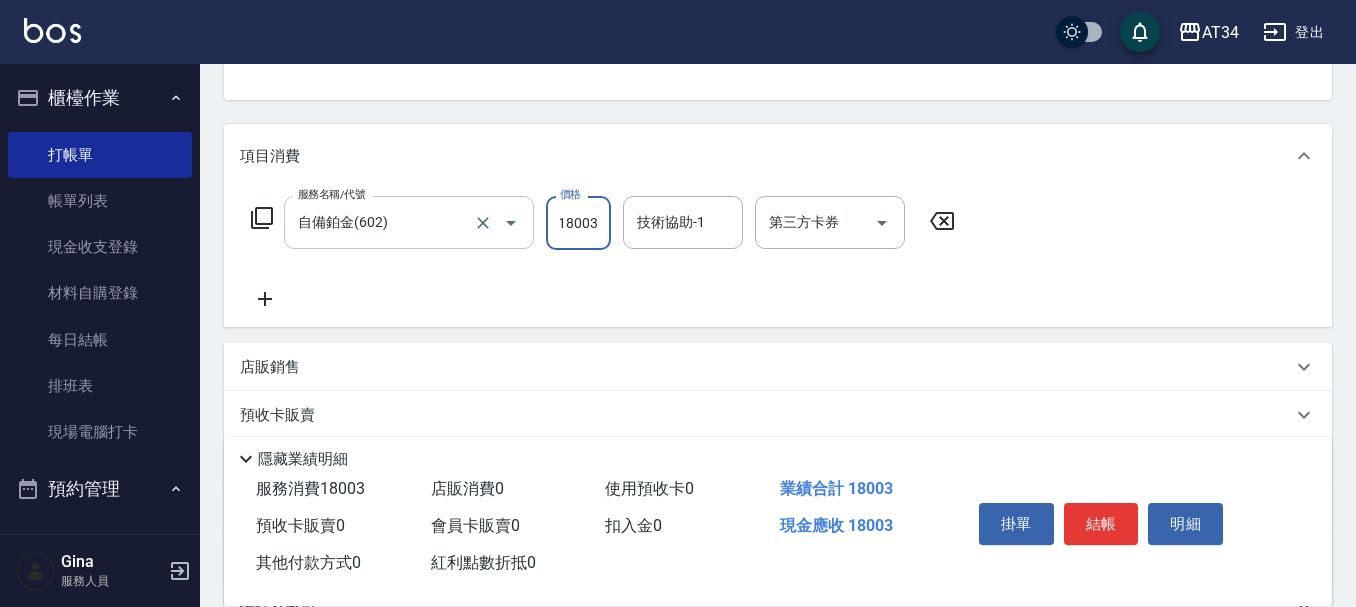 type on "180032" 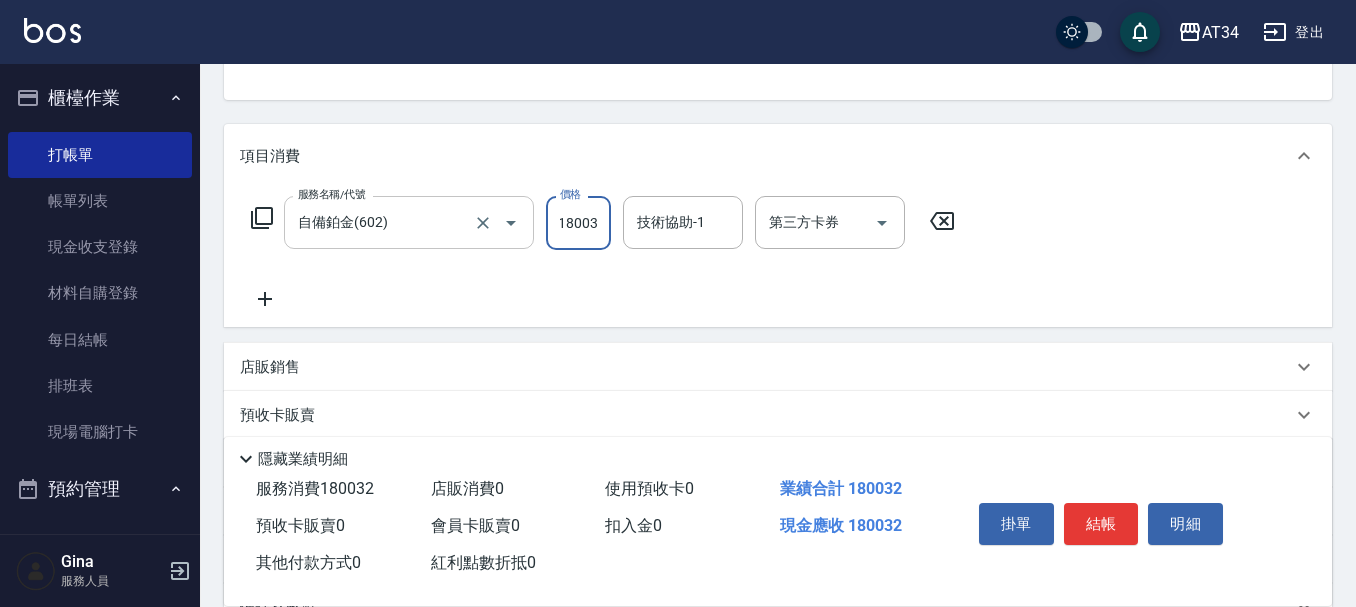scroll, scrollTop: 0, scrollLeft: 9, axis: horizontal 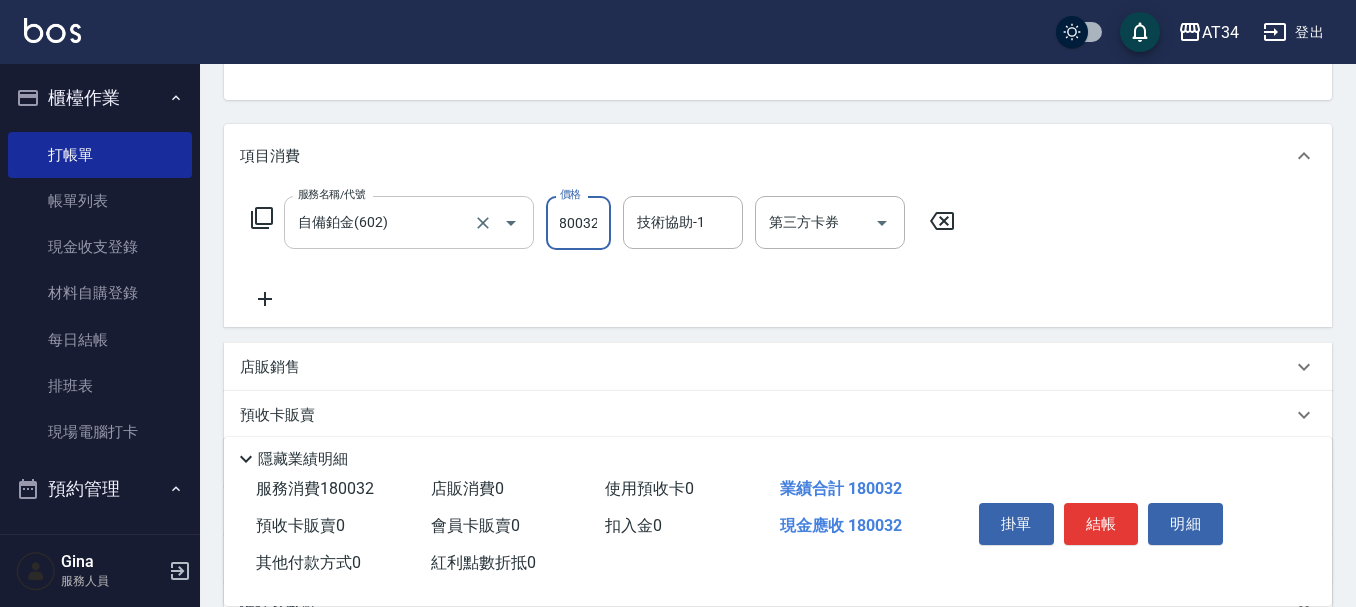 type on "18003" 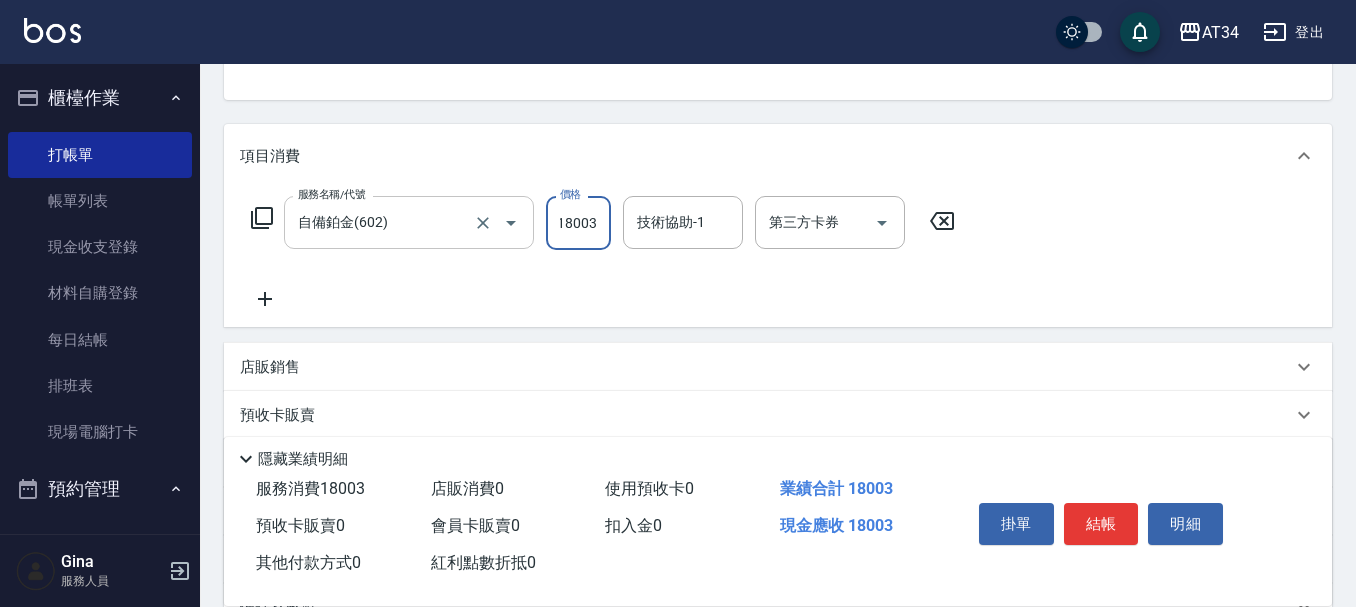 type on "180" 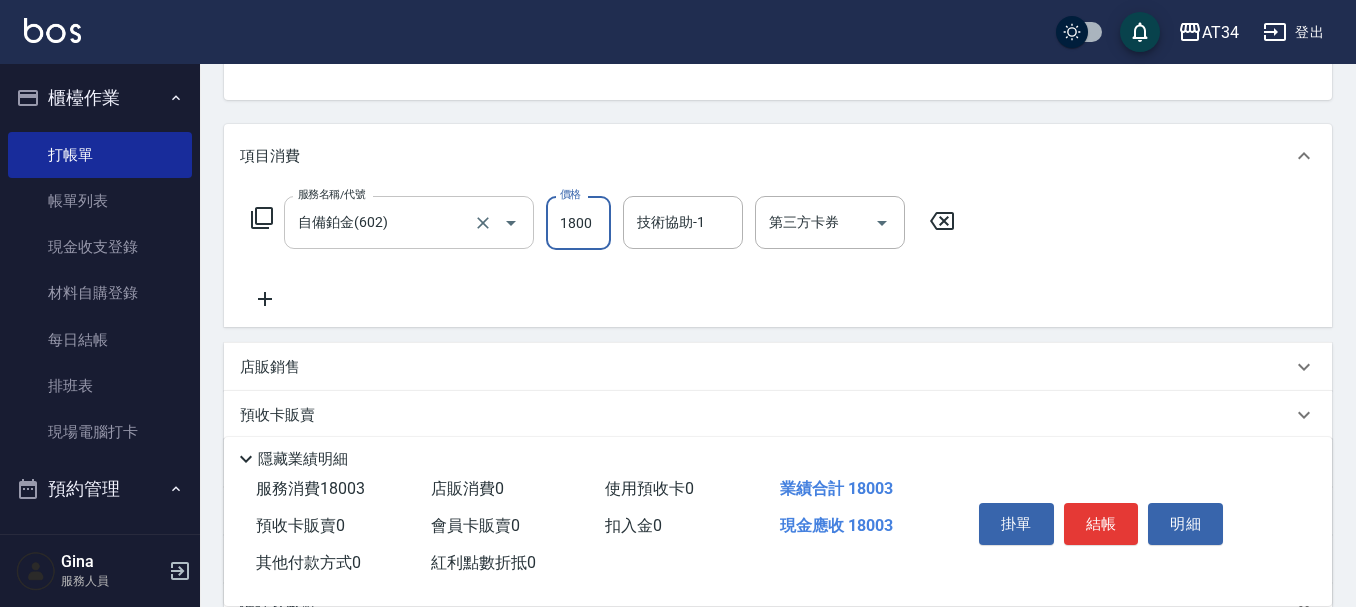 scroll, scrollTop: 0, scrollLeft: 0, axis: both 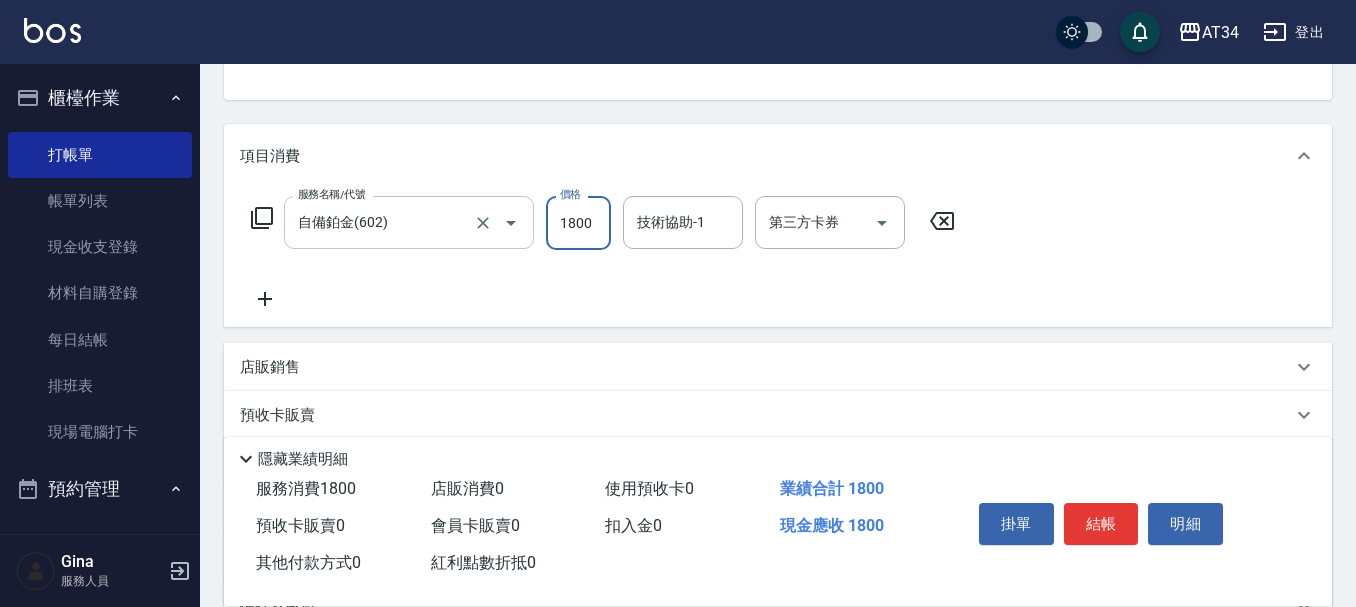 type on "18003" 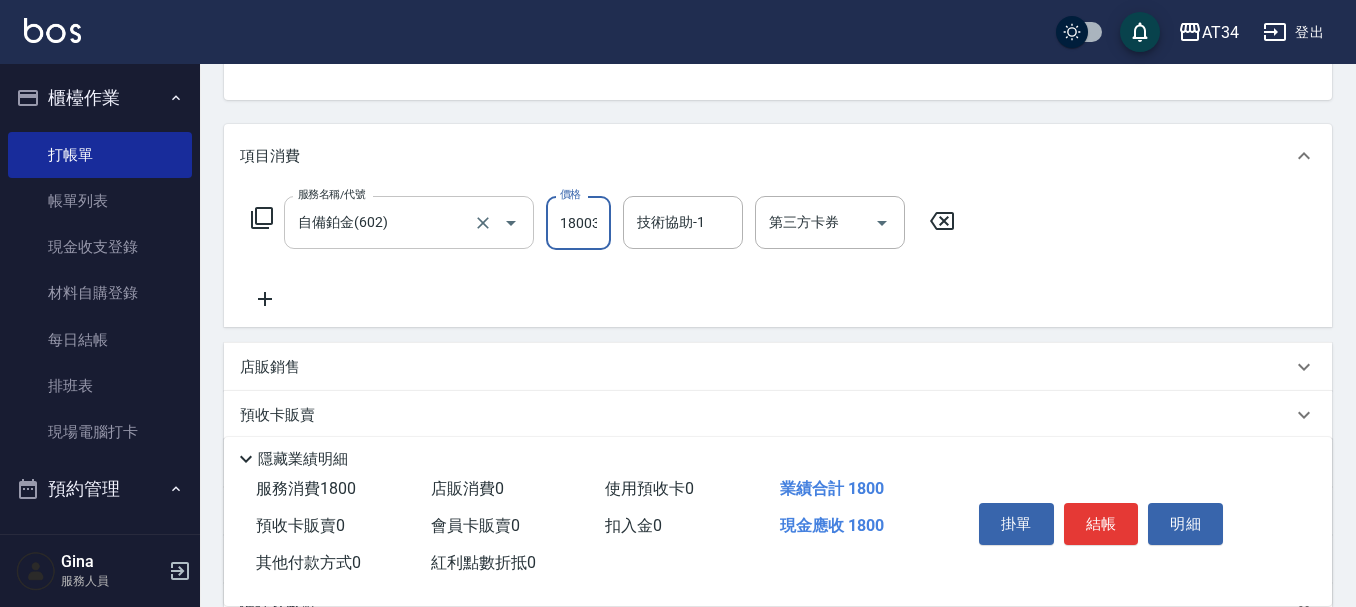 type on "1800" 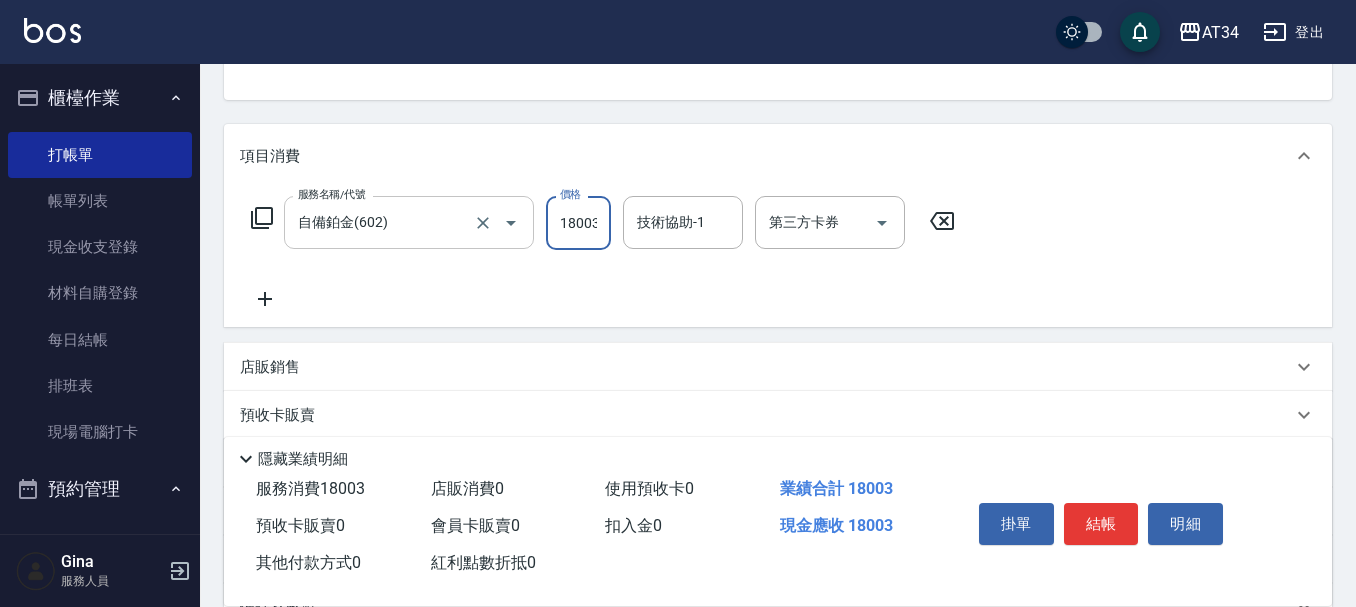scroll, scrollTop: 0, scrollLeft: 2, axis: horizontal 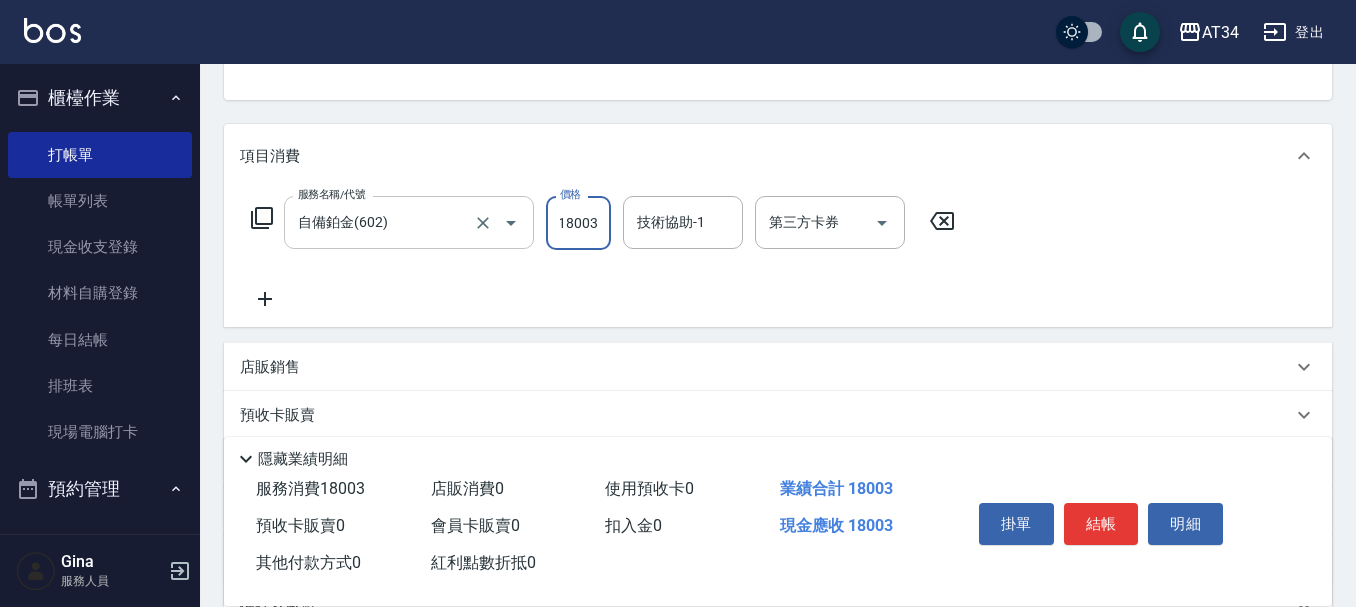 type on "1800" 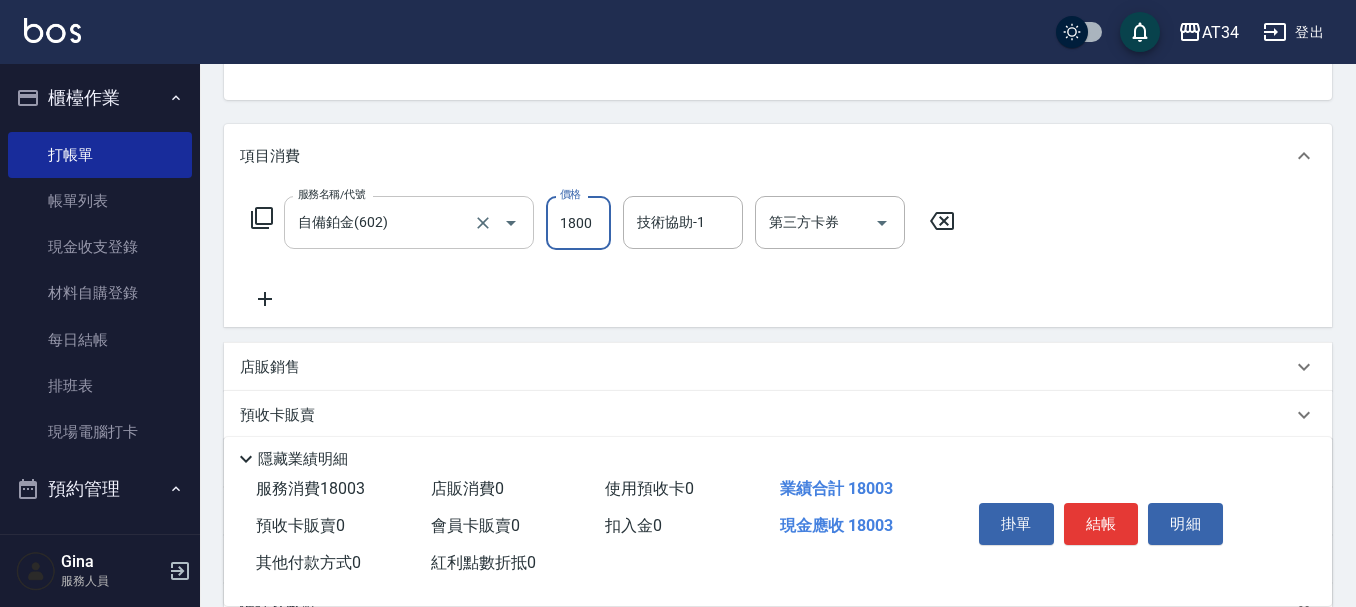 type on "180" 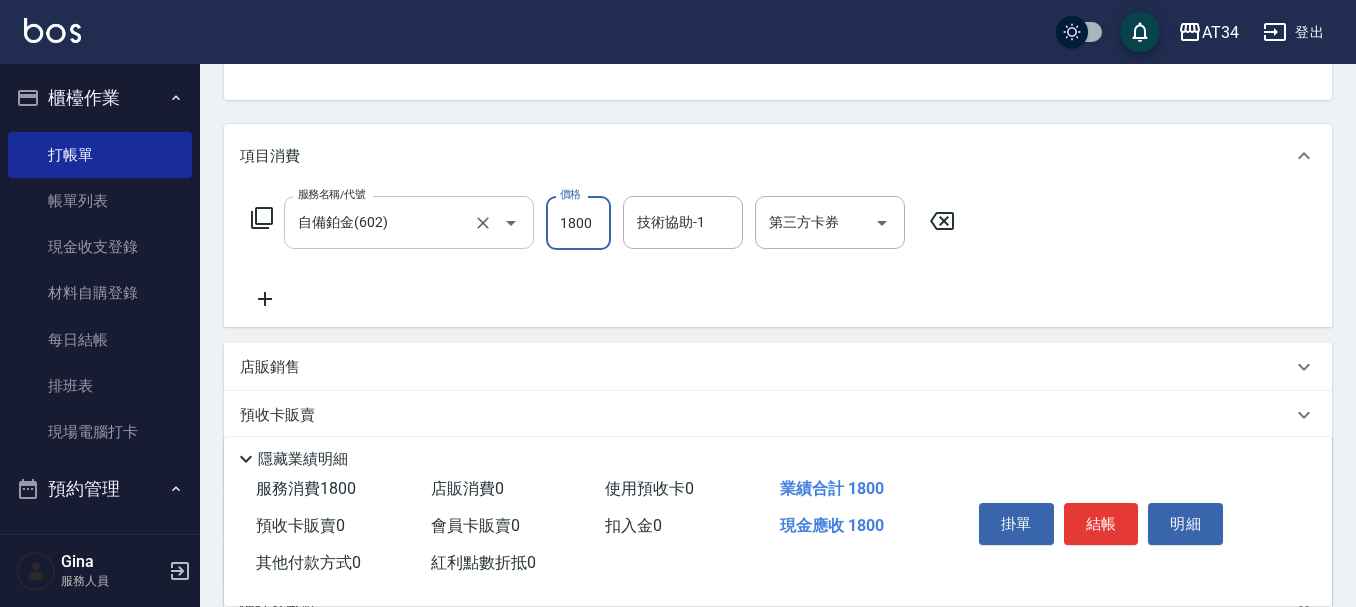 scroll, scrollTop: 0, scrollLeft: 0, axis: both 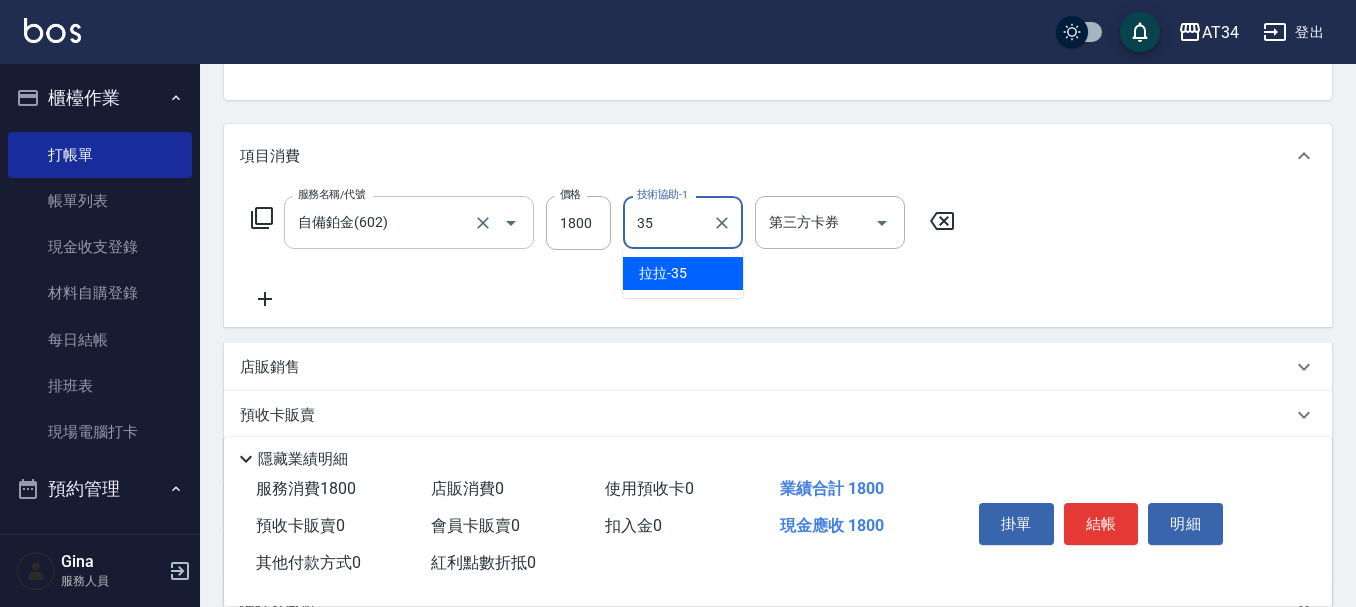 type on "拉拉-35" 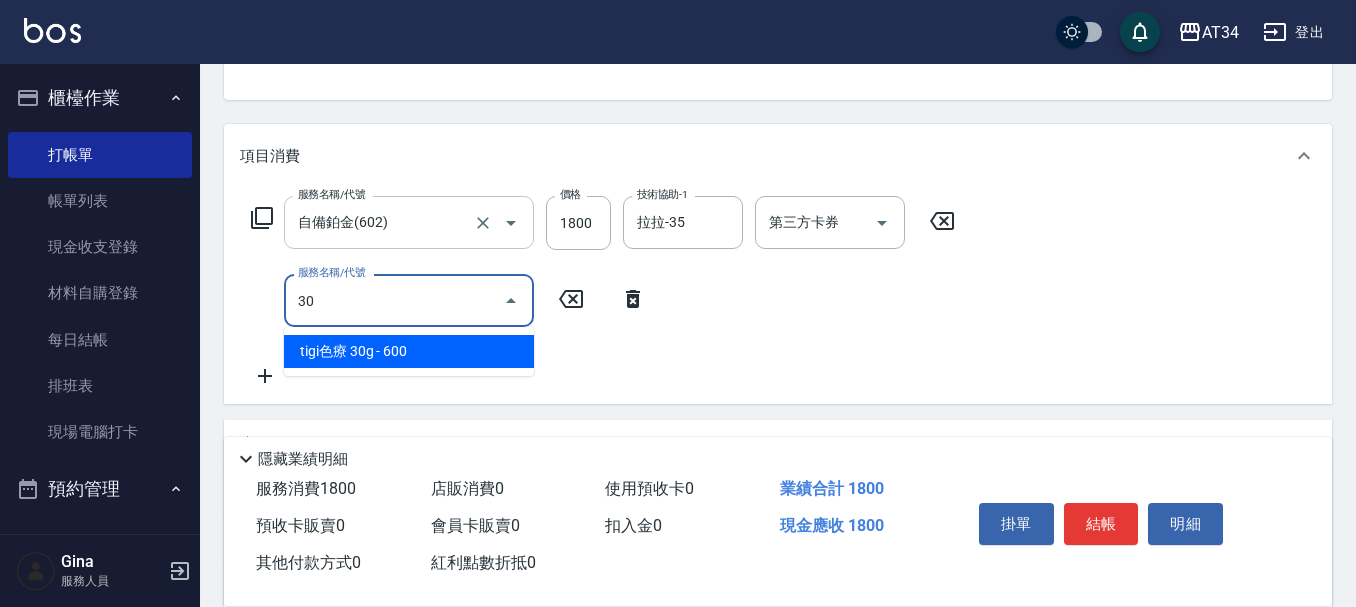 type on "301" 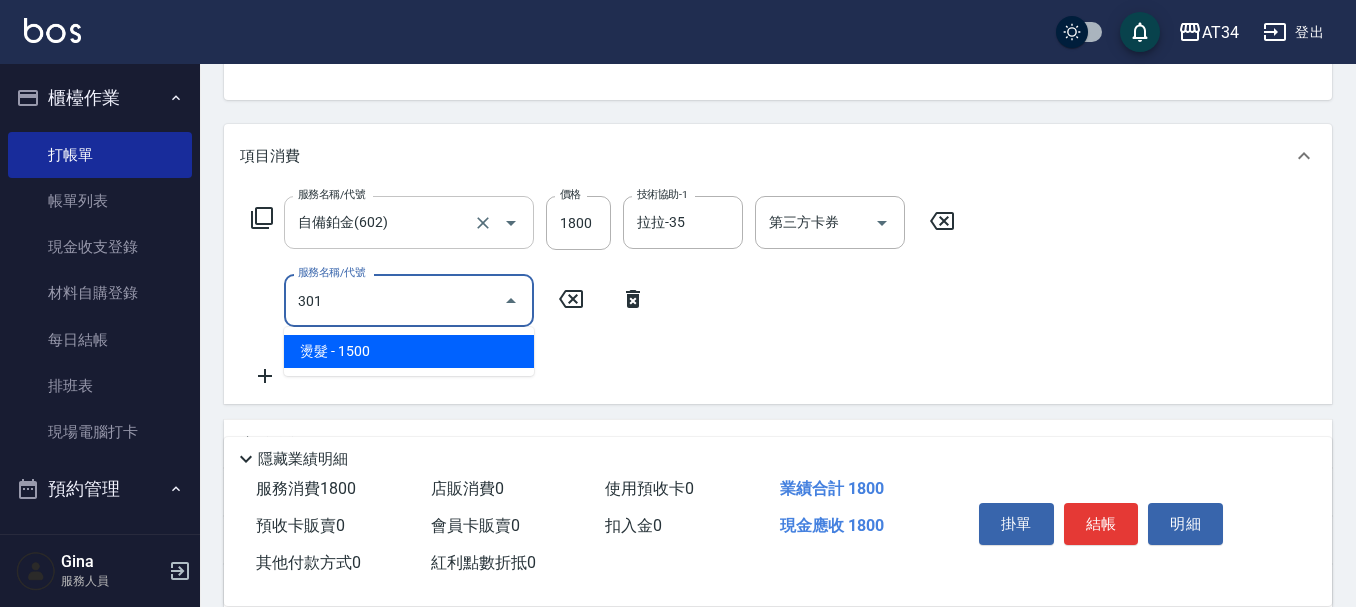 type on "330" 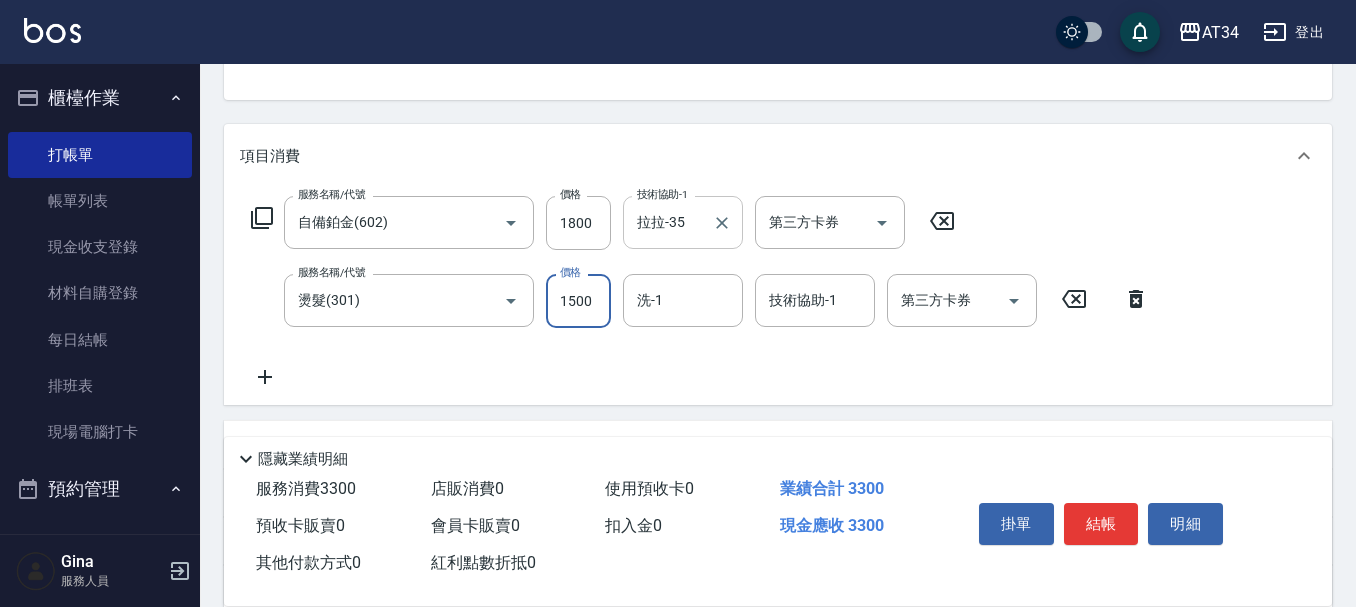 type on "3" 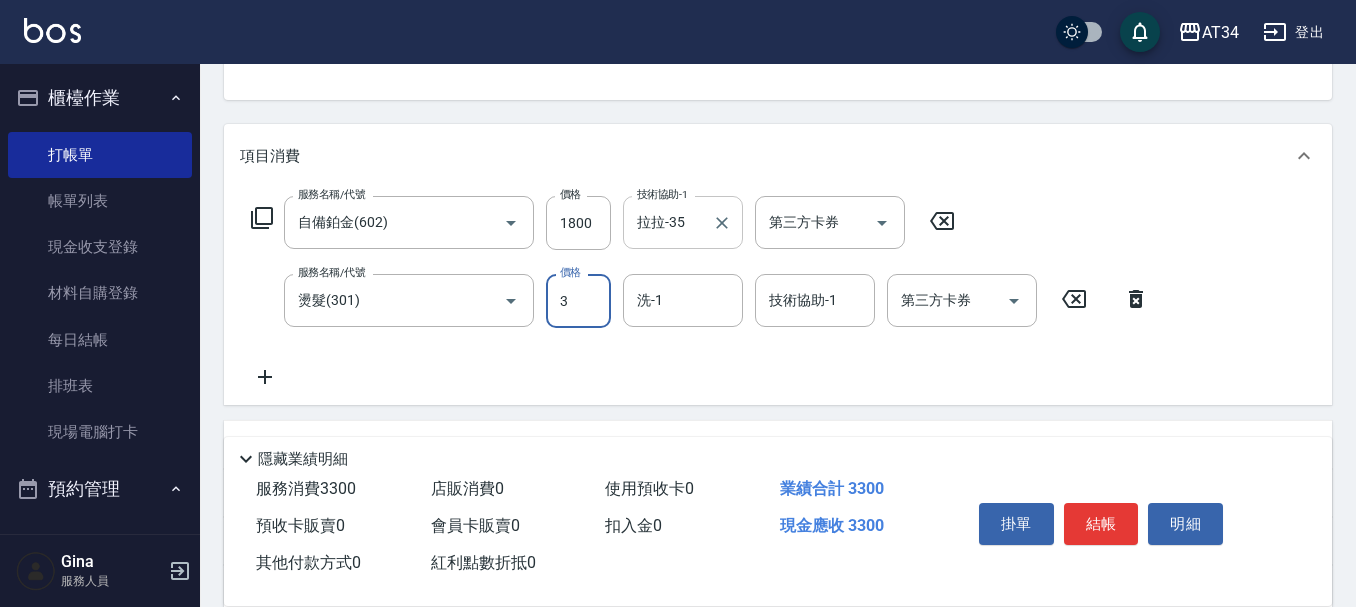 type on "180" 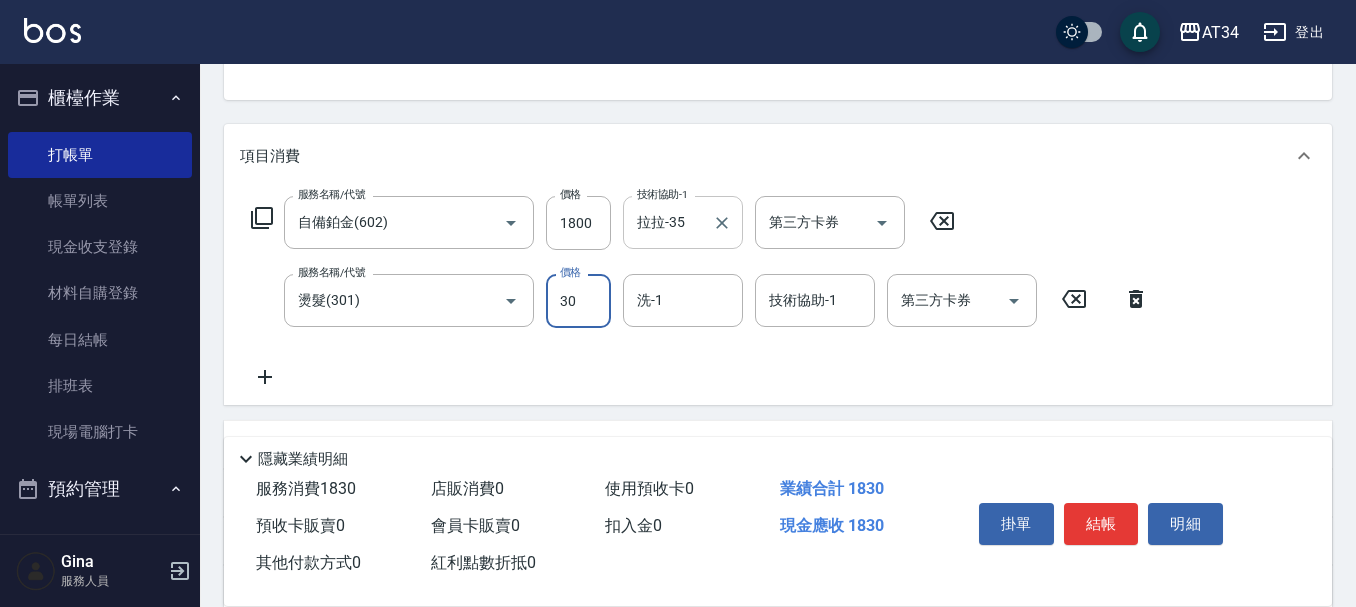 type on "302" 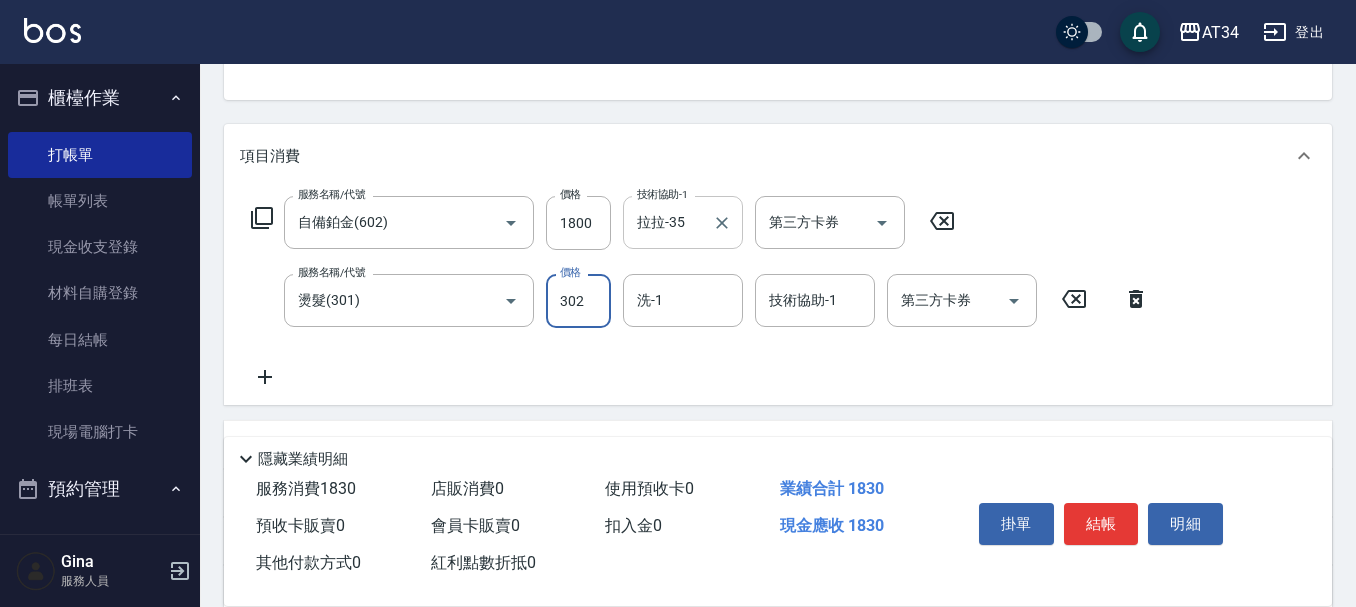 type on "210" 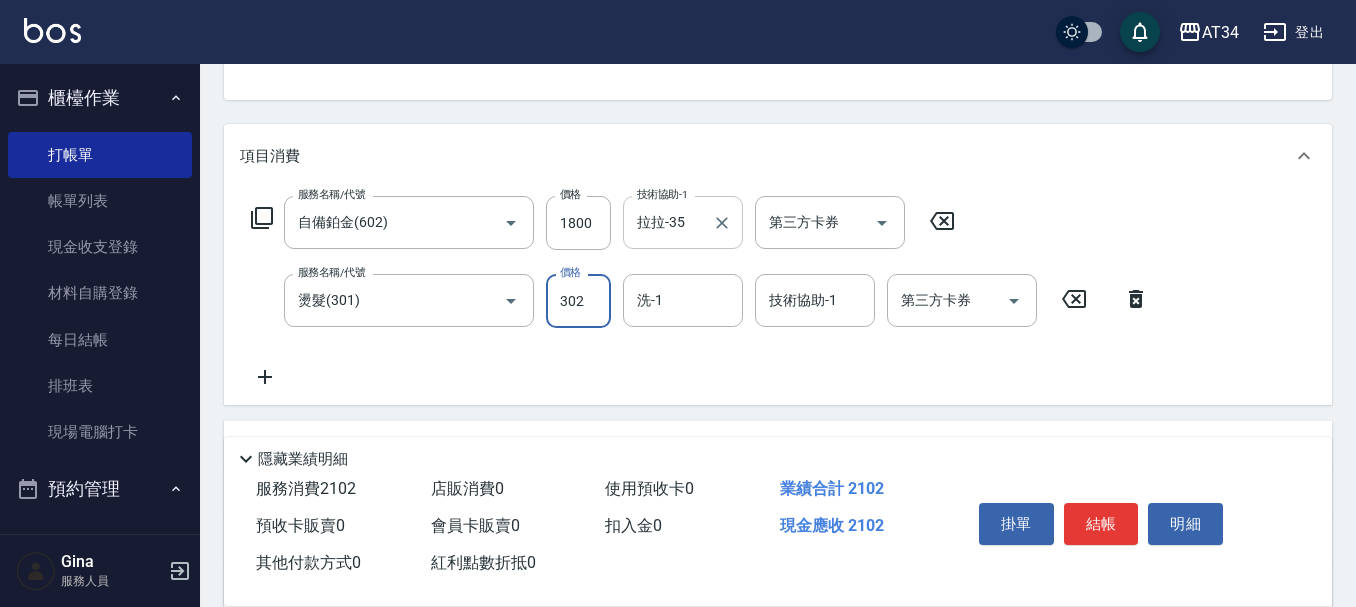 type on "3020" 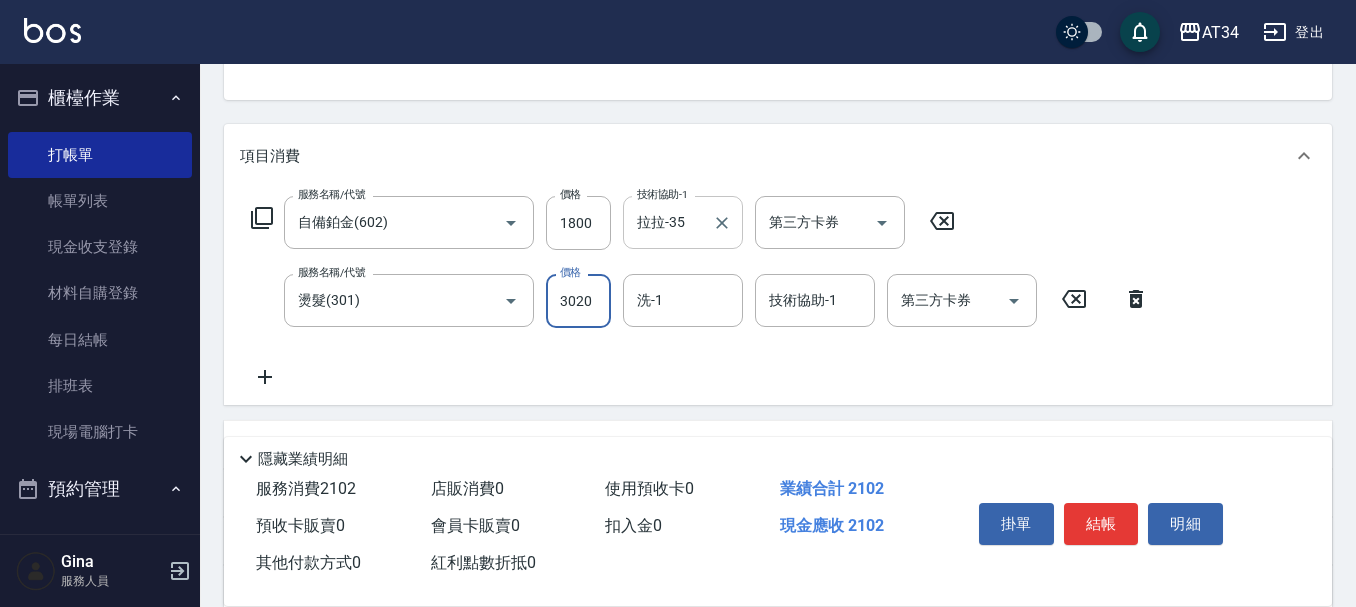 type on "480" 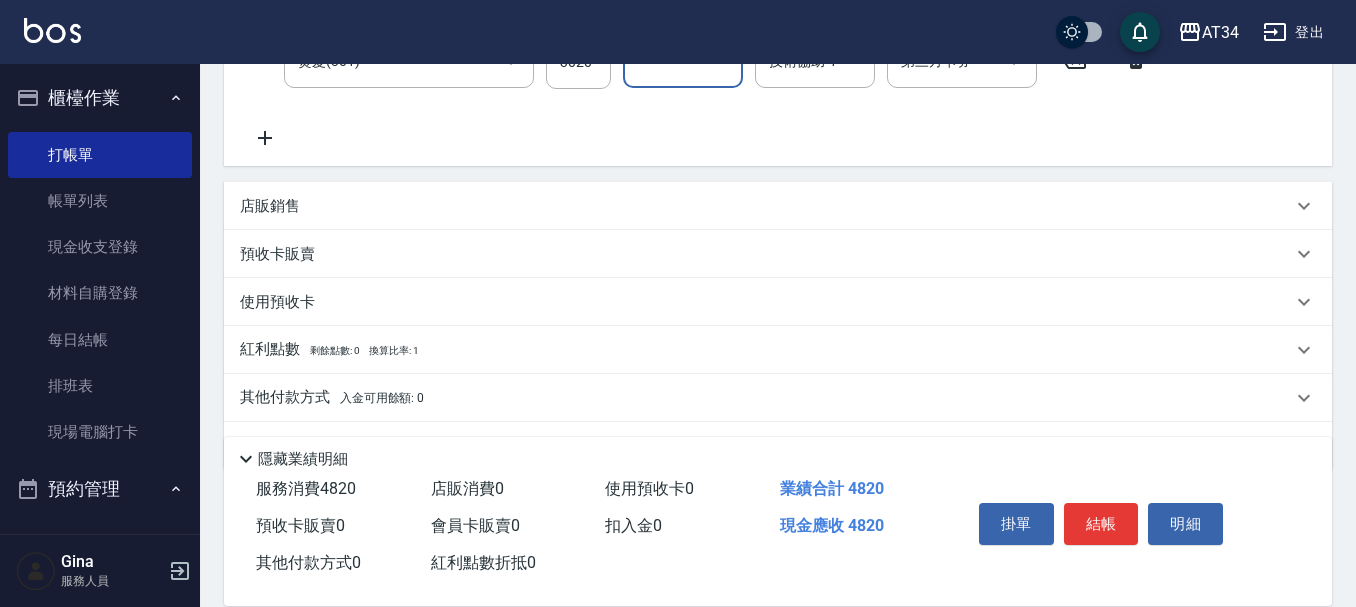 scroll, scrollTop: 394, scrollLeft: 0, axis: vertical 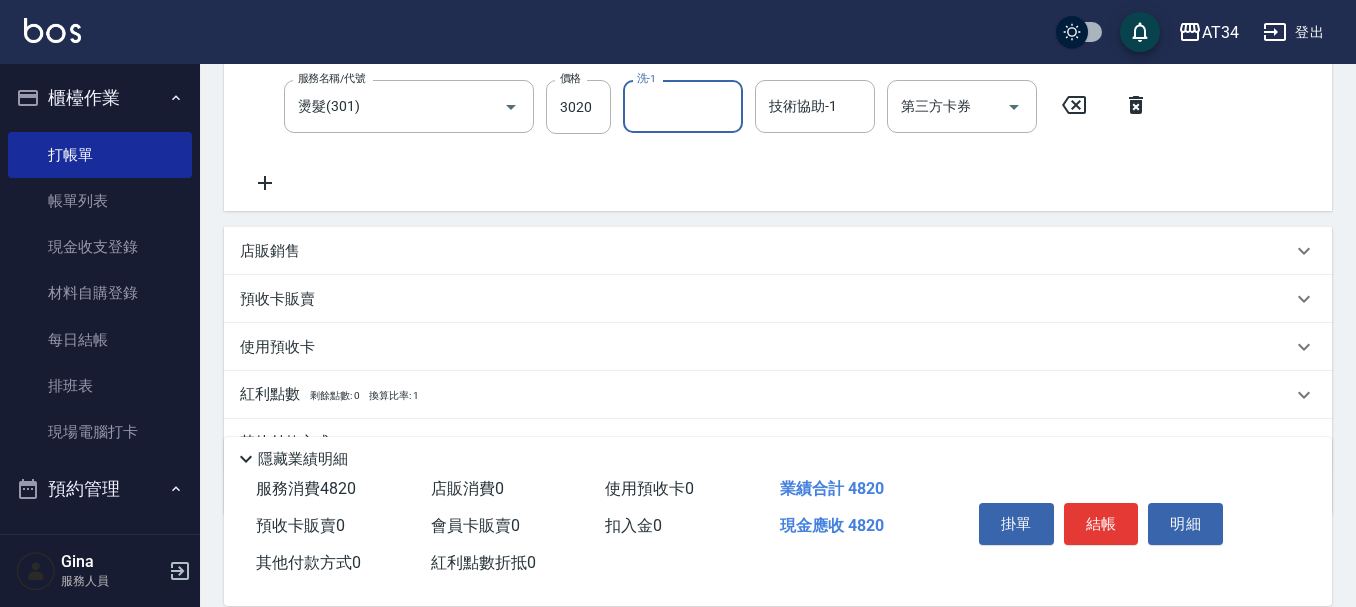 click 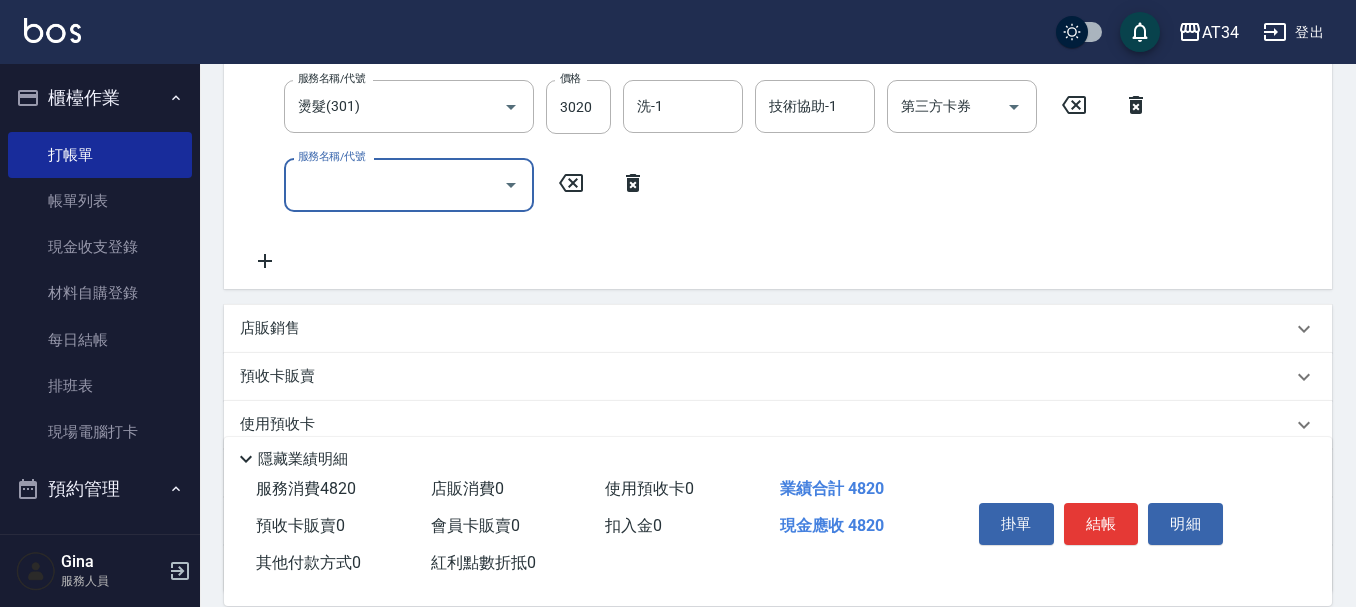 click on "服務名稱/代號" at bounding box center (394, 184) 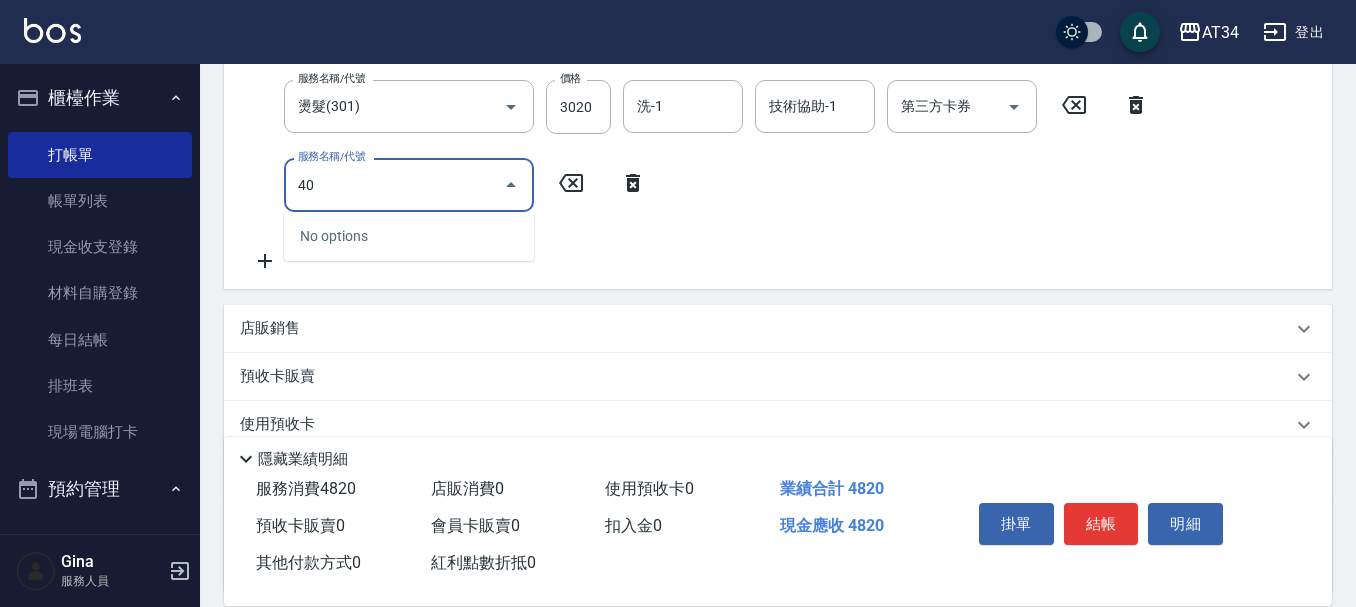 type on "401" 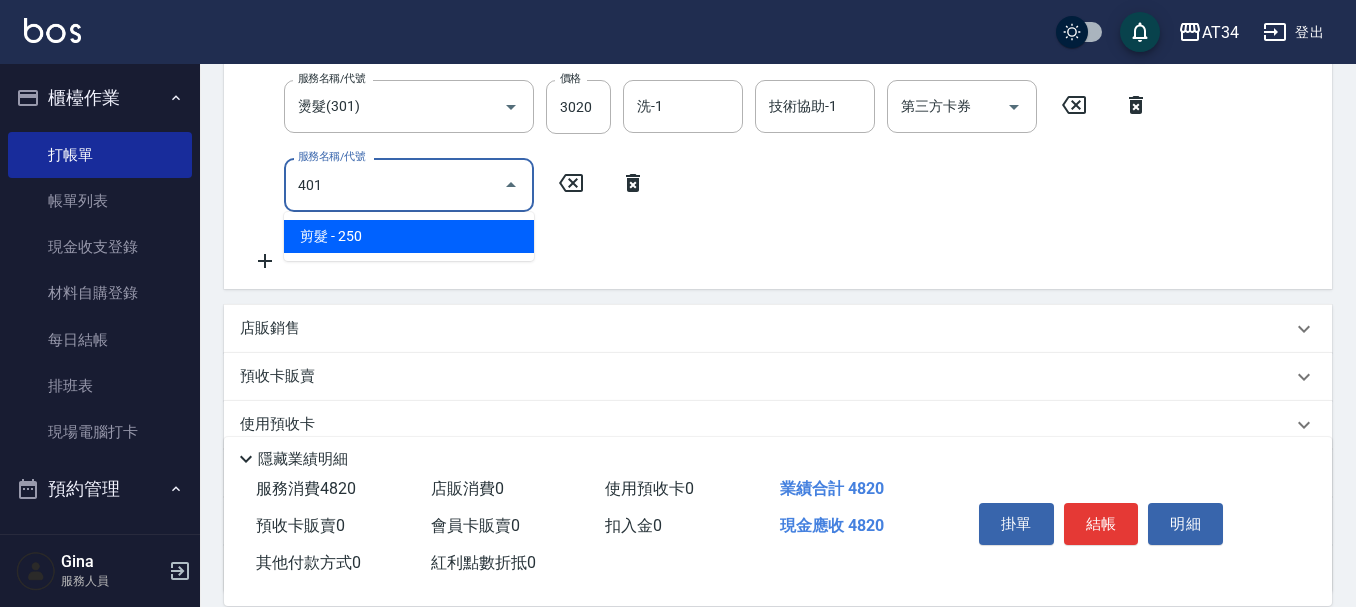 type on "500" 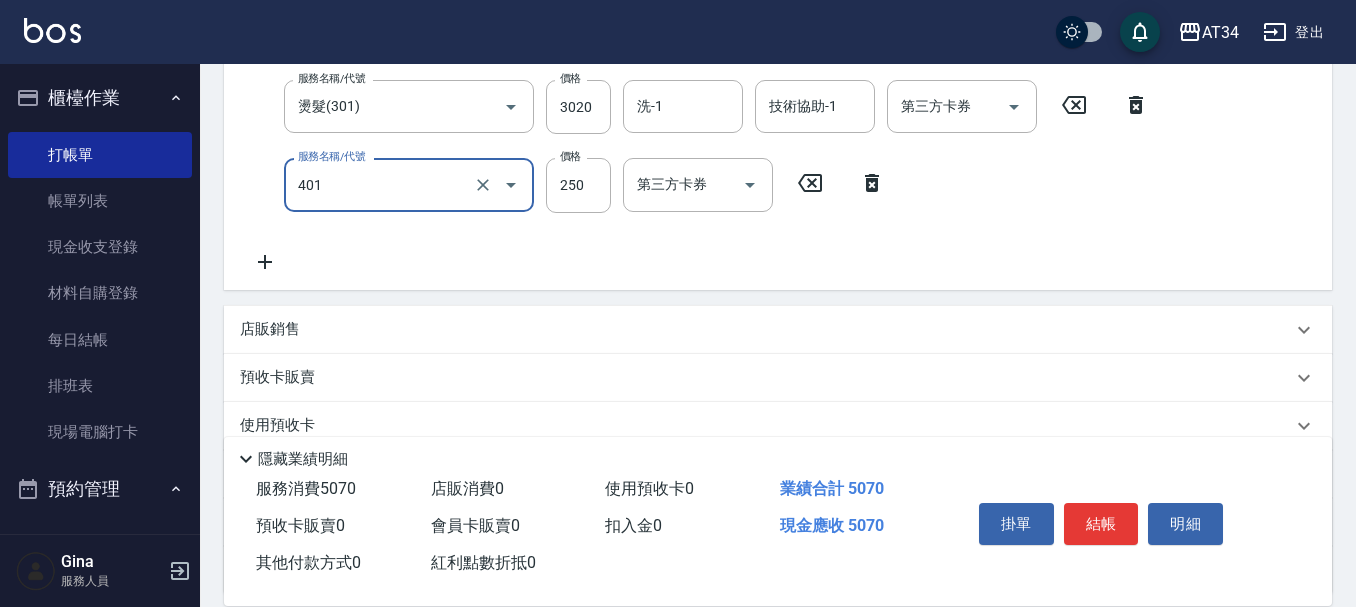 type on "剪髮(401)" 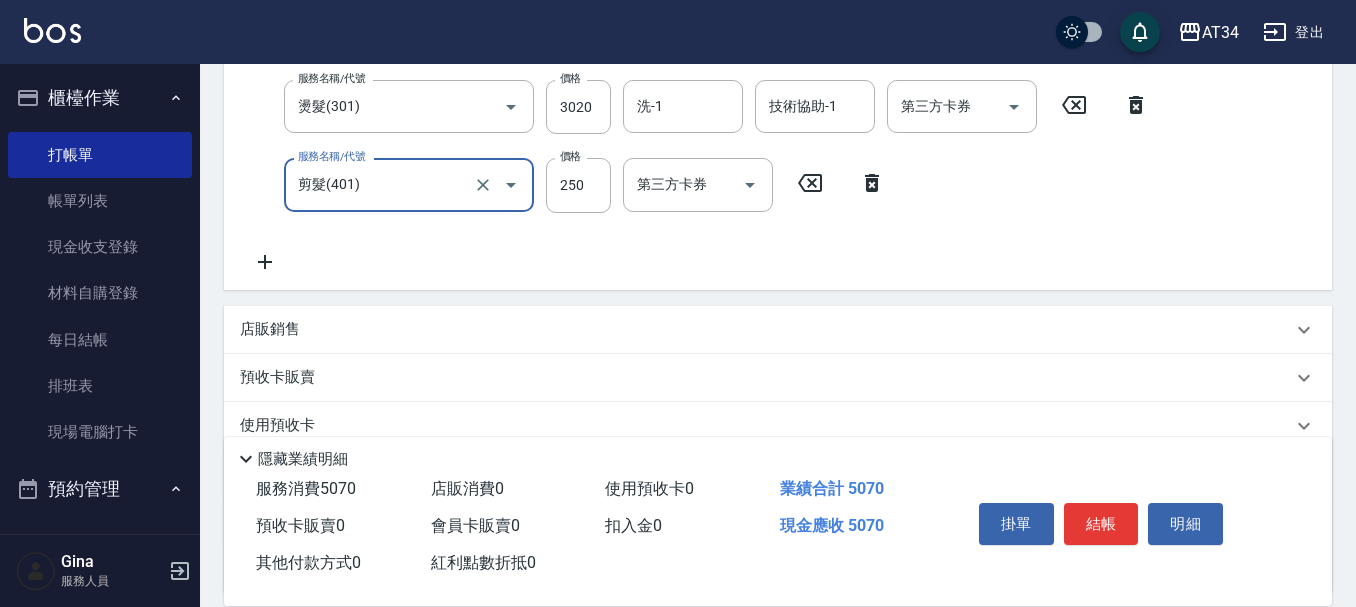 type on "480" 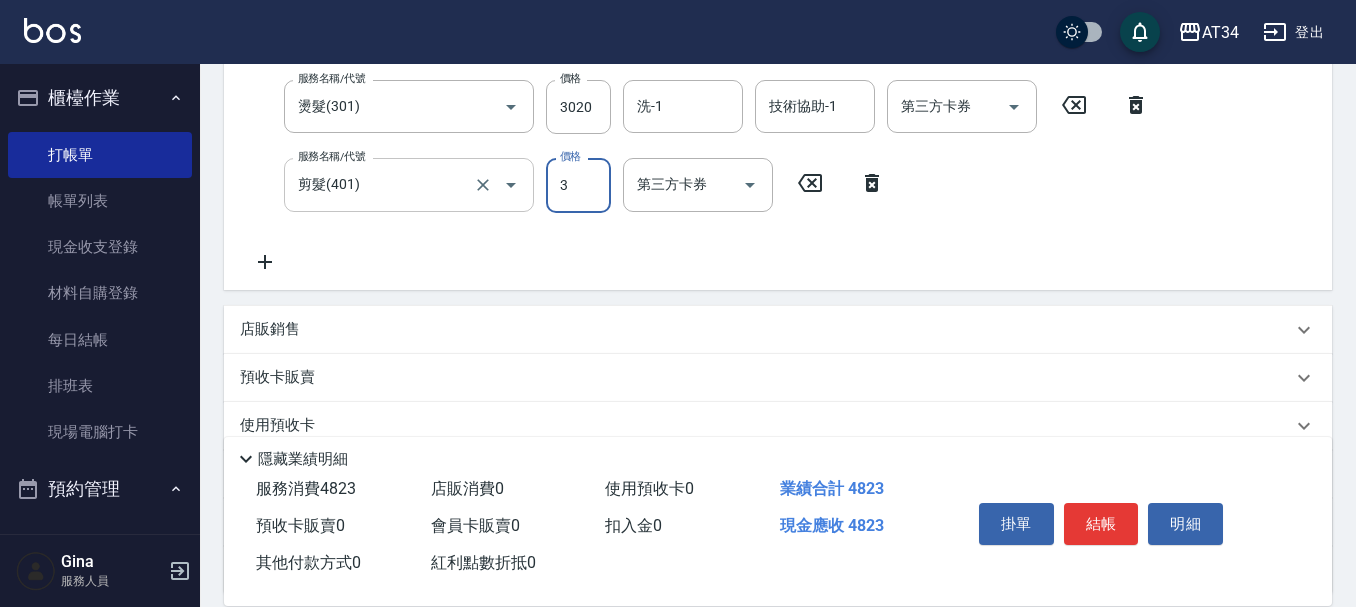 type on "30" 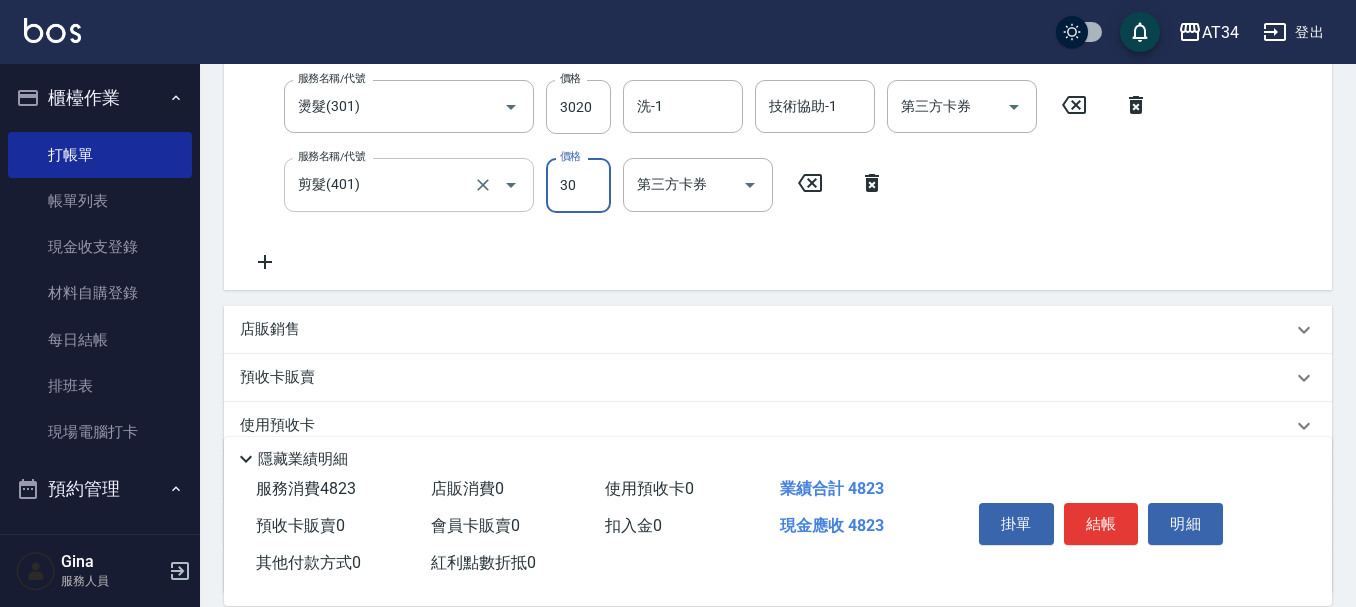 type on "510" 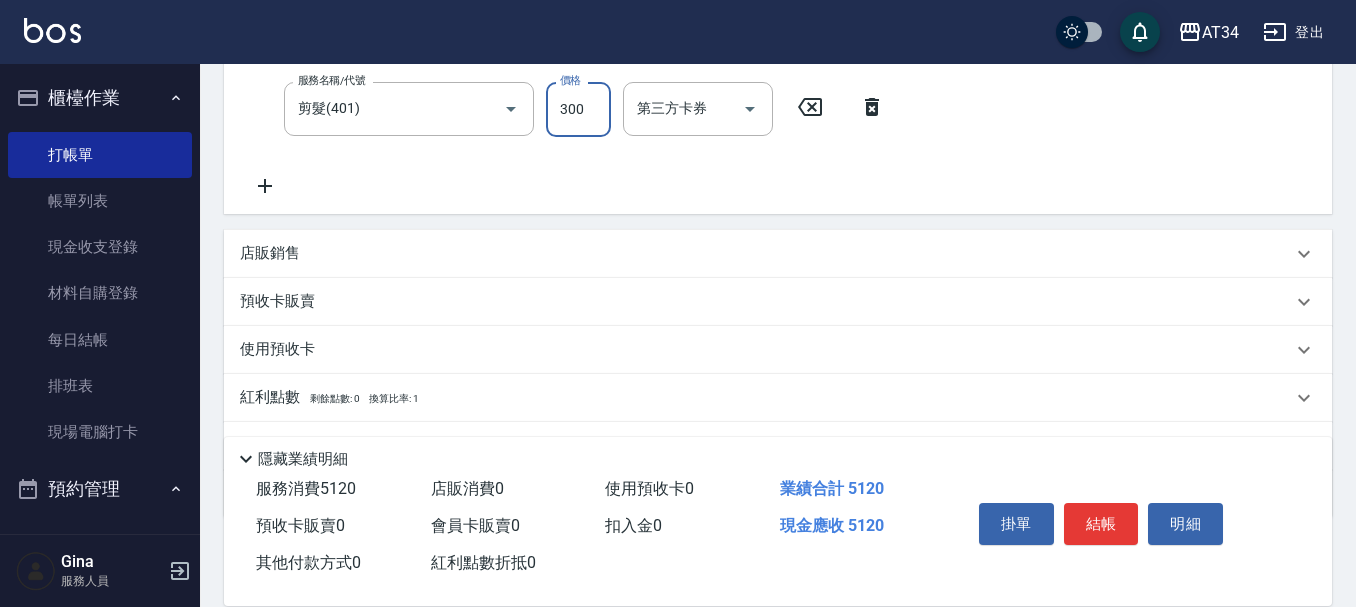 scroll, scrollTop: 573, scrollLeft: 0, axis: vertical 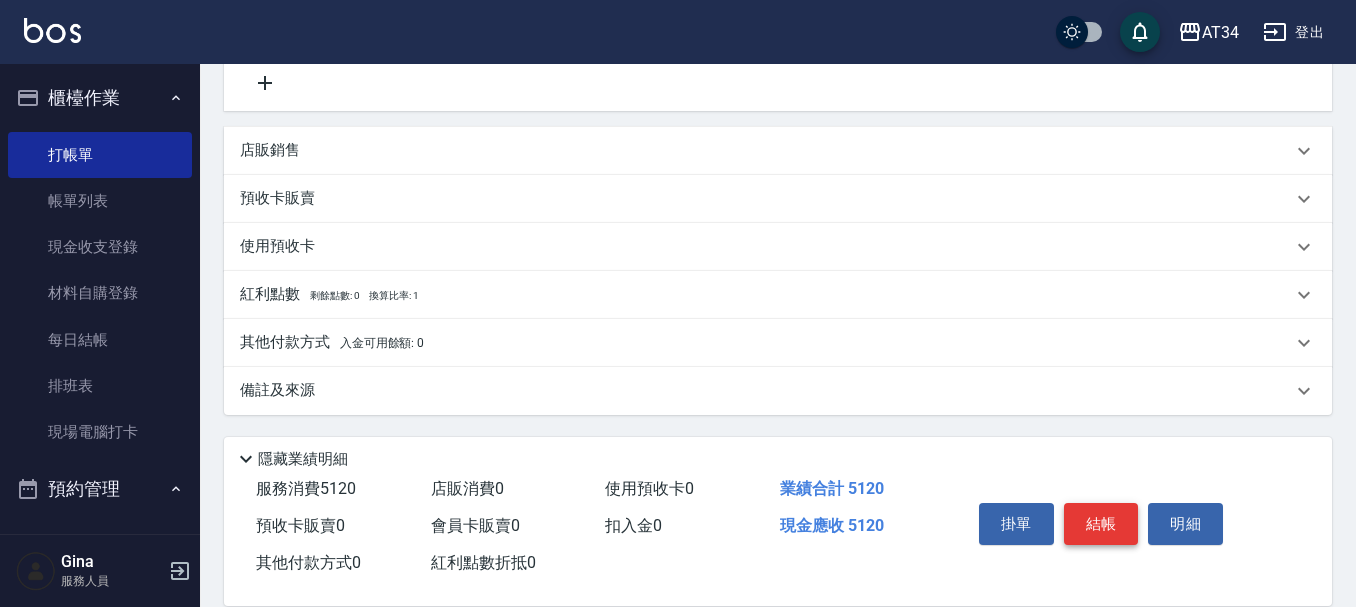 type on "300" 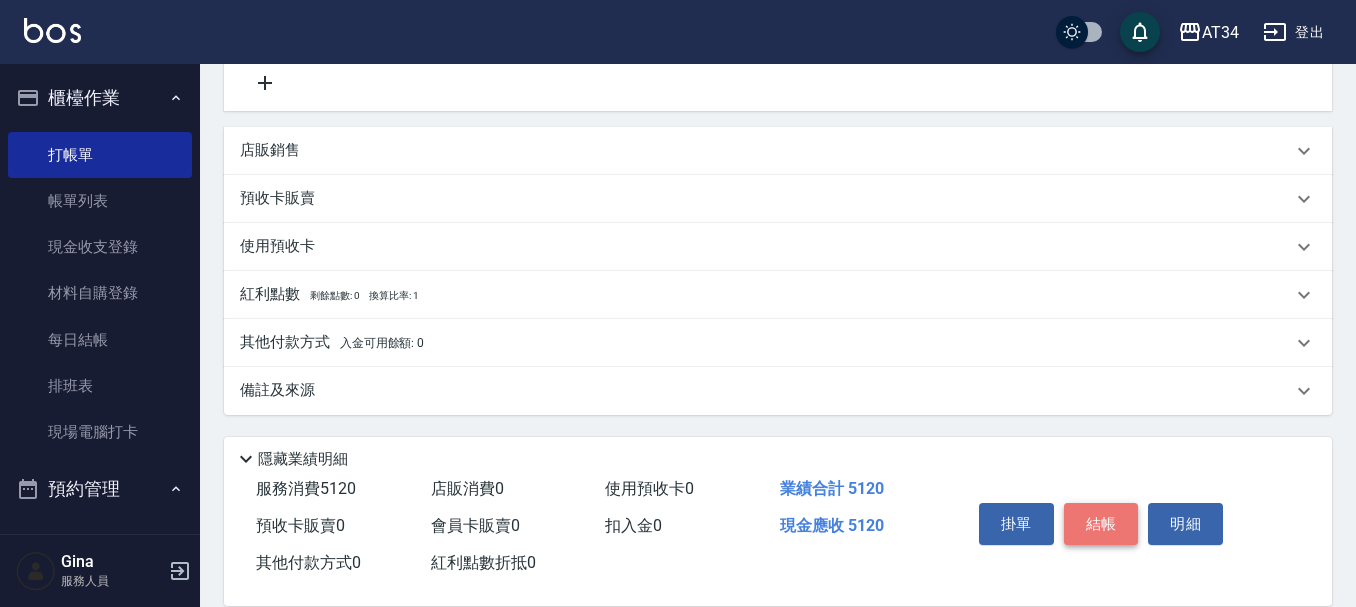 click on "結帳" at bounding box center (1101, 524) 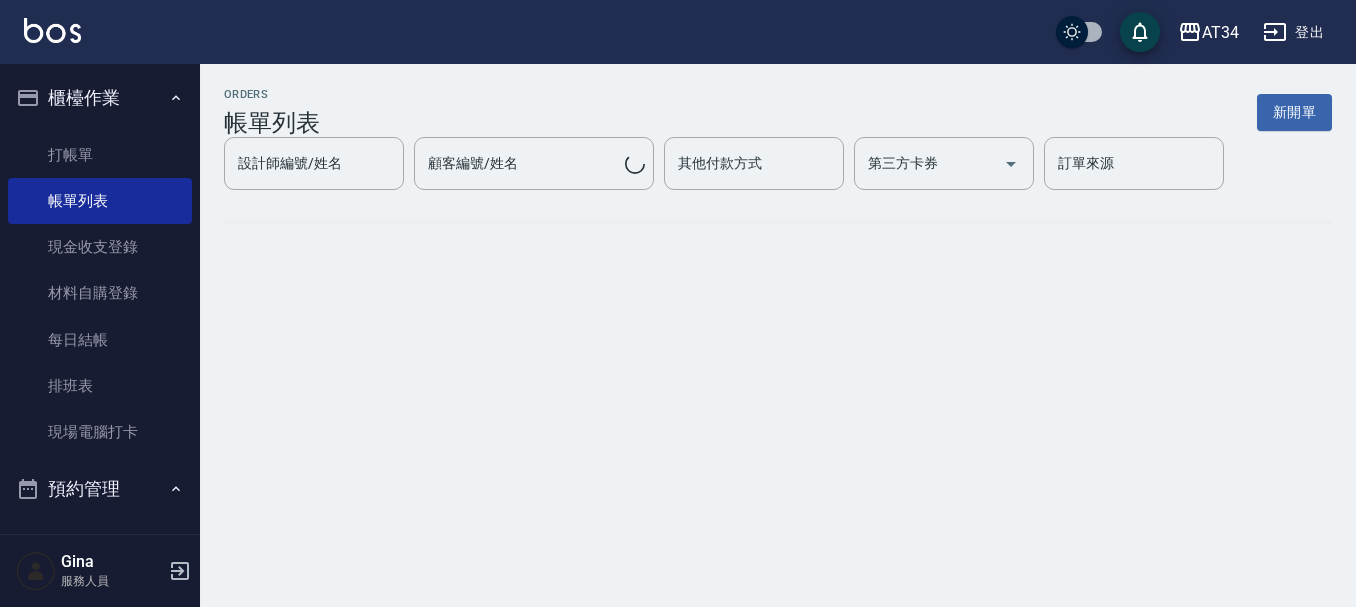 scroll, scrollTop: 0, scrollLeft: 0, axis: both 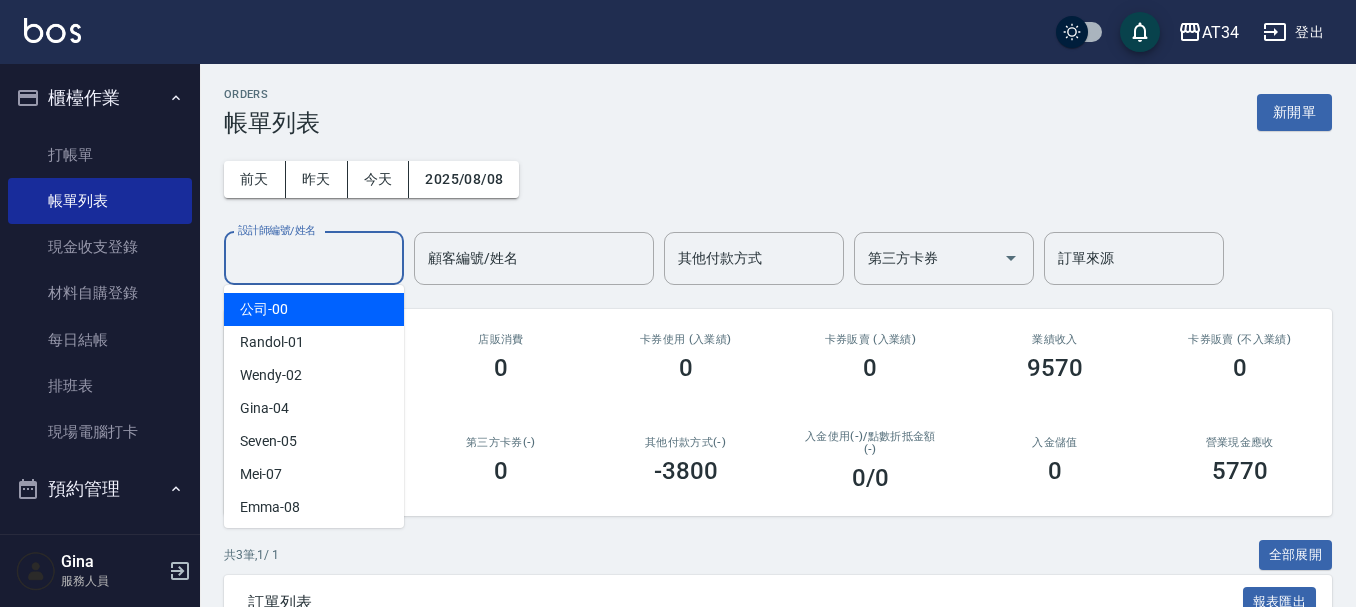 click on "設計師編號/姓名" at bounding box center (314, 258) 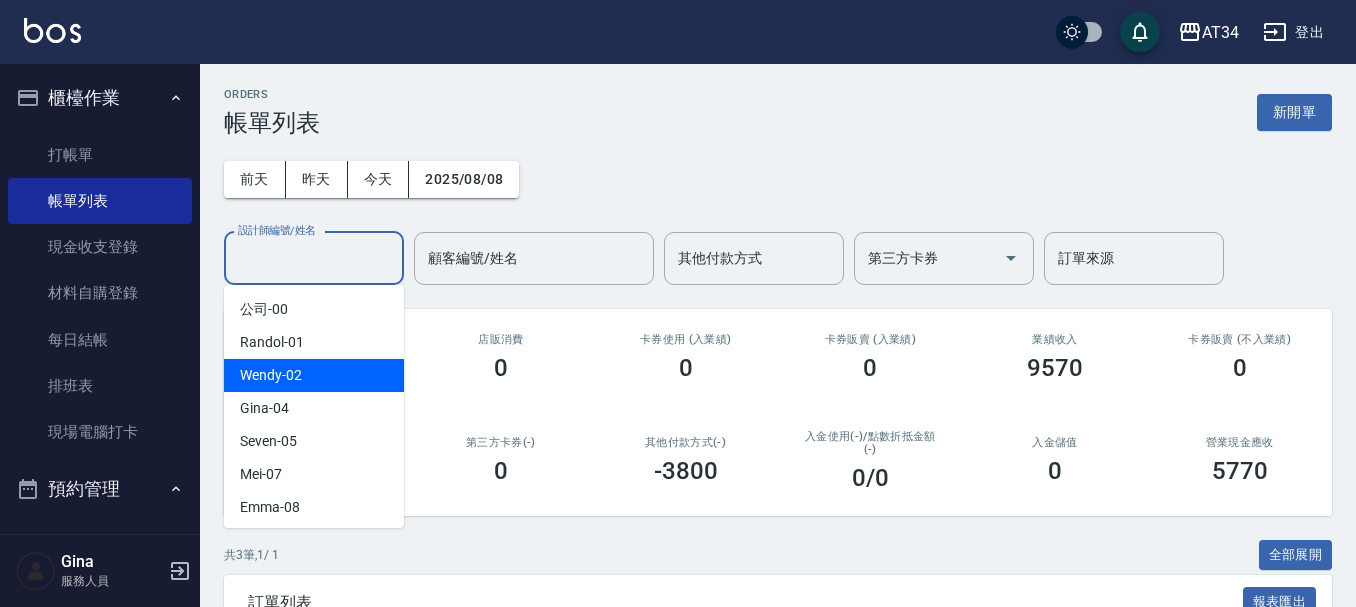 click on "Wendy -02" at bounding box center (314, 375) 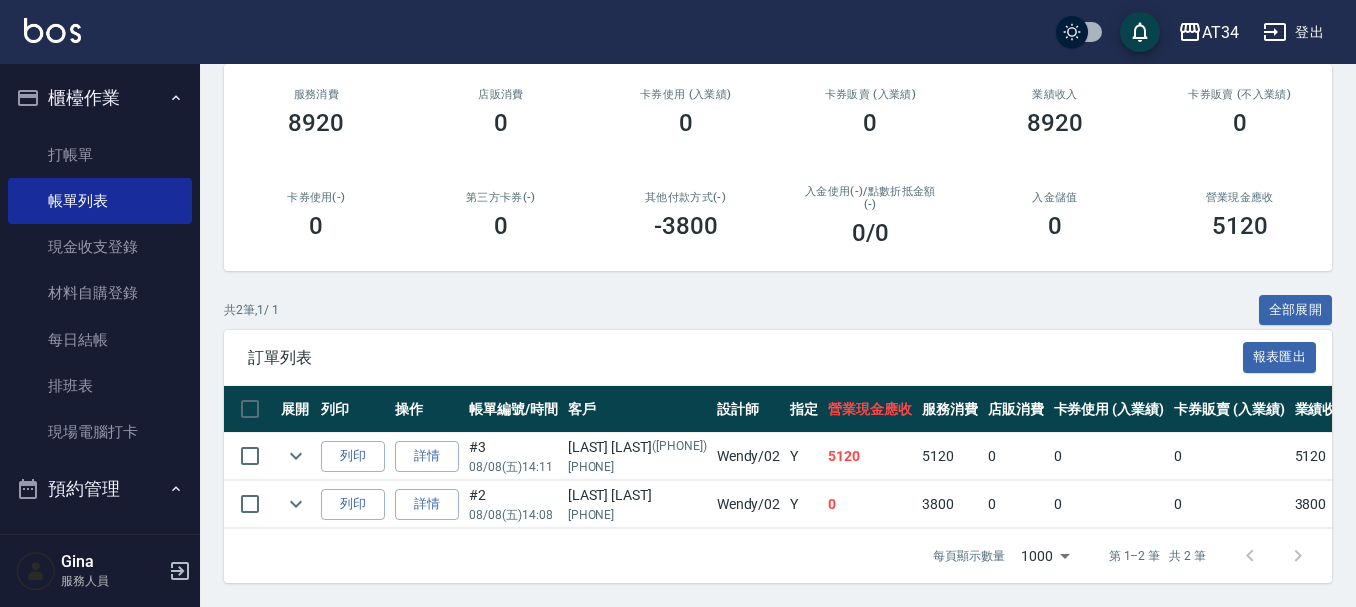scroll, scrollTop: 260, scrollLeft: 0, axis: vertical 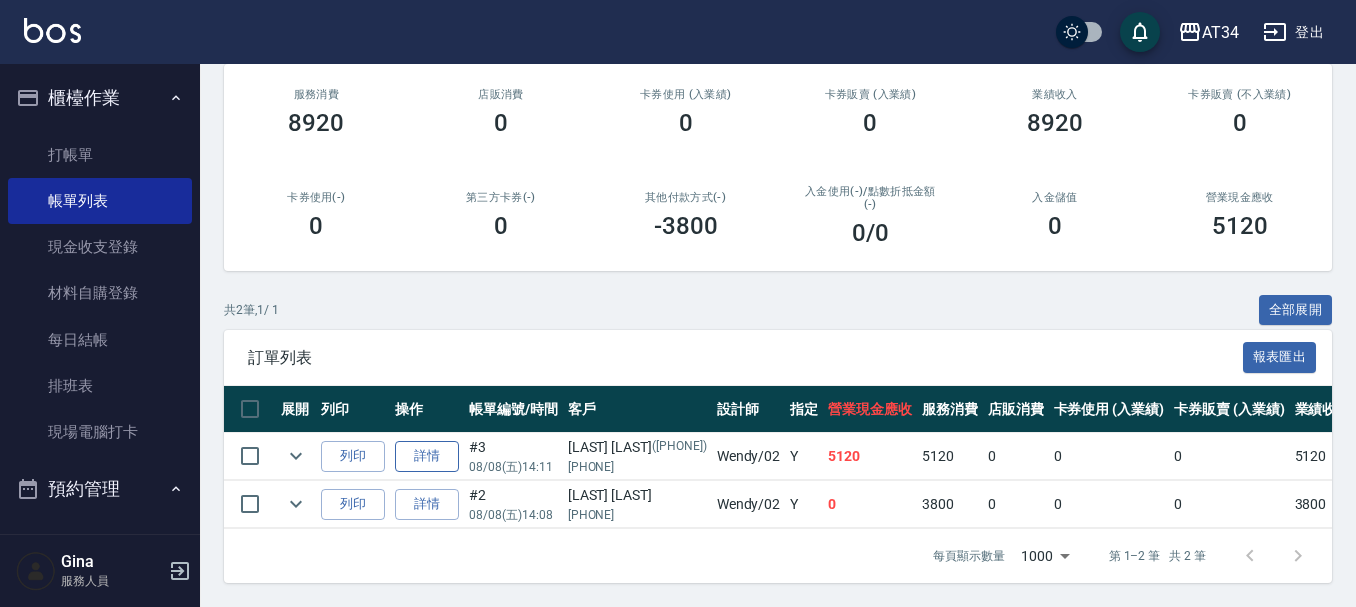 click on "詳情" at bounding box center [427, 456] 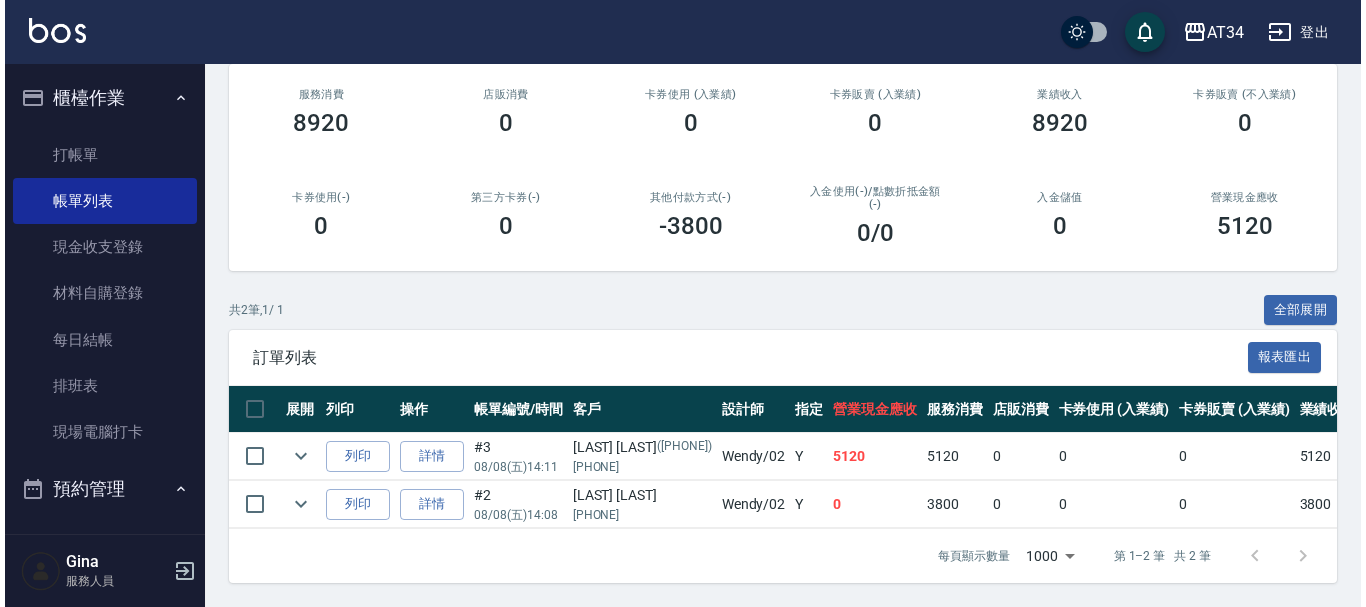 scroll, scrollTop: 0, scrollLeft: 0, axis: both 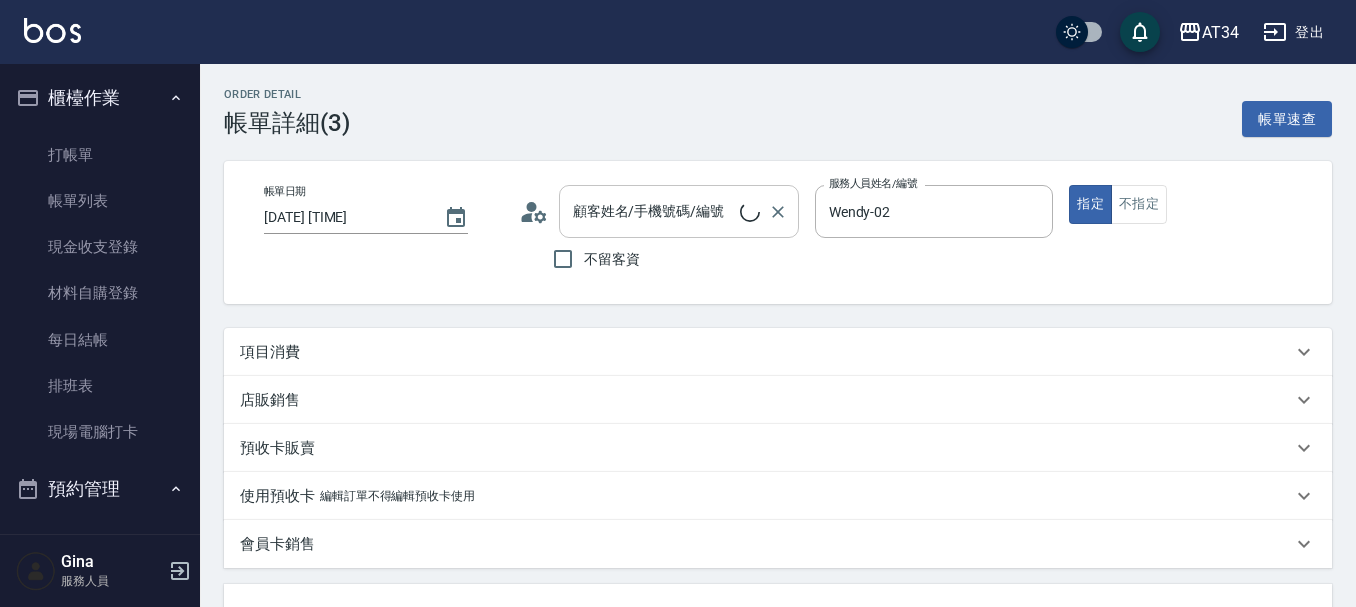 type on "[DATE] [TIME]" 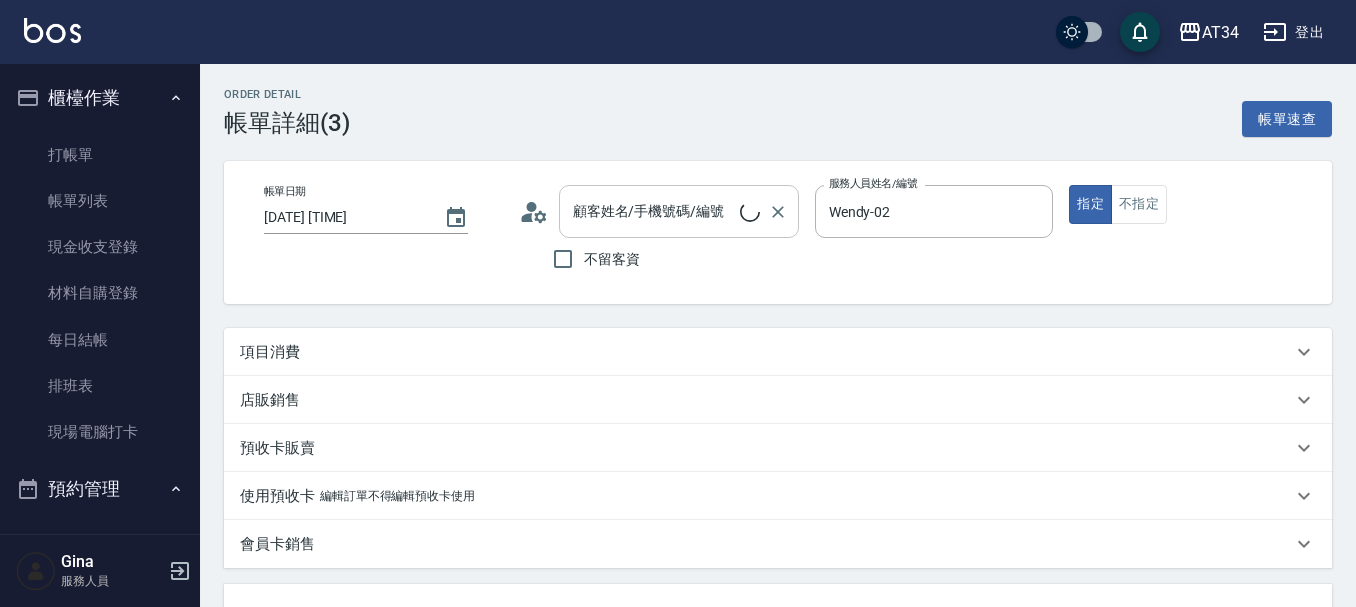 type on "Wendy-02" 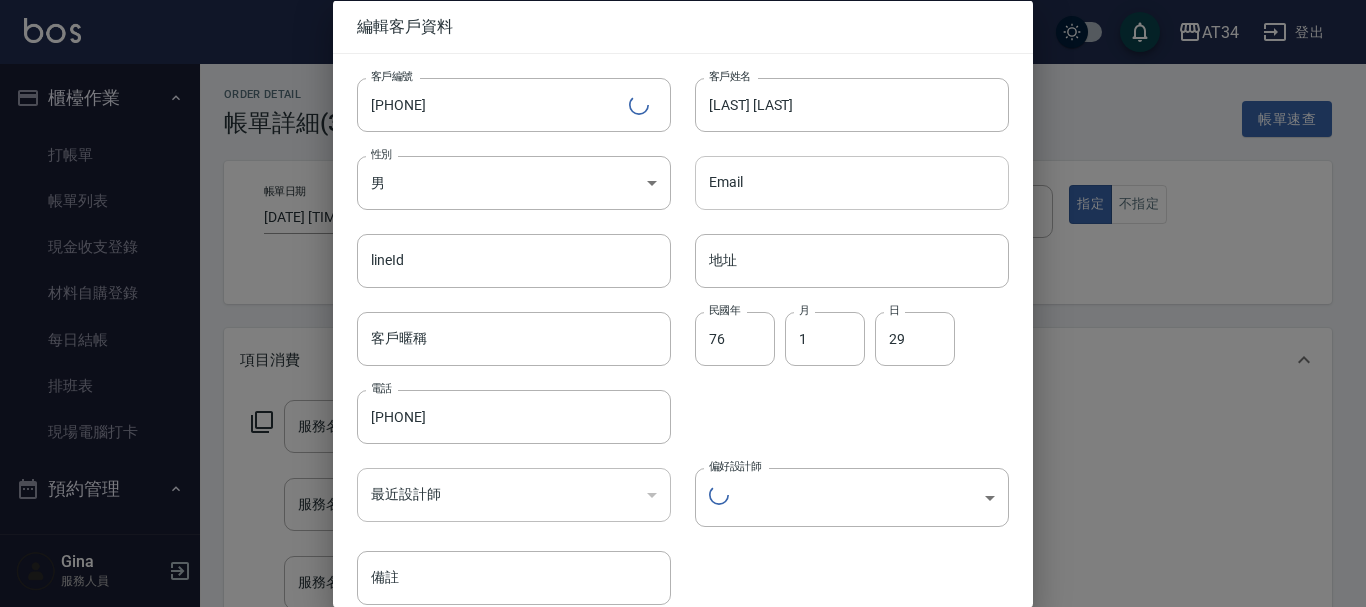type on "剪髮(401)" 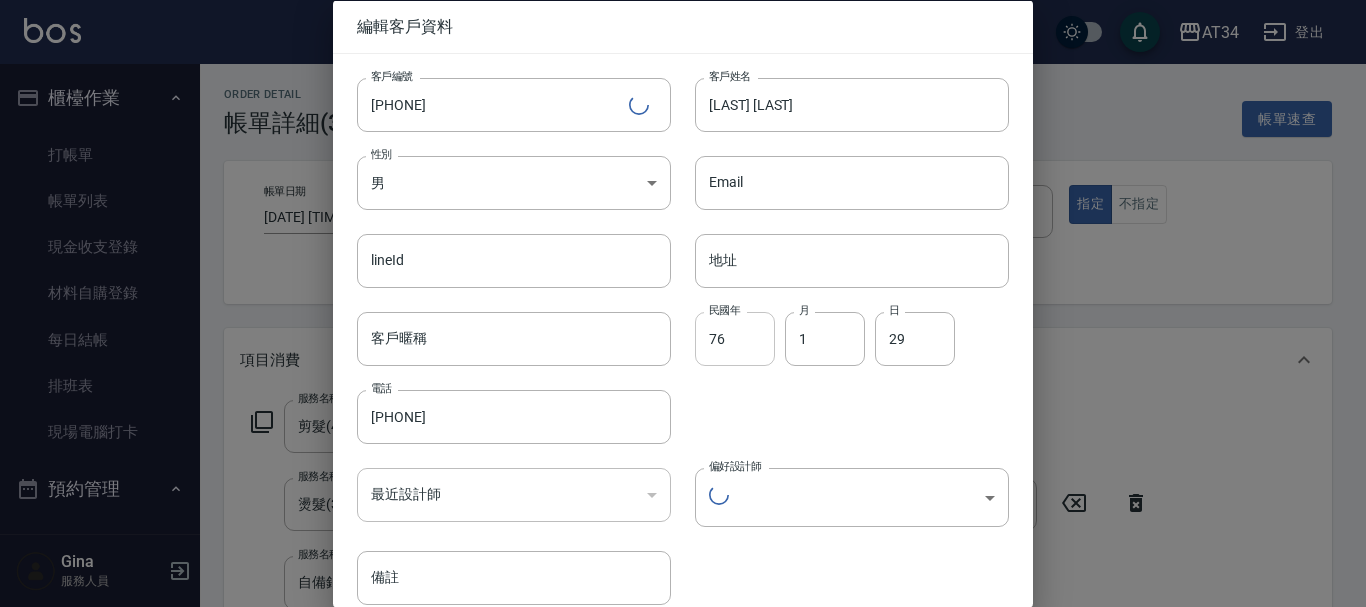 type on "47cd9b23-8075-4342-a99b-91c92a4a9dc0" 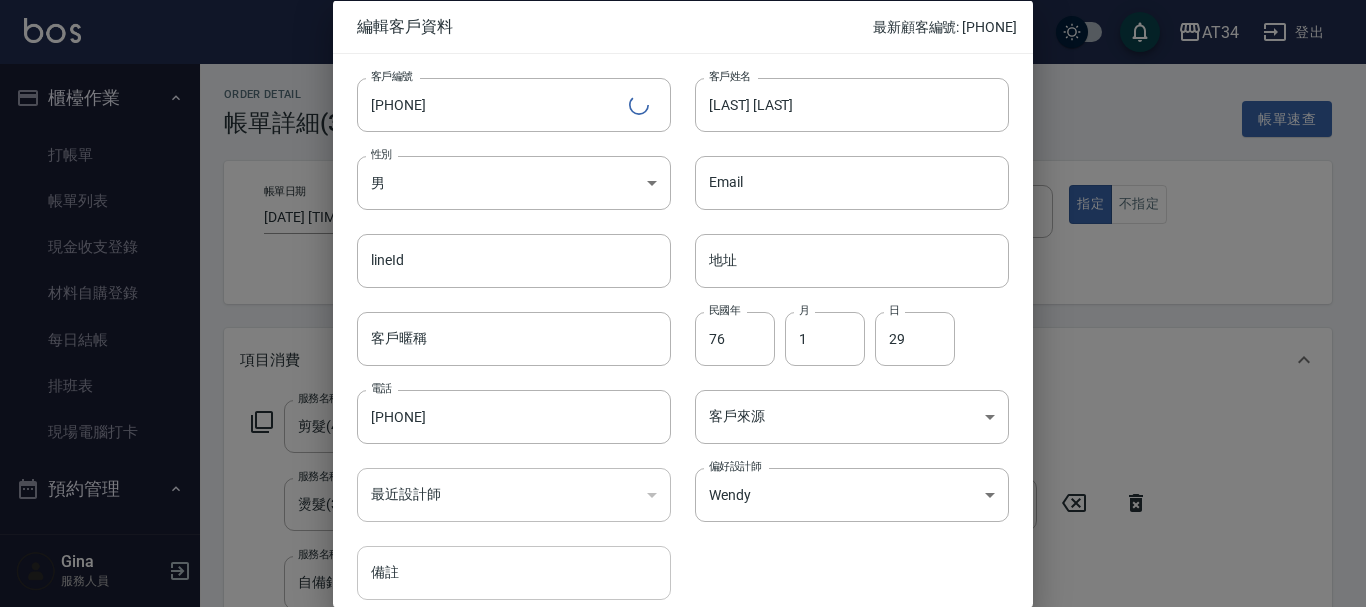 type on "[NAME]/[PHONE]/[PHONE]" 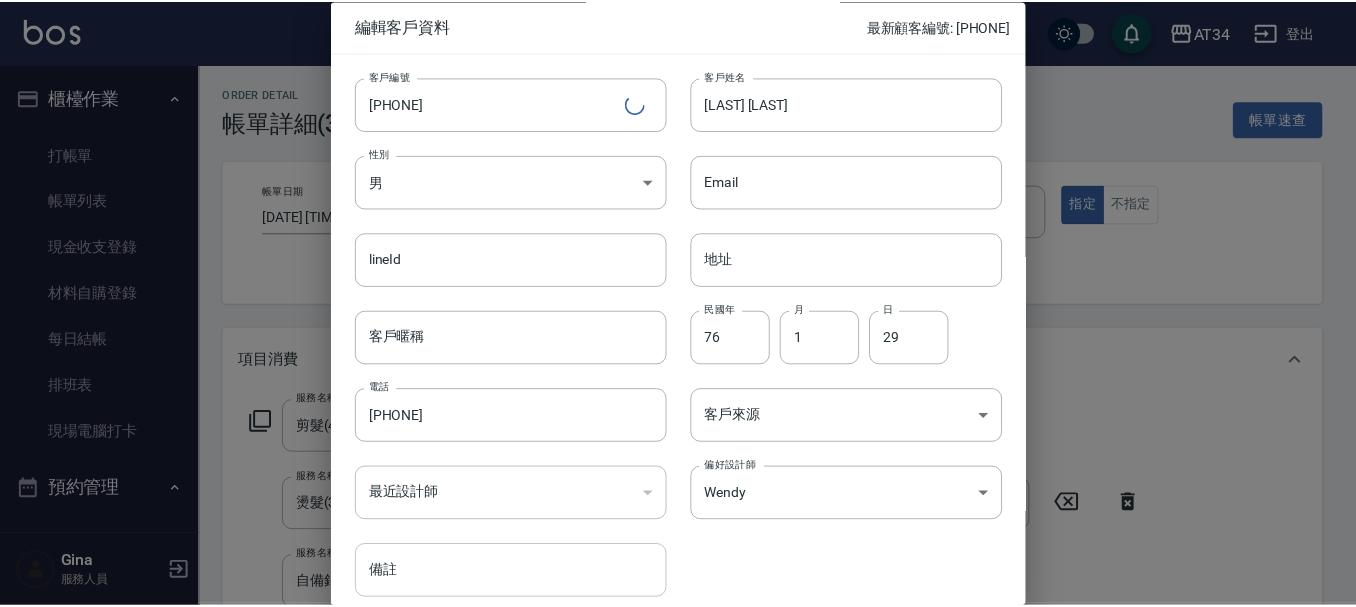 scroll, scrollTop: 86, scrollLeft: 0, axis: vertical 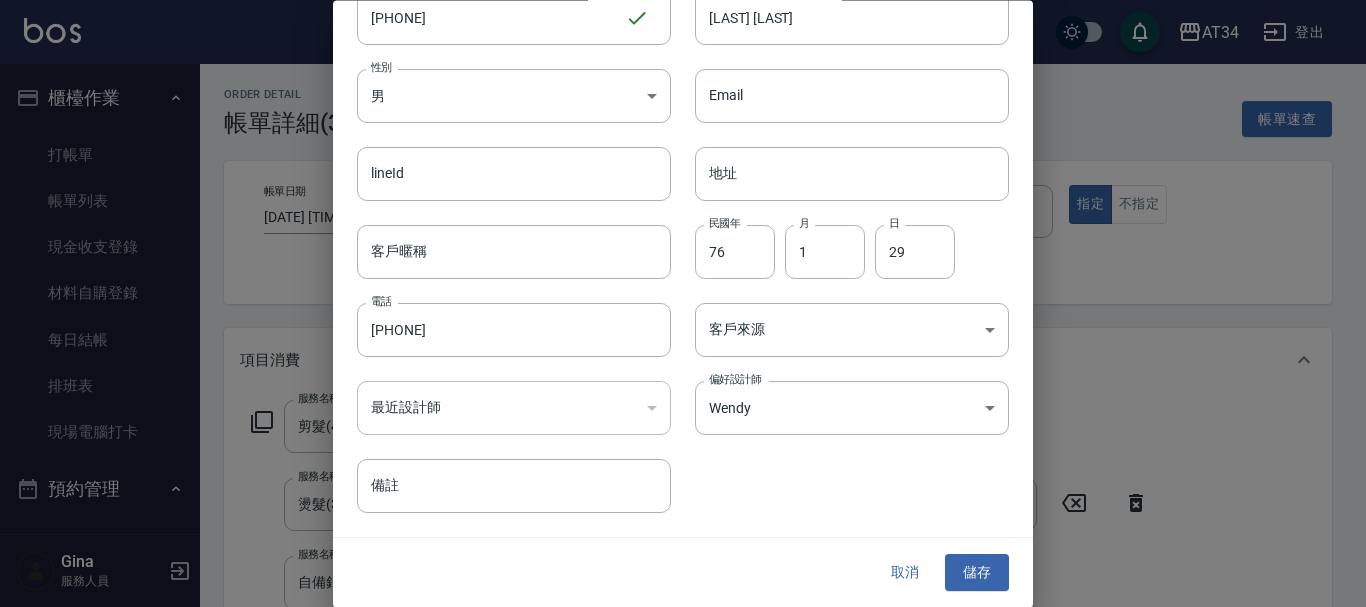 click on "取消" at bounding box center [905, 573] 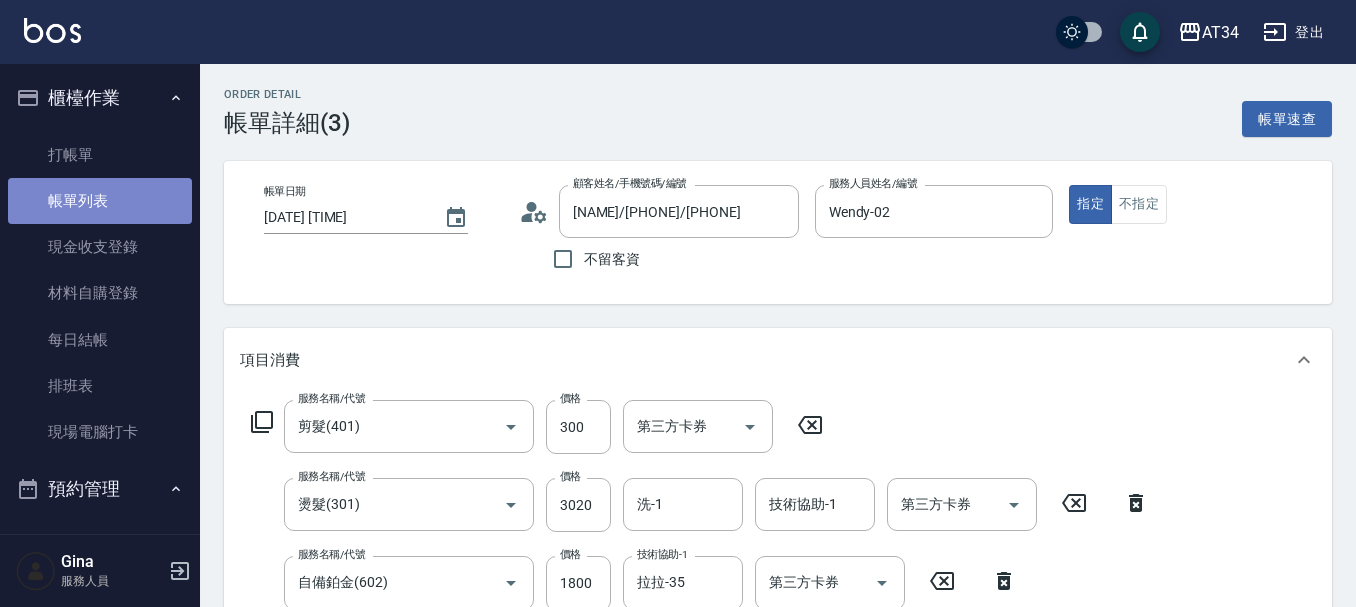 click on "帳單列表" at bounding box center (100, 201) 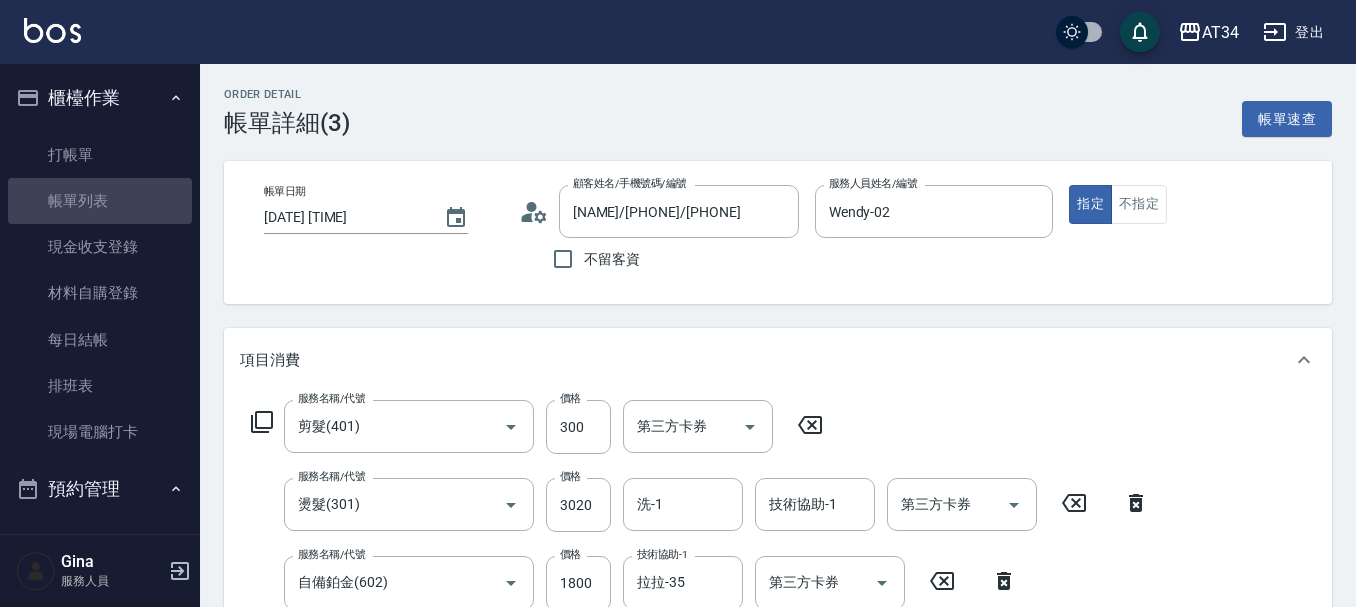click on "櫃檯作業 打帳單 帳單列表 現金收支登錄 材料自購登錄 每日結帳 排班表 現場電腦打卡 預約管理 預約管理 單日預約紀錄 單週預約紀錄 報表及分析 報表目錄 店家區間累計表 店家日報表 互助日報表 互助月報表 互助排行榜 互助點數明細 互助業績報表 全店業績分析表 營業統計分析表 設計師業績表 設計師日報表 設計師業績分析表 設計師業績月報表 設計師排行榜 商品消耗明細 店販抽成明細 每日非現金明細 客戶管理 客戶列表 卡券管理 入金管理 商品管理 商品列表 紅利點數設定 紅利點數紀錄 資料設定 服務項目設定" at bounding box center [100, 499] 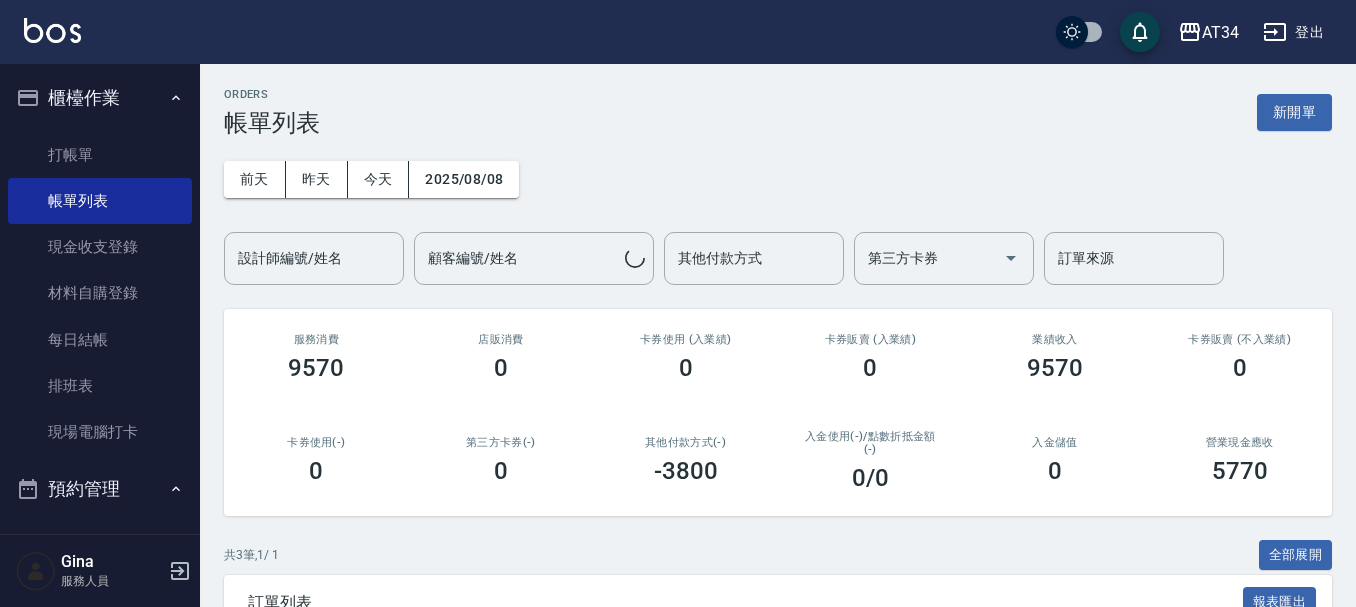 click on "櫃檯作業" at bounding box center [100, 98] 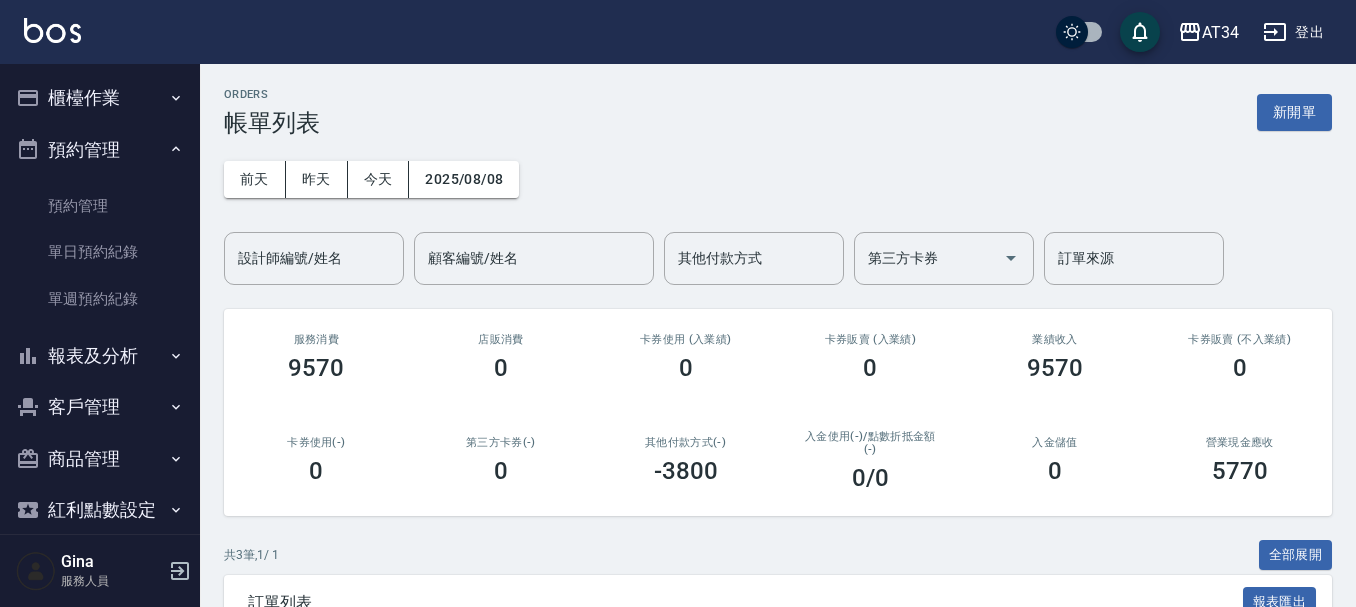 click on "預約管理" at bounding box center (100, 150) 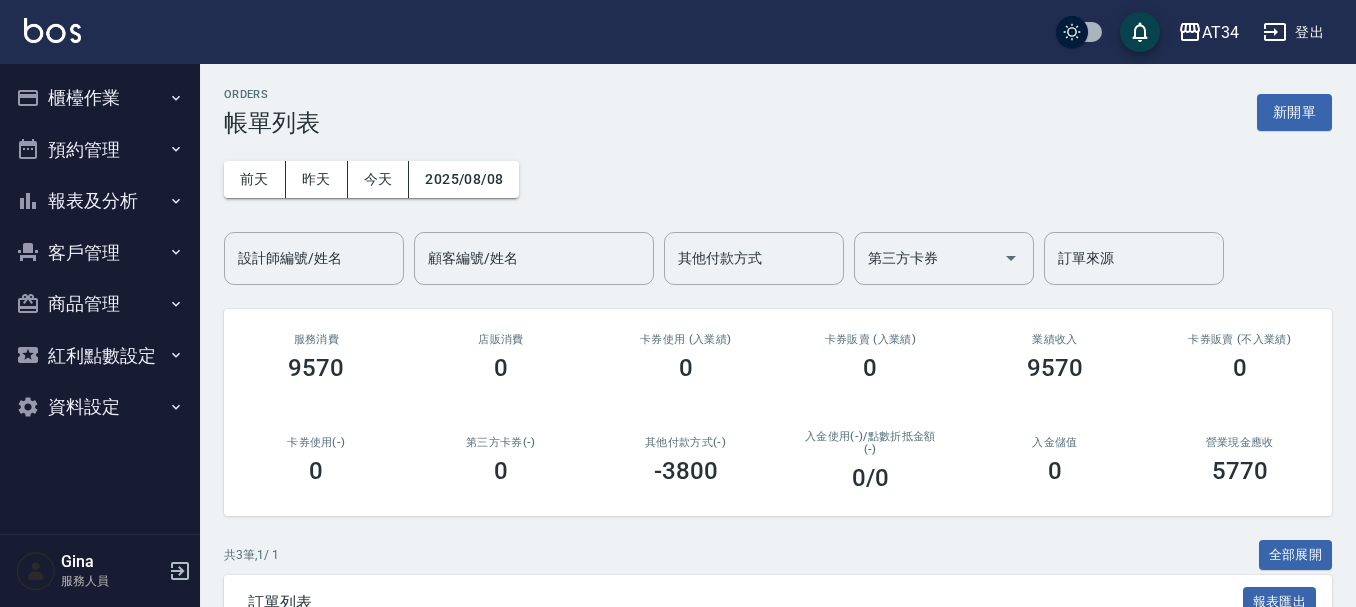 click on "報表及分析" at bounding box center (100, 201) 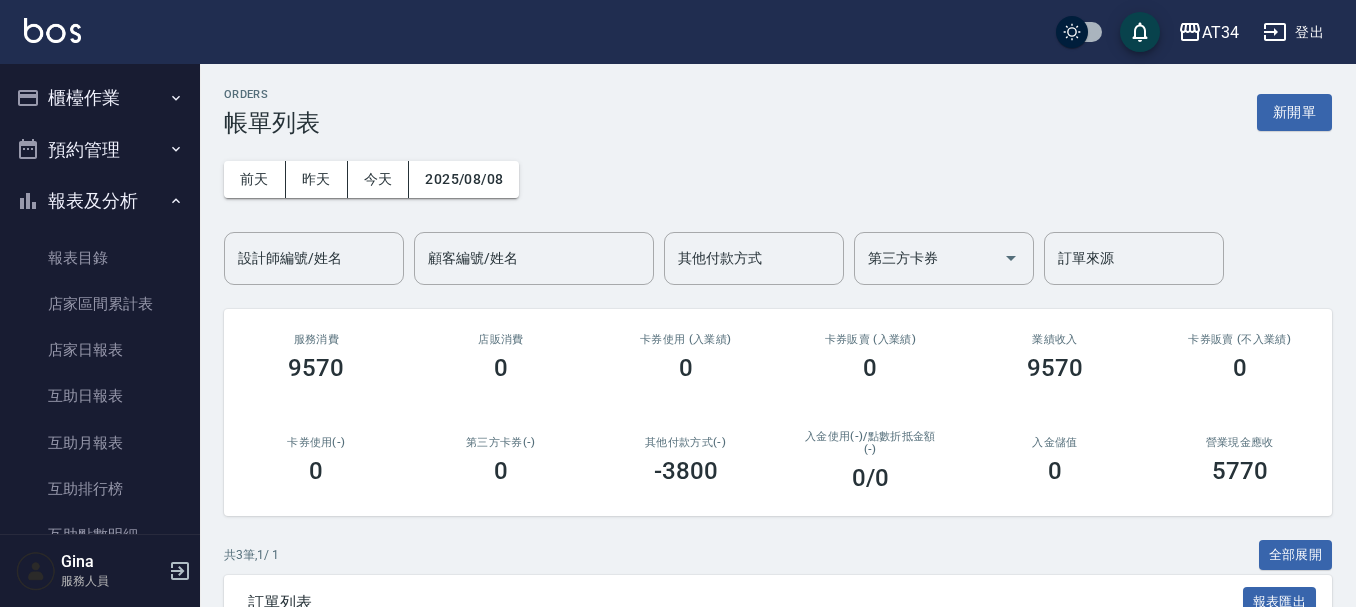 click on "報表及分析" at bounding box center (100, 201) 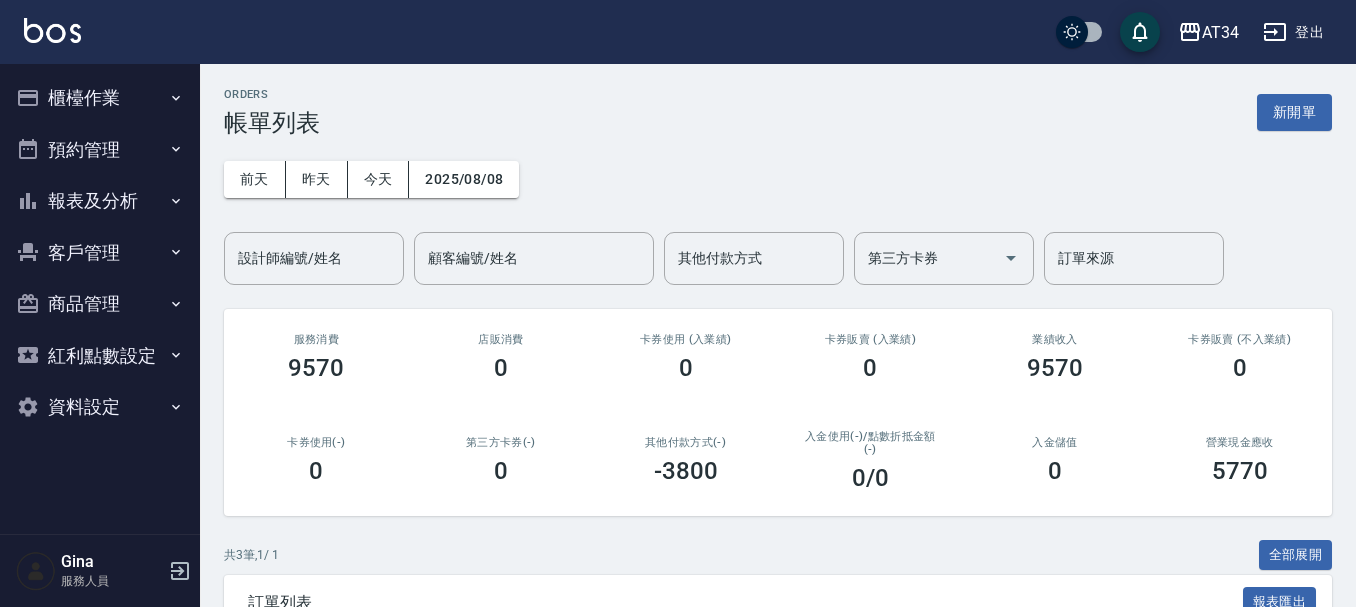 click on "客戶管理" at bounding box center [100, 253] 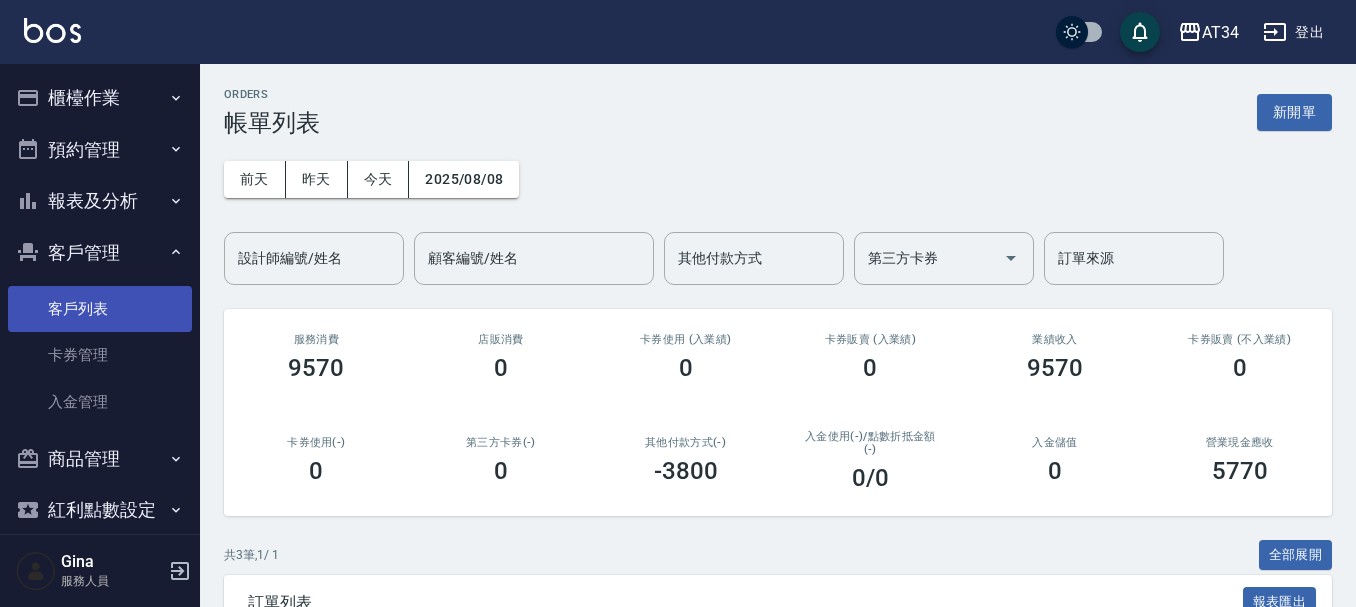 click on "客戶列表" at bounding box center (100, 309) 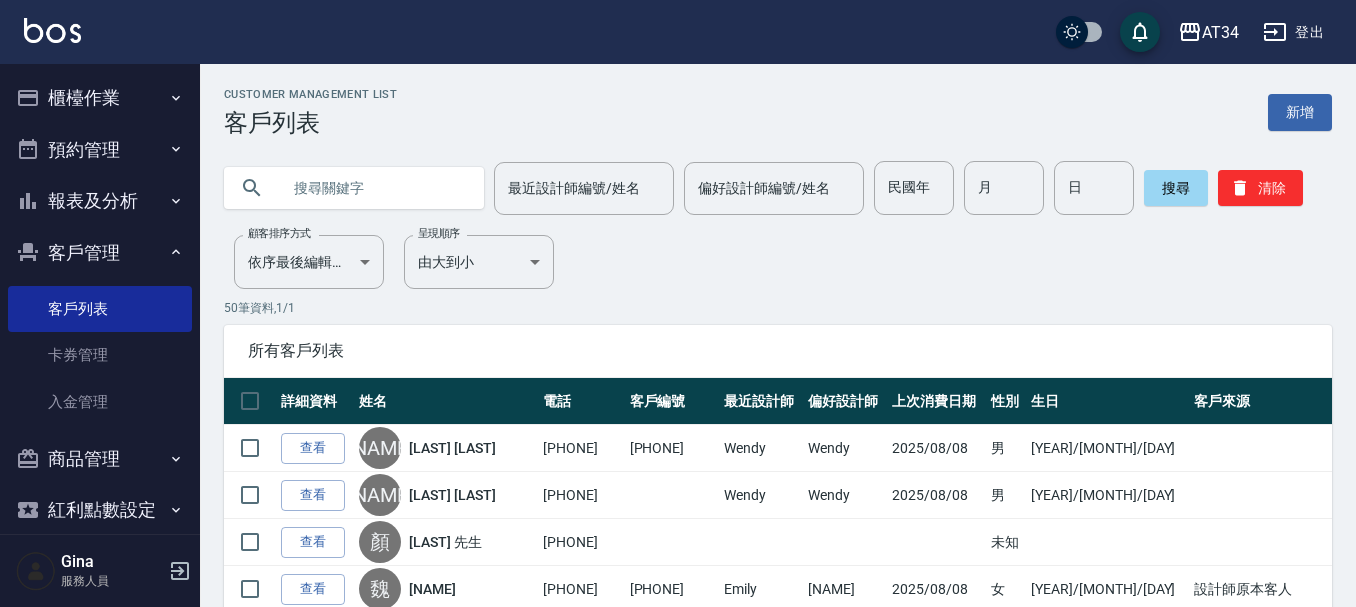 paste on "[LAST] [LAST]" 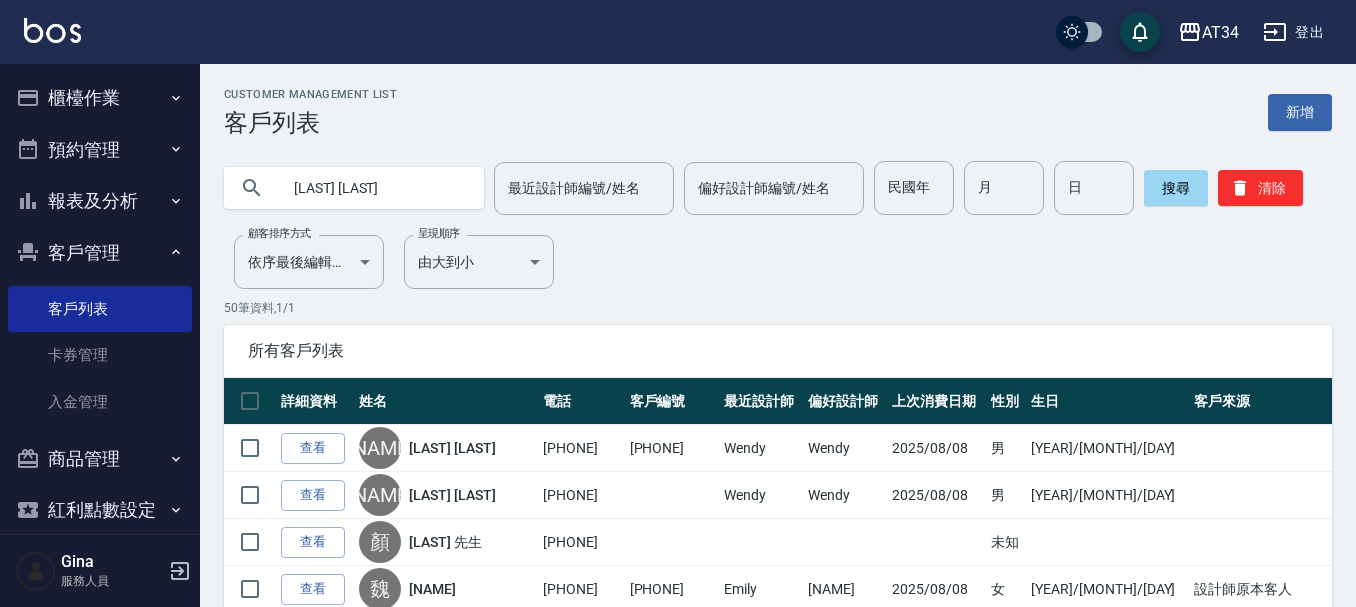 type on "[LAST] [LAST]" 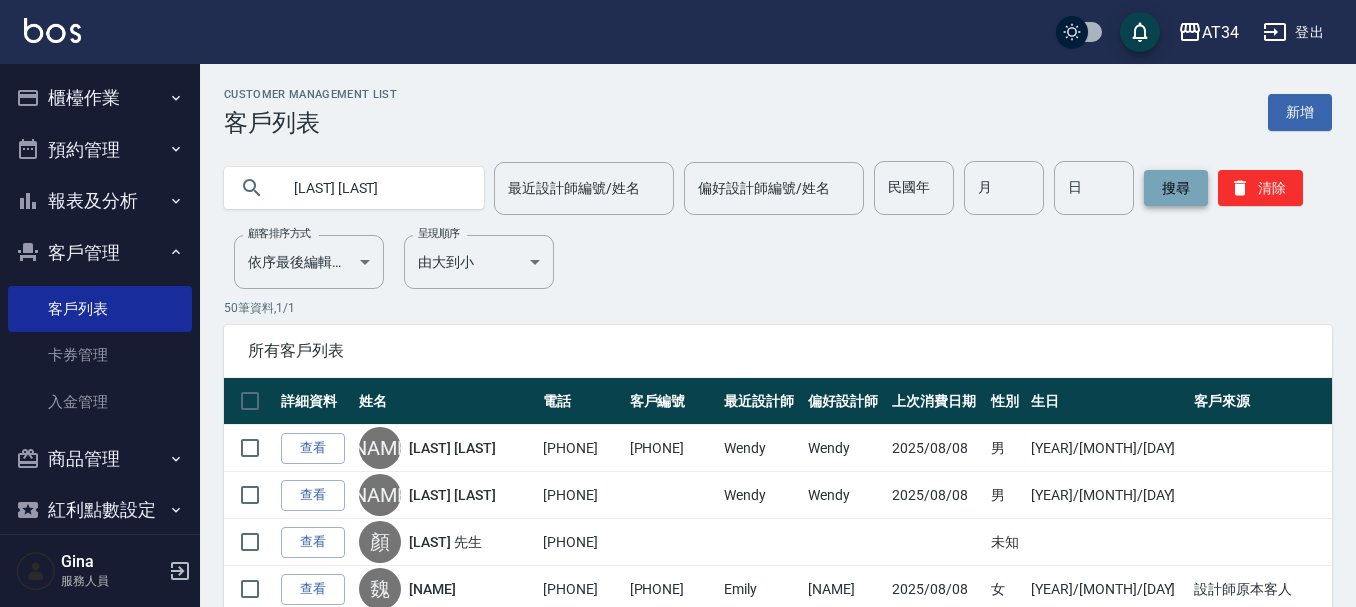 click on "搜尋" at bounding box center [1176, 188] 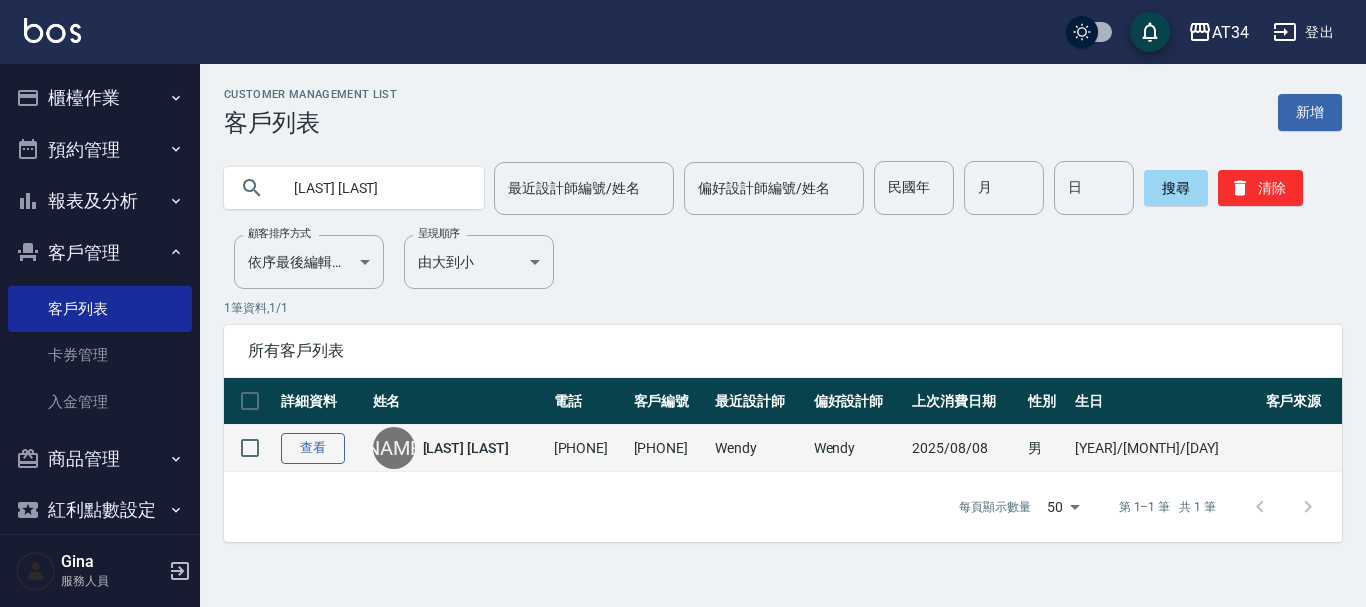 click on "查看" at bounding box center (313, 448) 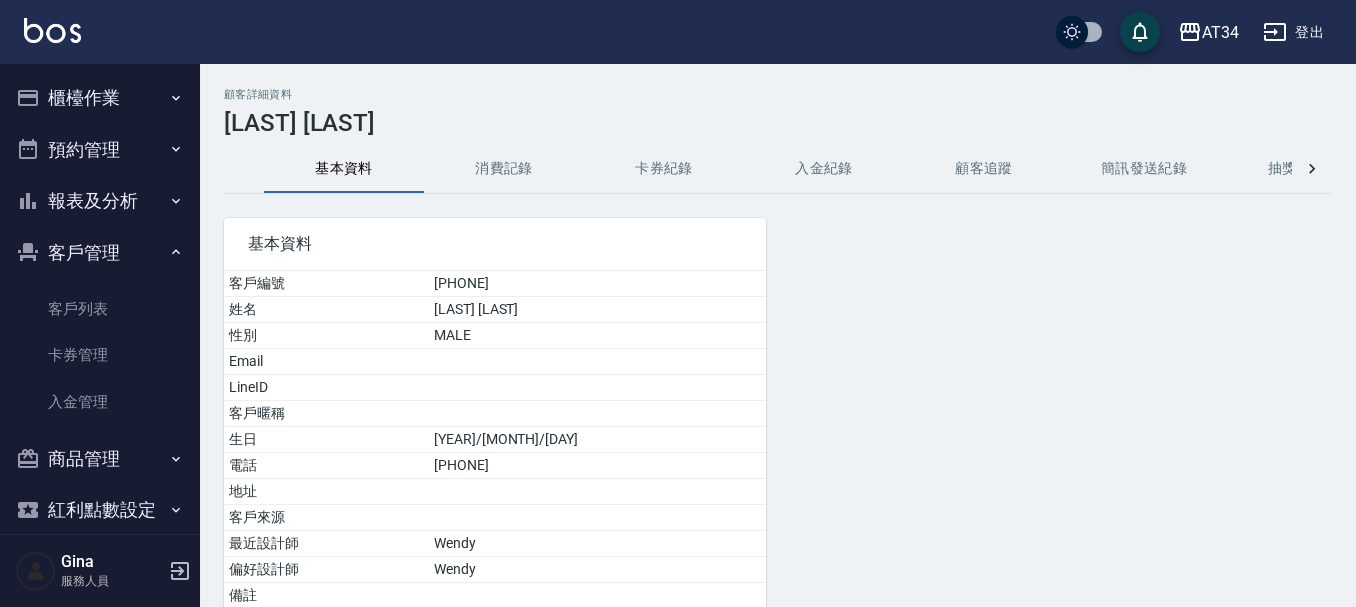 click on "消費記錄" at bounding box center [504, 169] 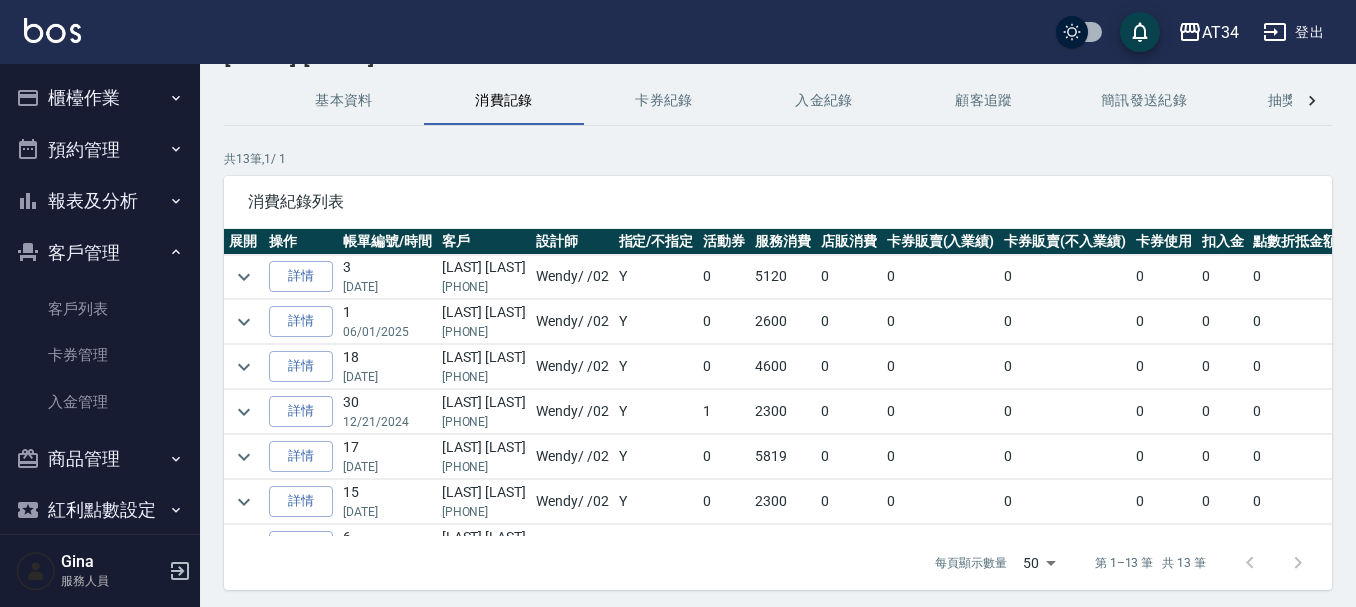 scroll, scrollTop: 136, scrollLeft: 0, axis: vertical 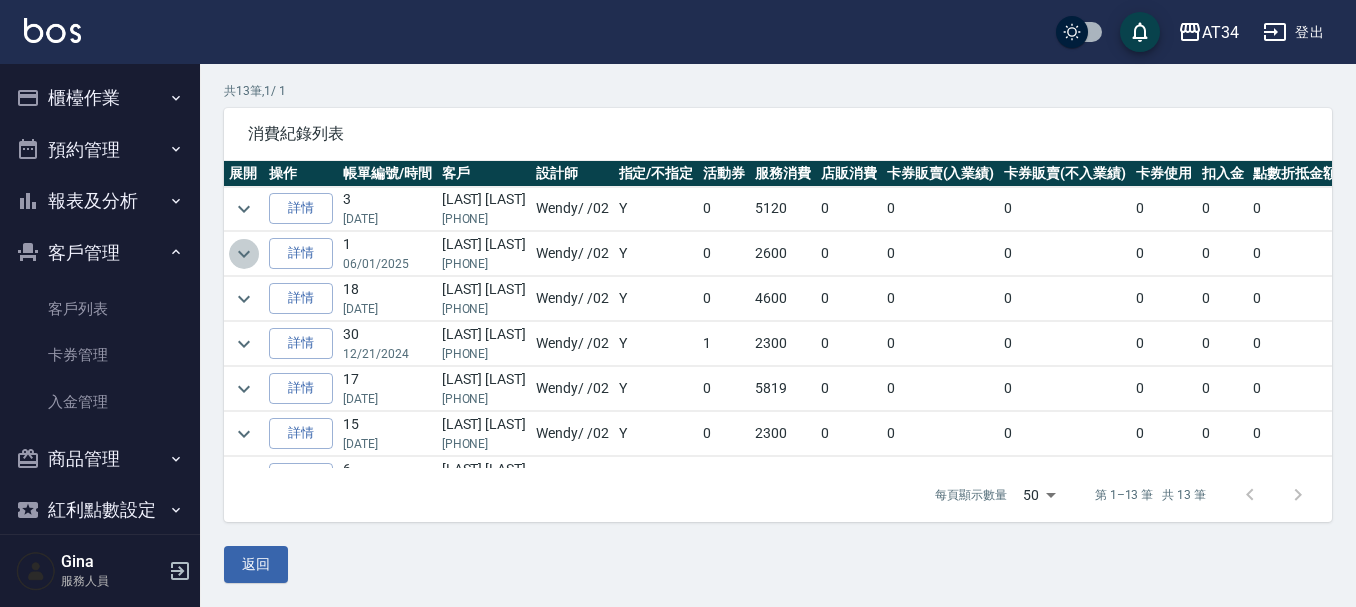 click 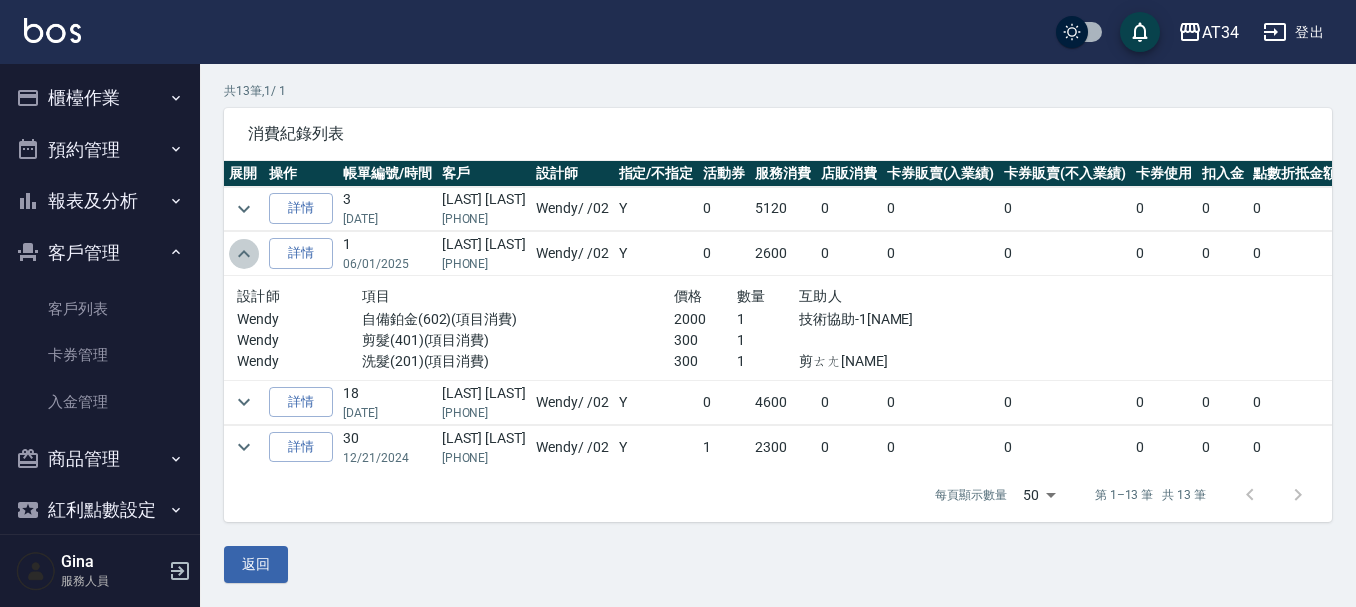 click 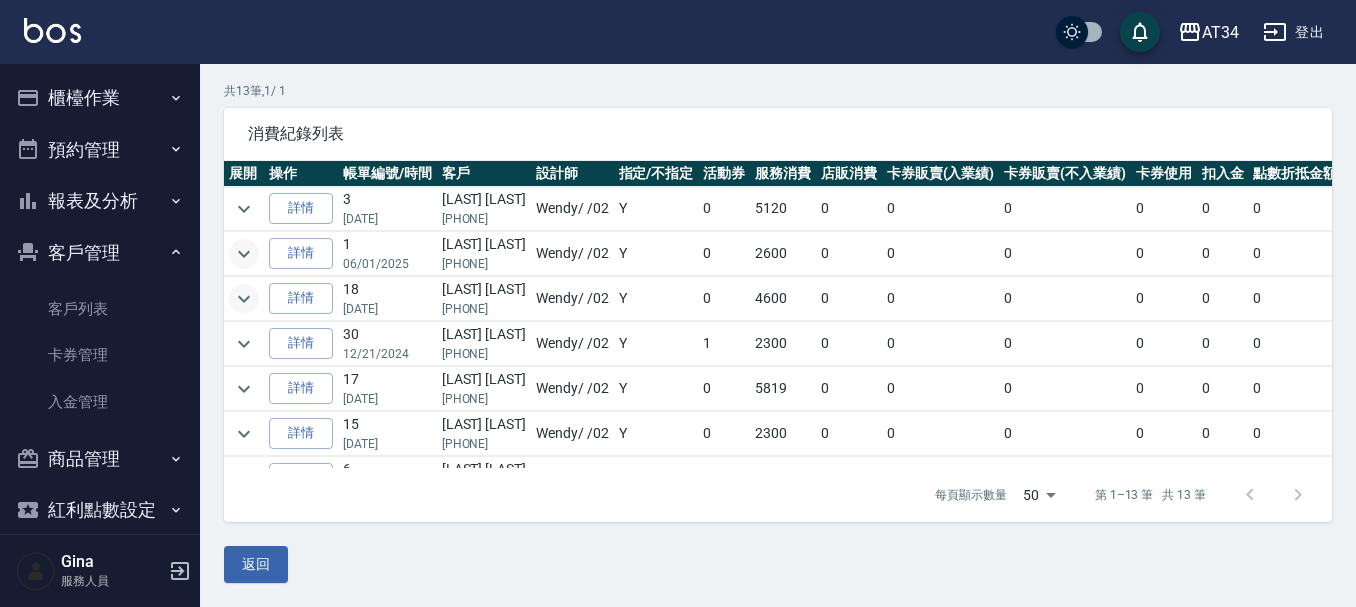 click 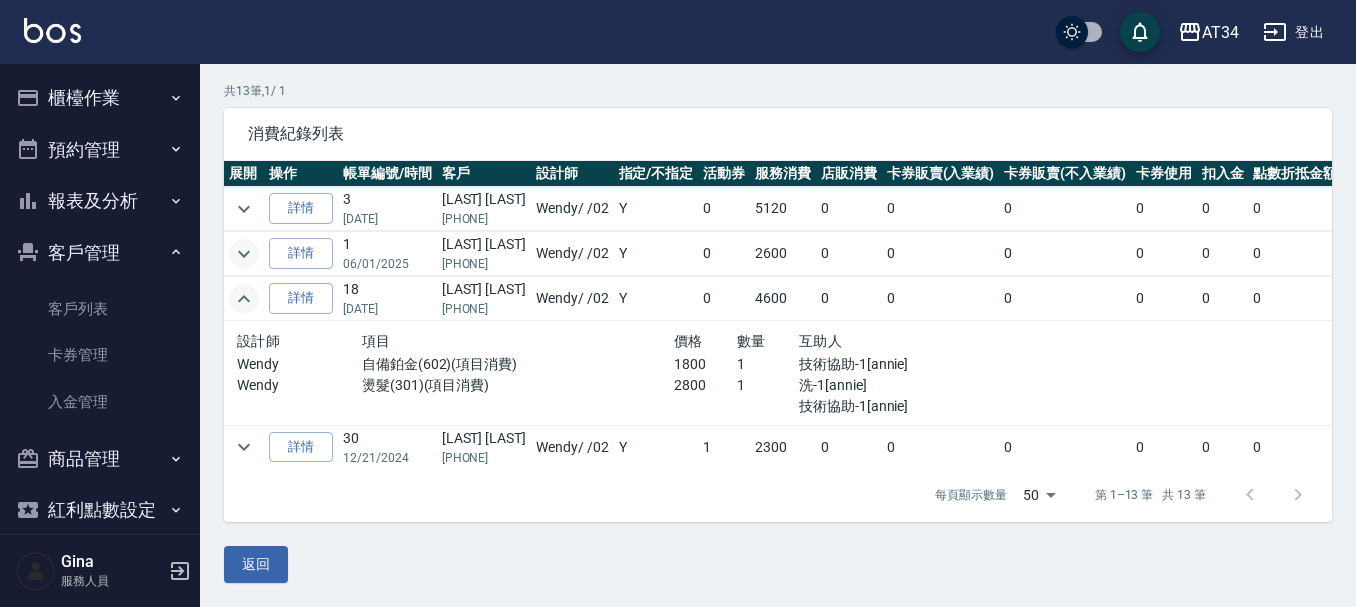 click 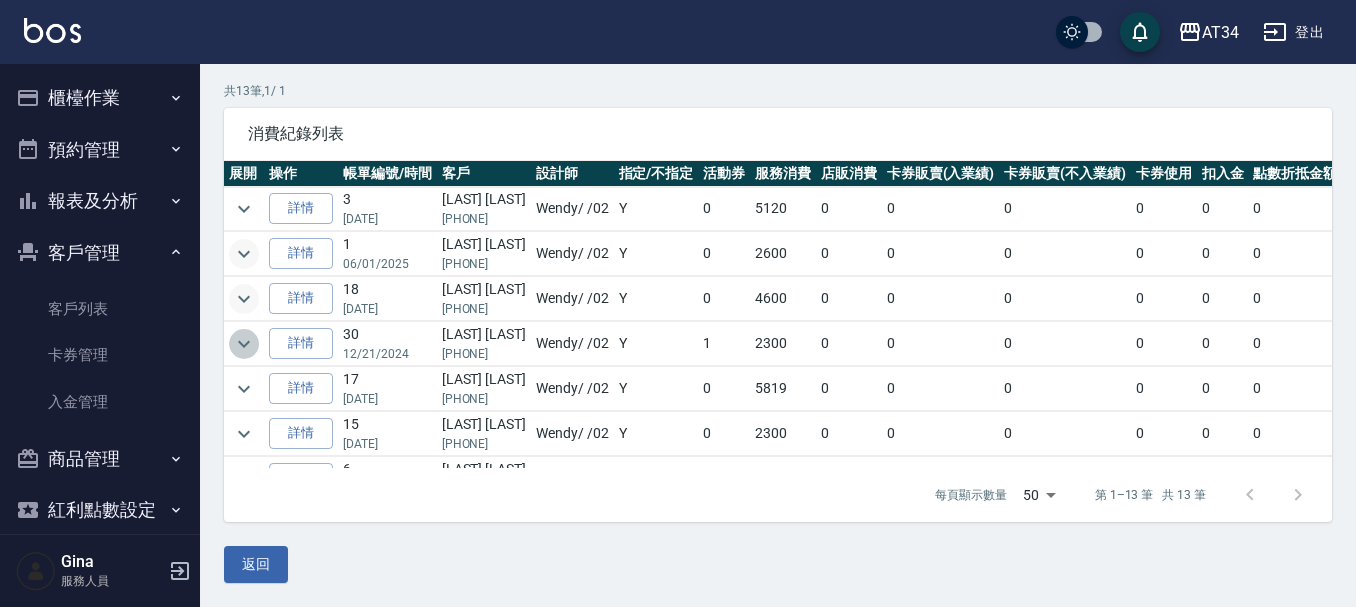 click 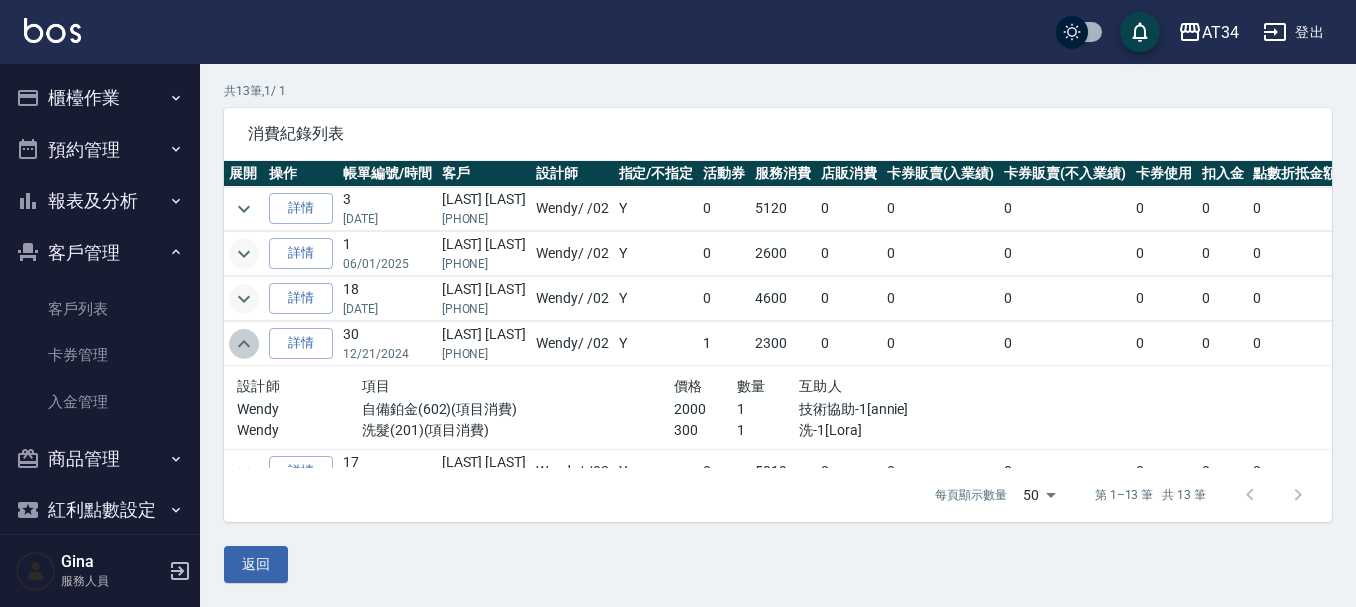 click 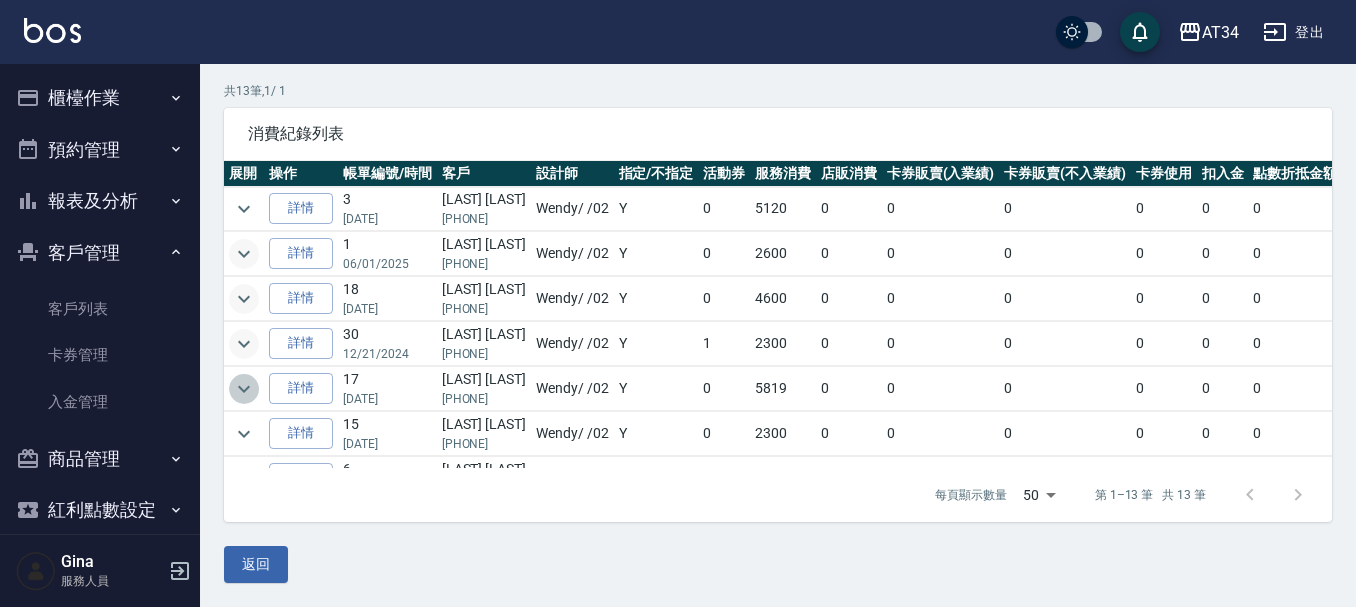 click 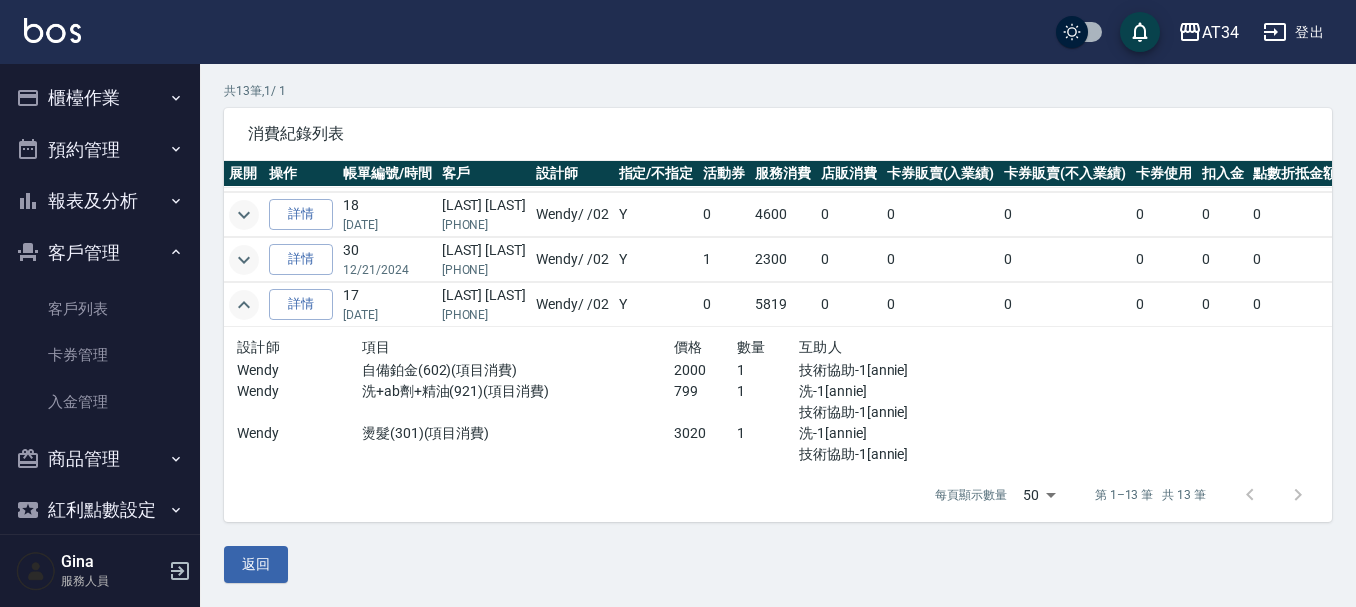 scroll, scrollTop: 200, scrollLeft: 0, axis: vertical 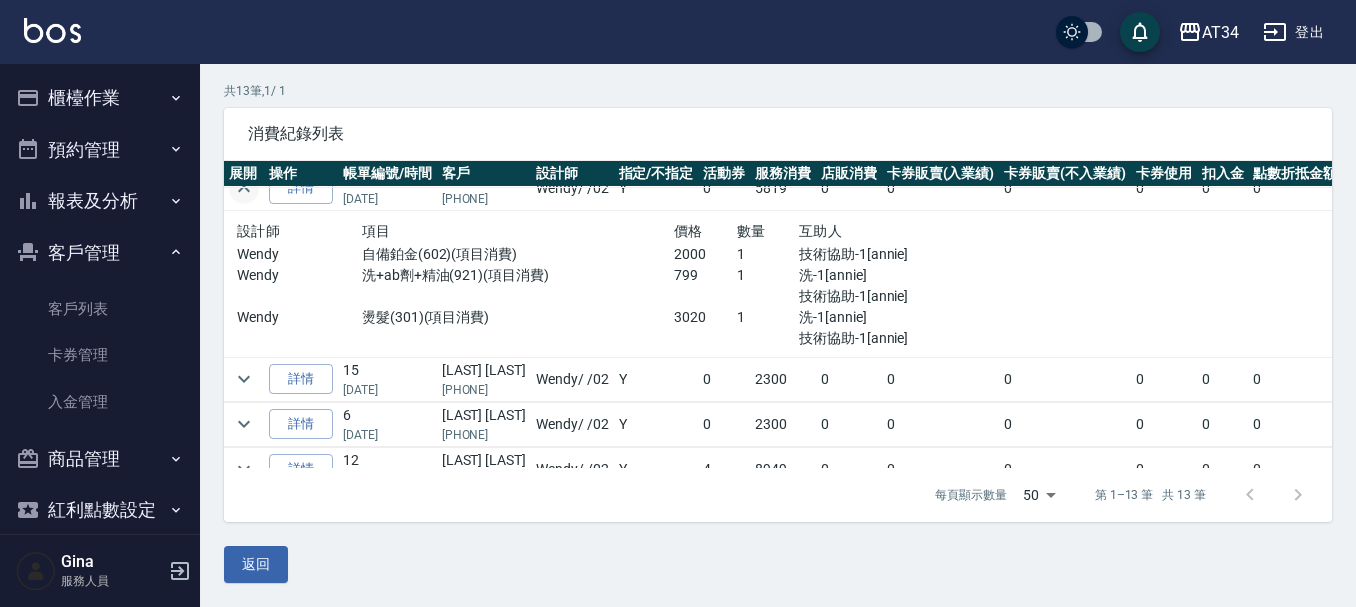 click at bounding box center [244, 189] 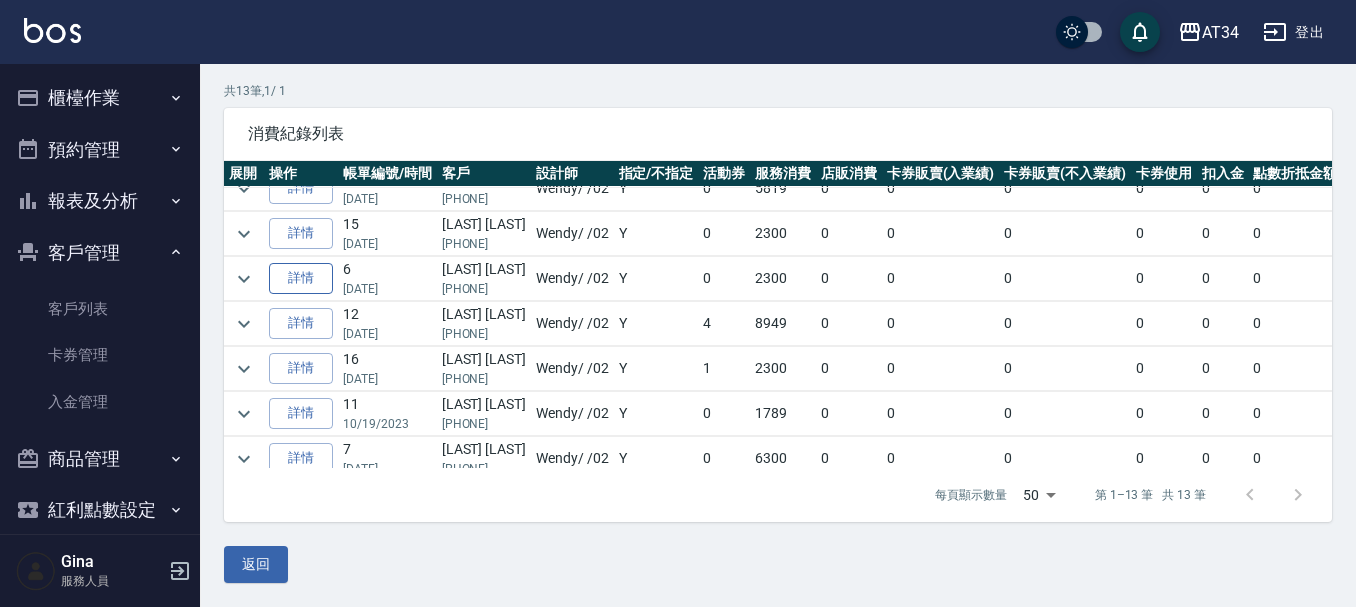 scroll, scrollTop: 0, scrollLeft: 0, axis: both 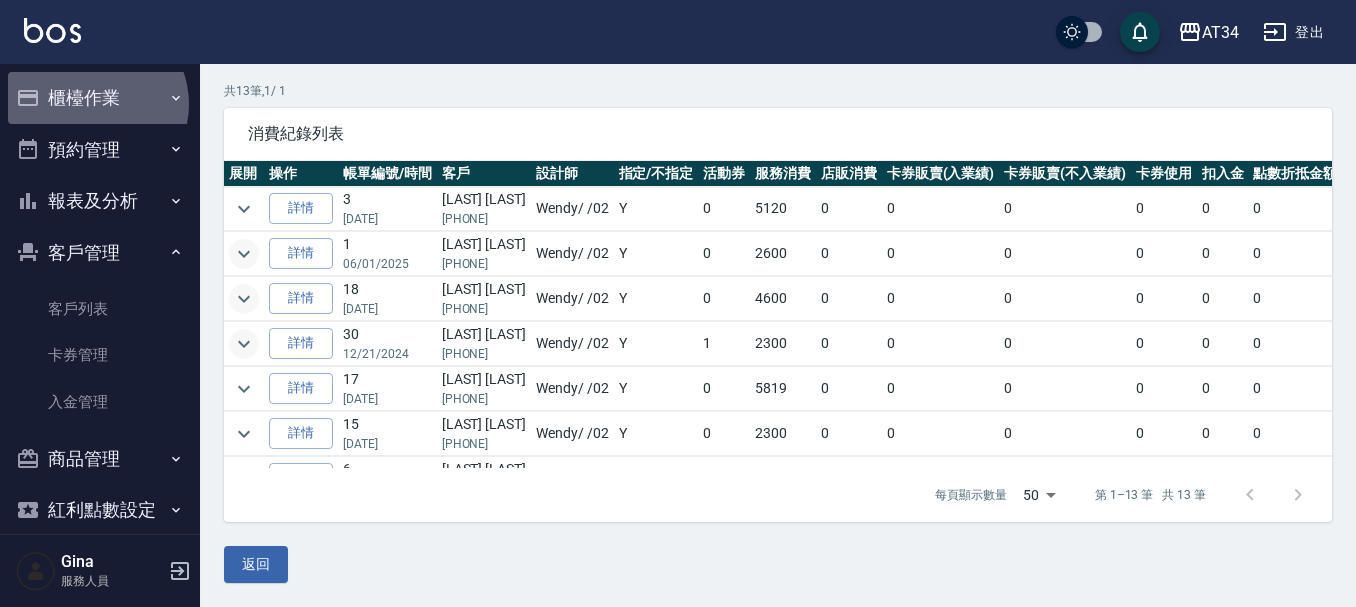 click on "櫃檯作業" at bounding box center [100, 98] 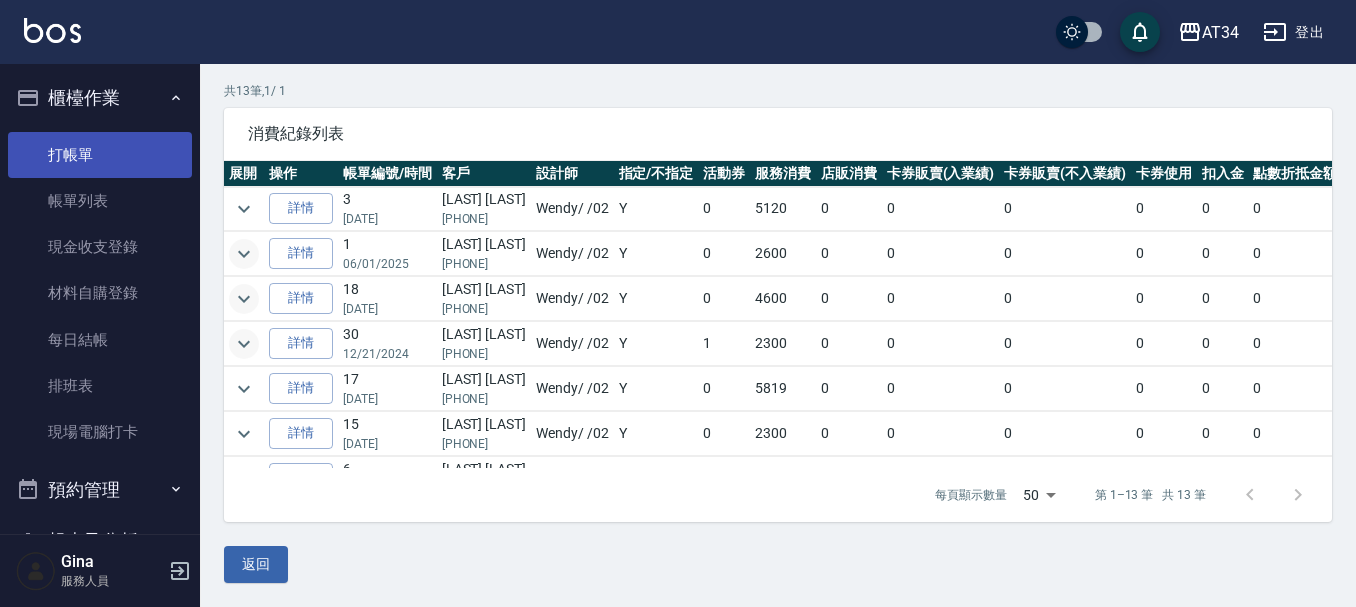 click on "打帳單" at bounding box center [100, 155] 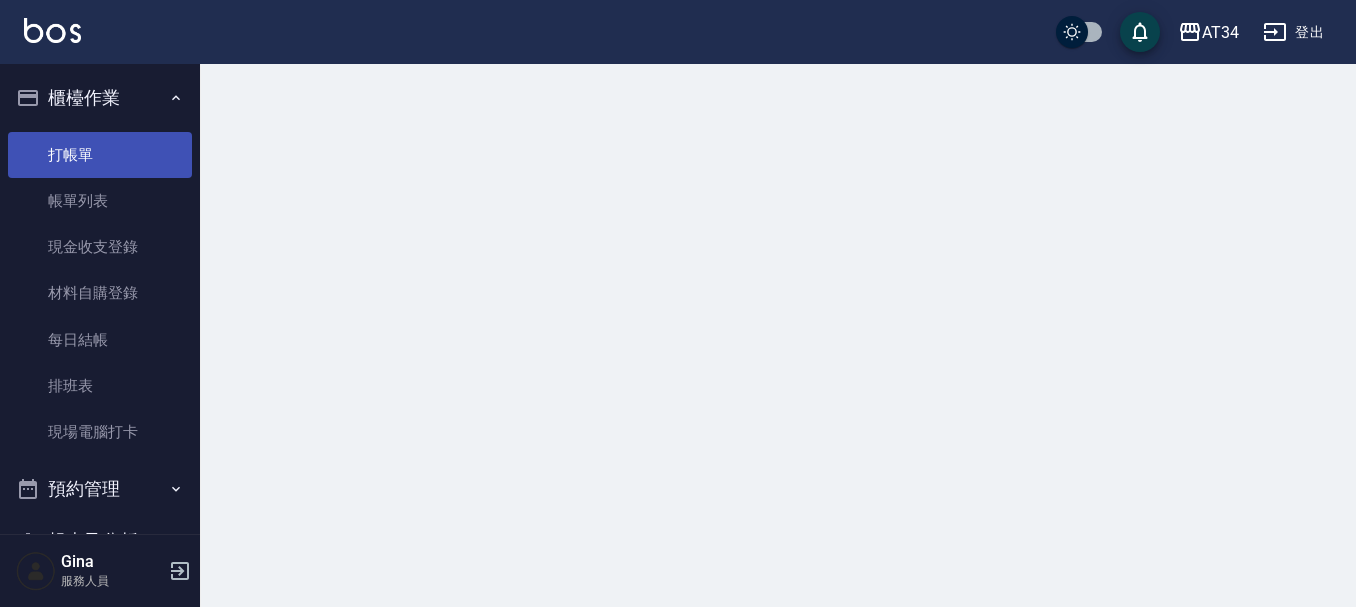 scroll, scrollTop: 0, scrollLeft: 0, axis: both 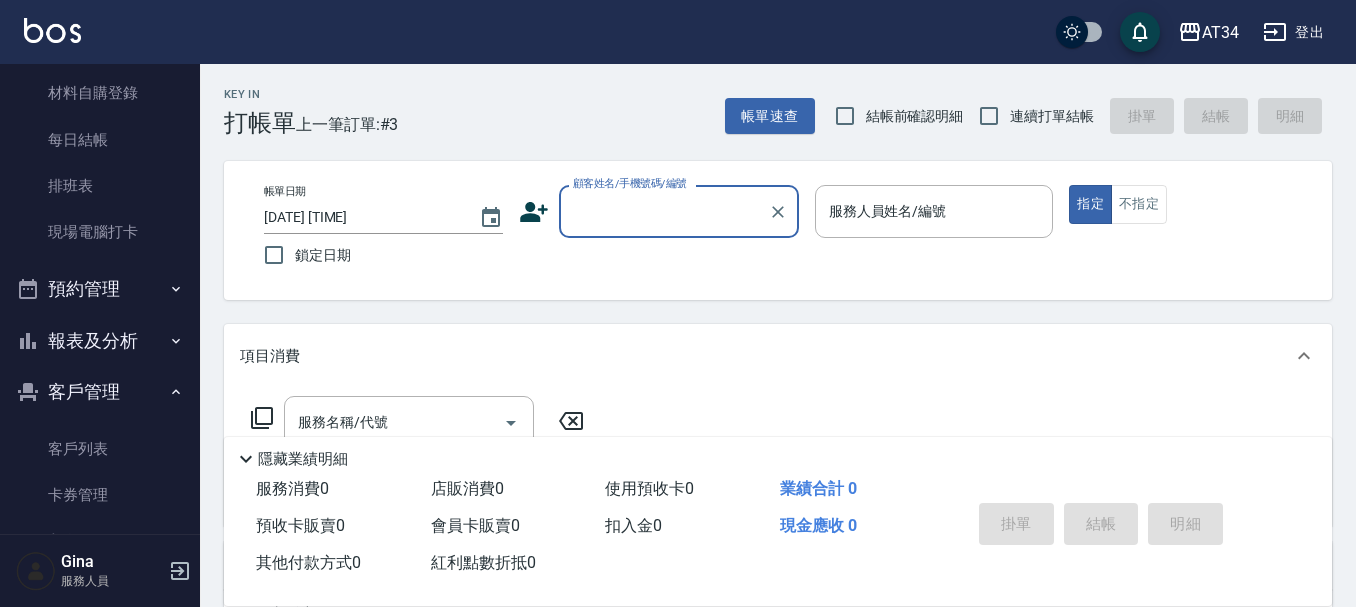click on "預約管理" at bounding box center (100, 289) 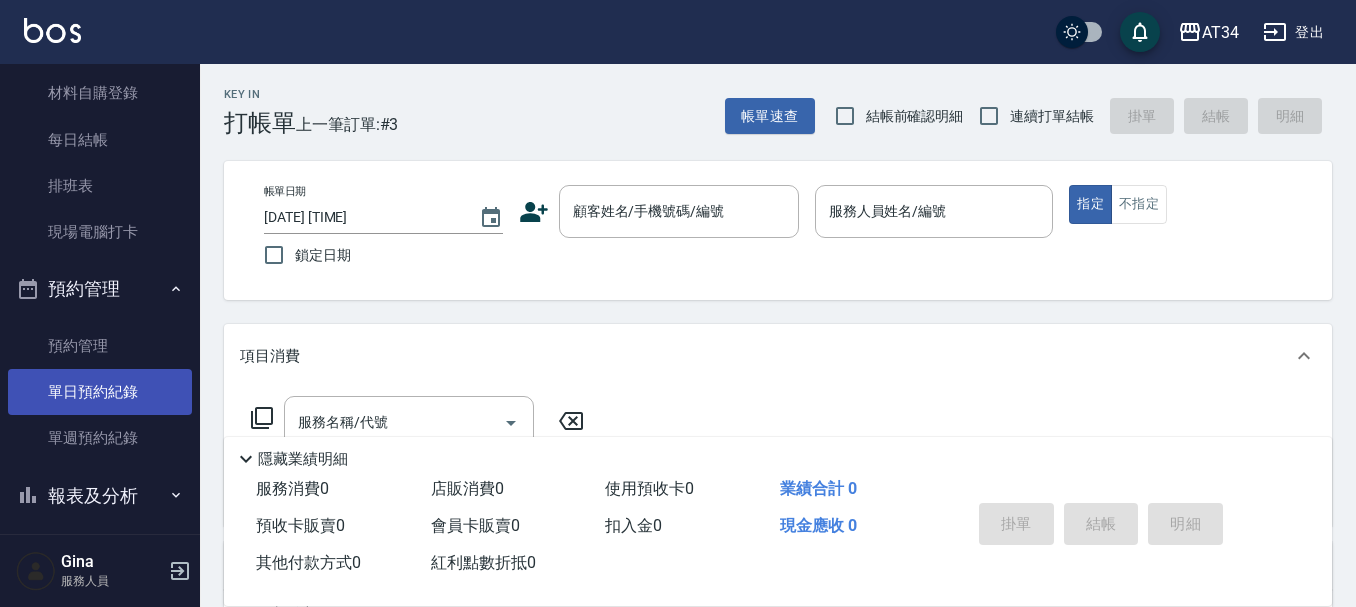 click on "單日預約紀錄" at bounding box center [100, 392] 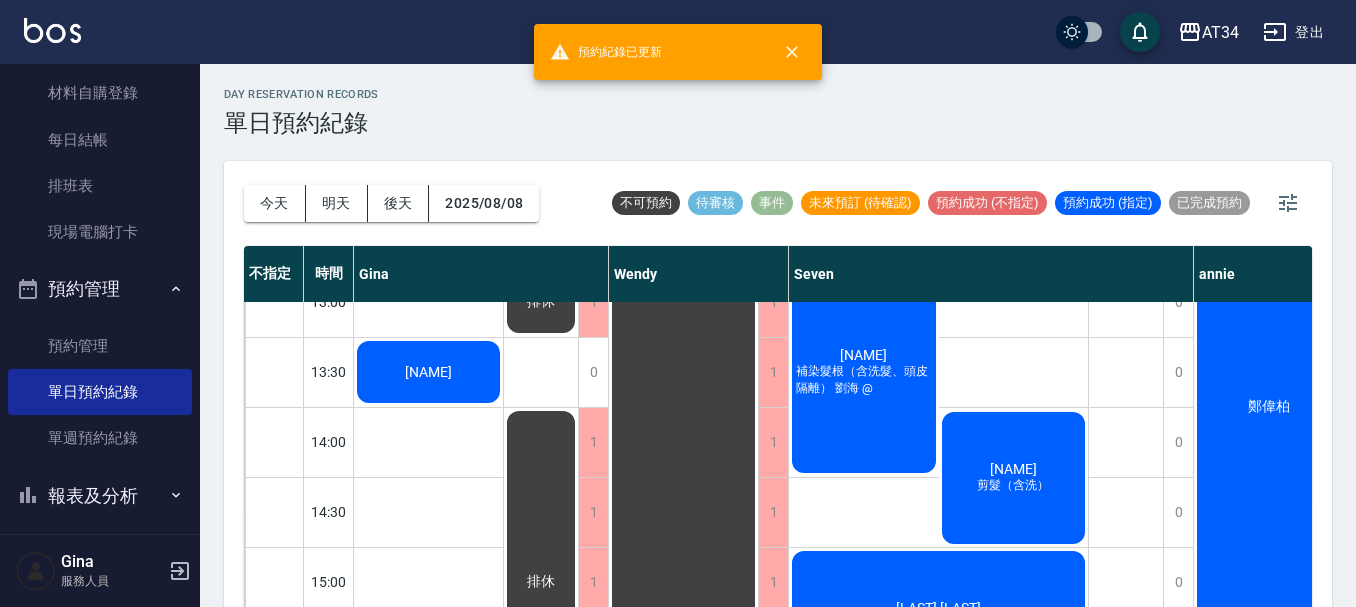 scroll, scrollTop: 300, scrollLeft: 0, axis: vertical 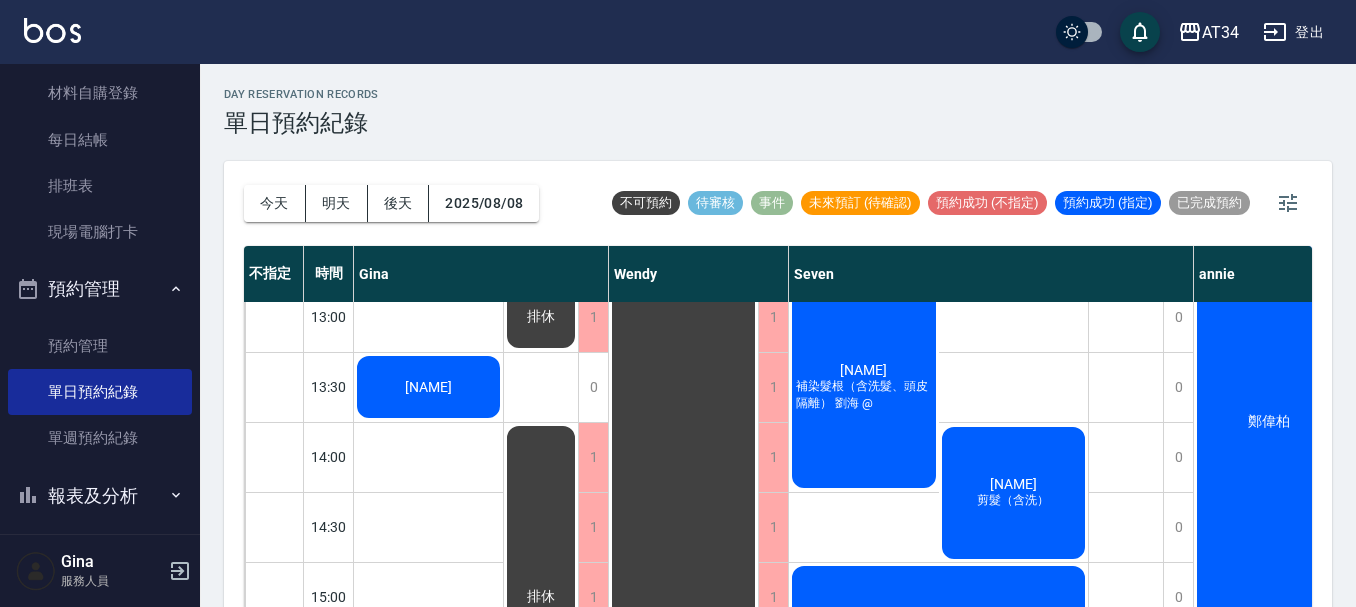 click on "[NAME]" at bounding box center (428, 387) 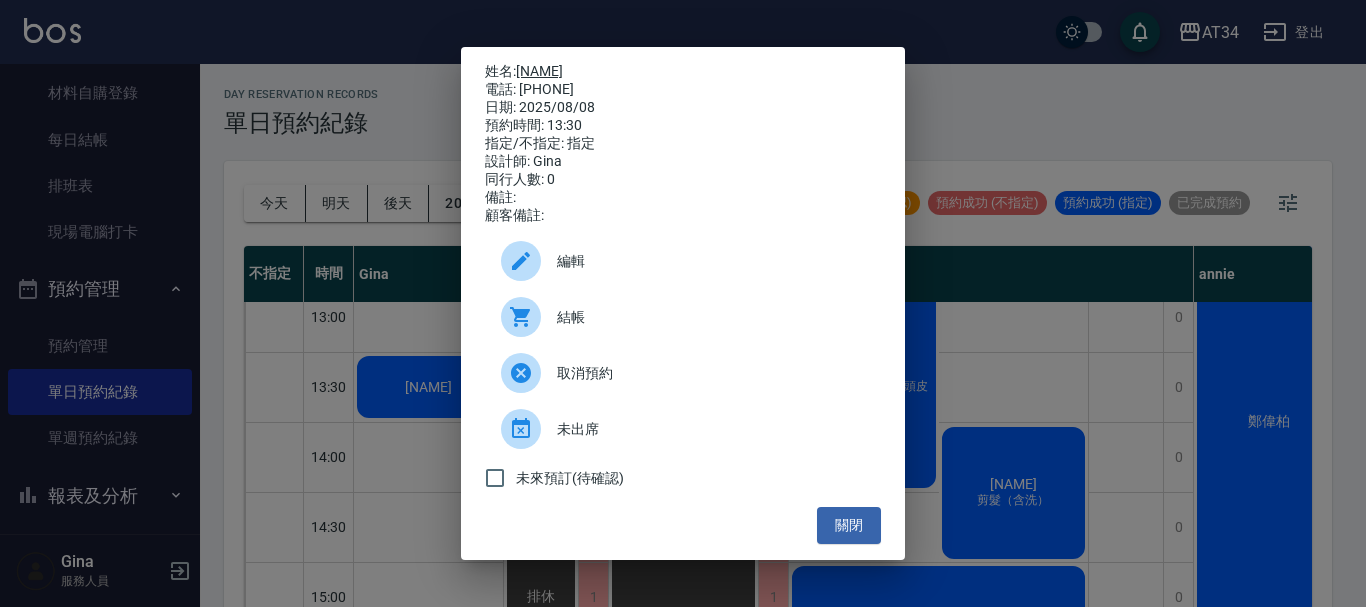 click on "[NAME]" at bounding box center (539, 71) 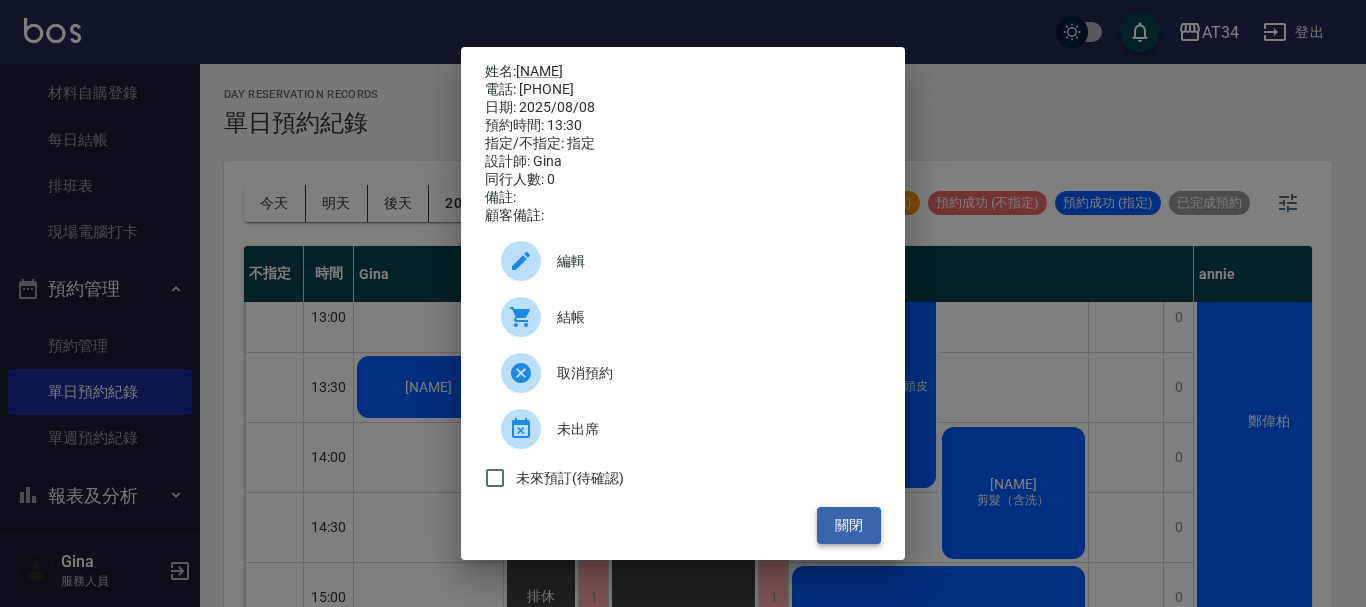 click on "關閉" at bounding box center (849, 525) 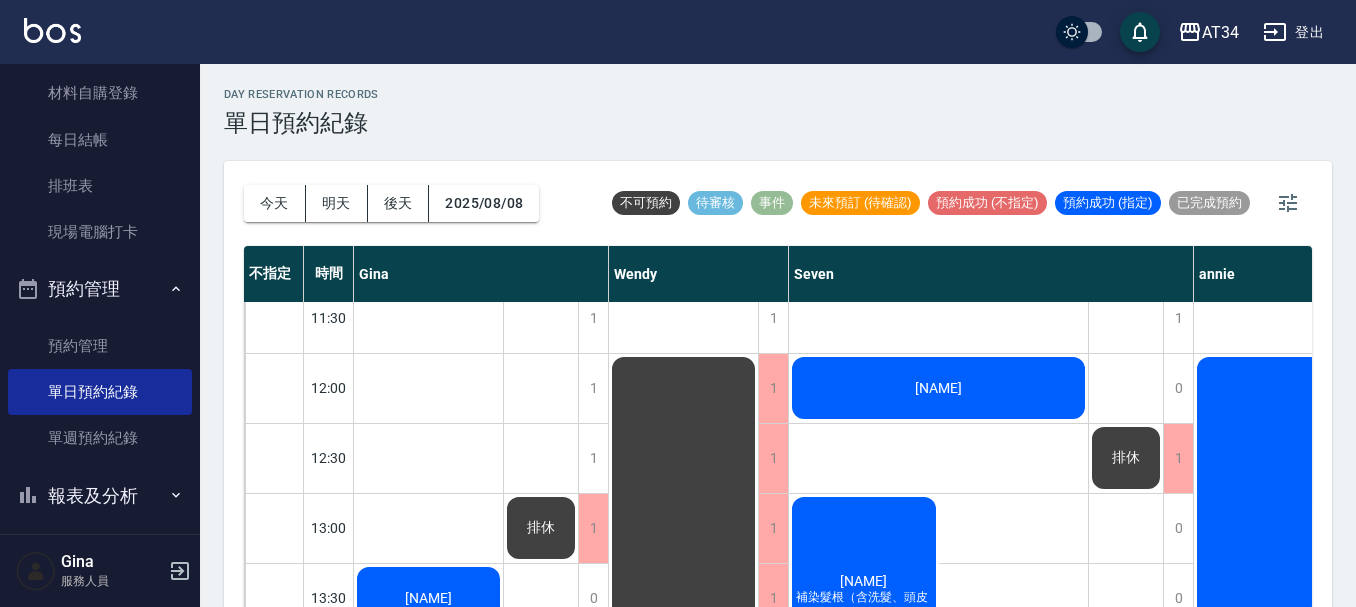 scroll, scrollTop: 0, scrollLeft: 0, axis: both 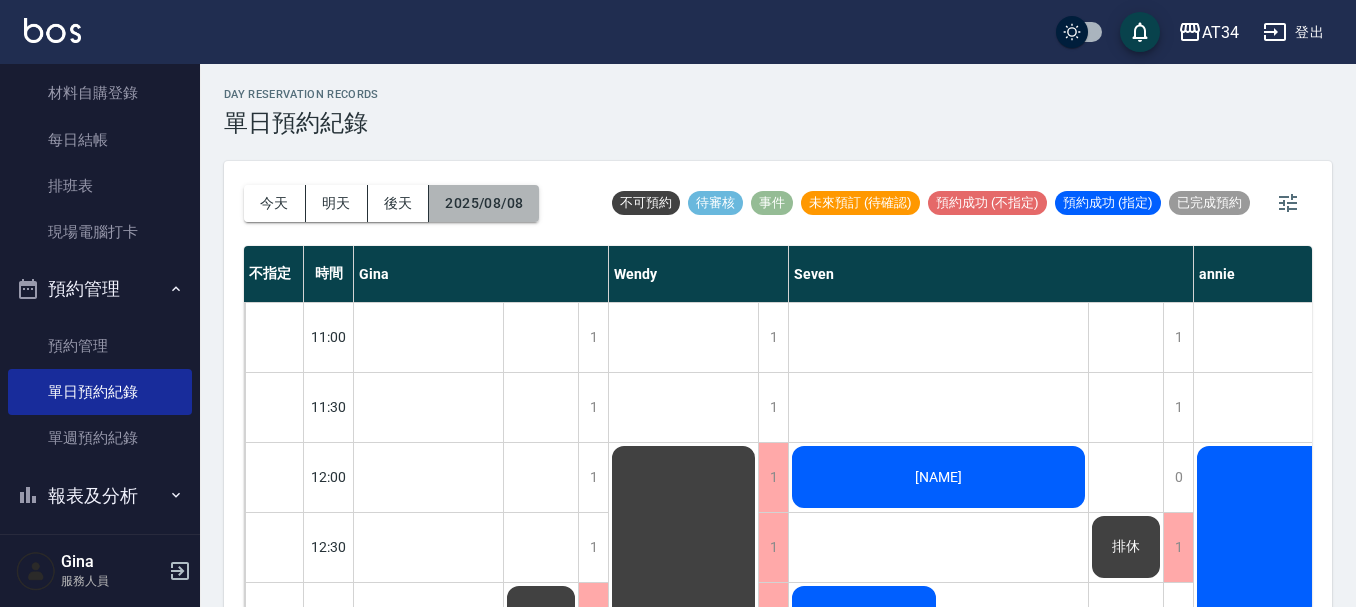 click on "2025/08/08" at bounding box center (484, 203) 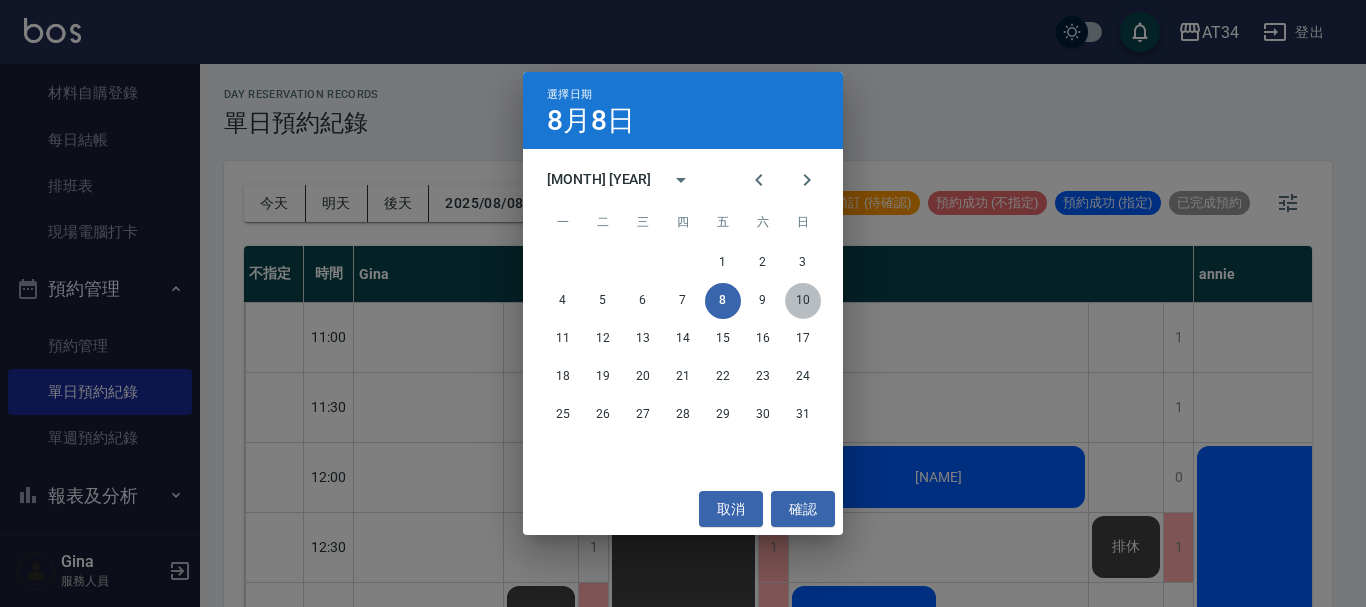 click on "10" at bounding box center (803, 301) 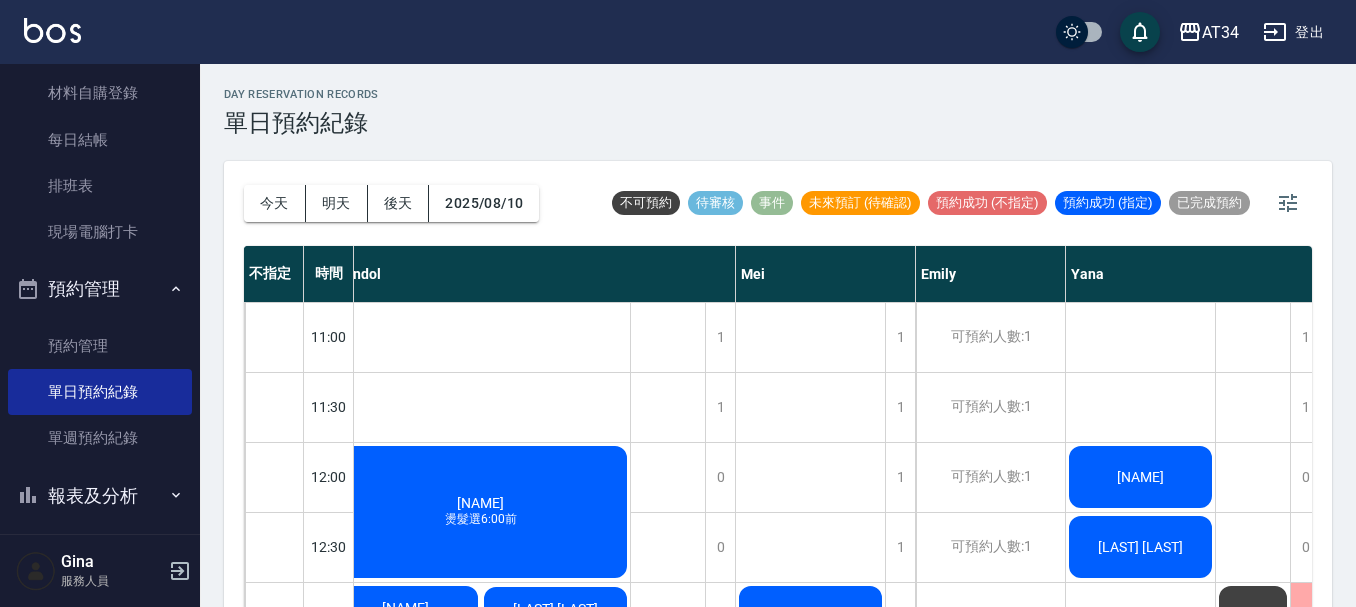 scroll, scrollTop: 0, scrollLeft: 879, axis: horizontal 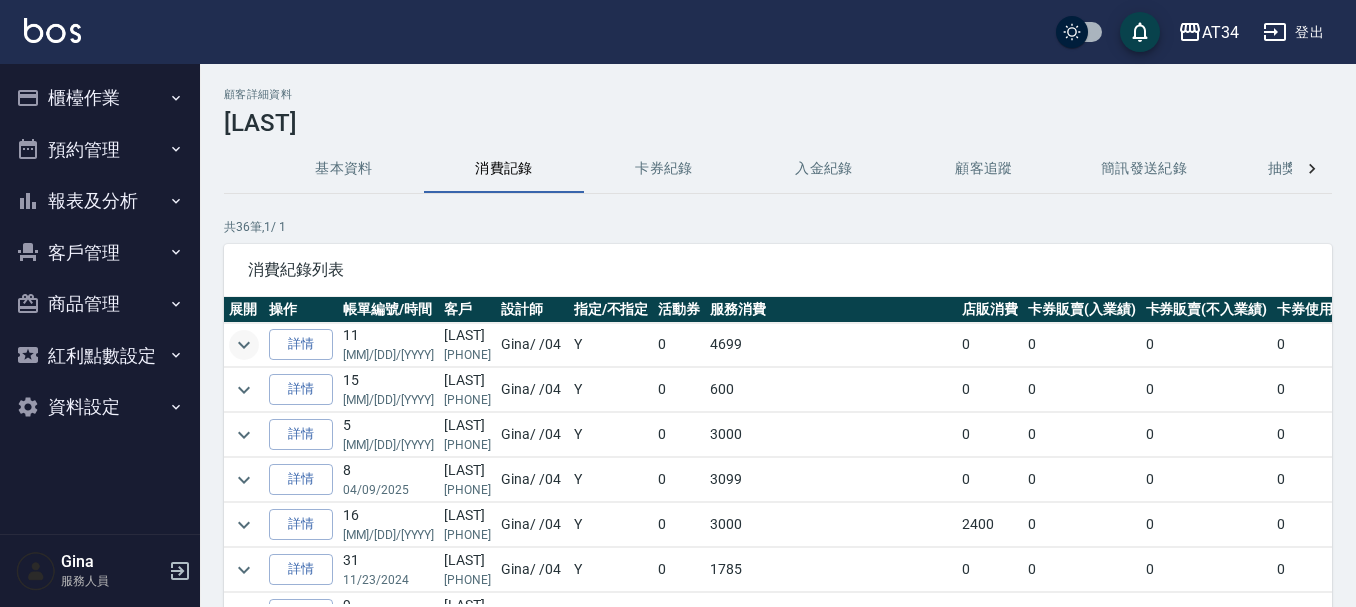 click 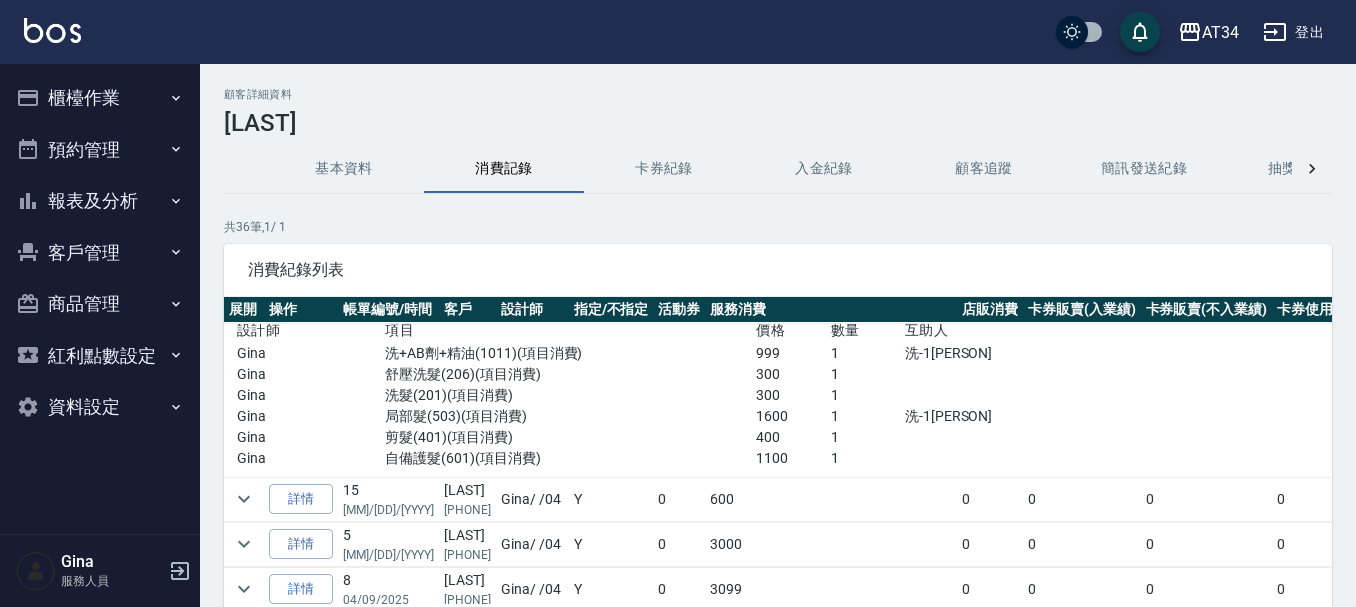 scroll, scrollTop: 100, scrollLeft: 0, axis: vertical 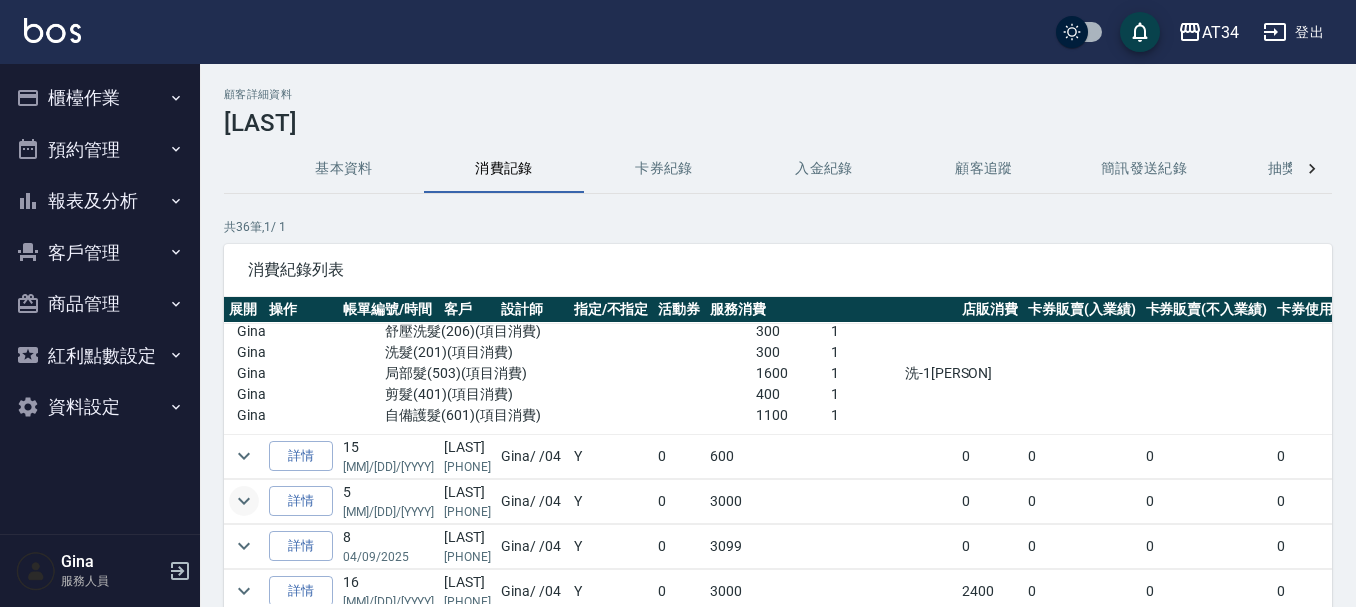 click 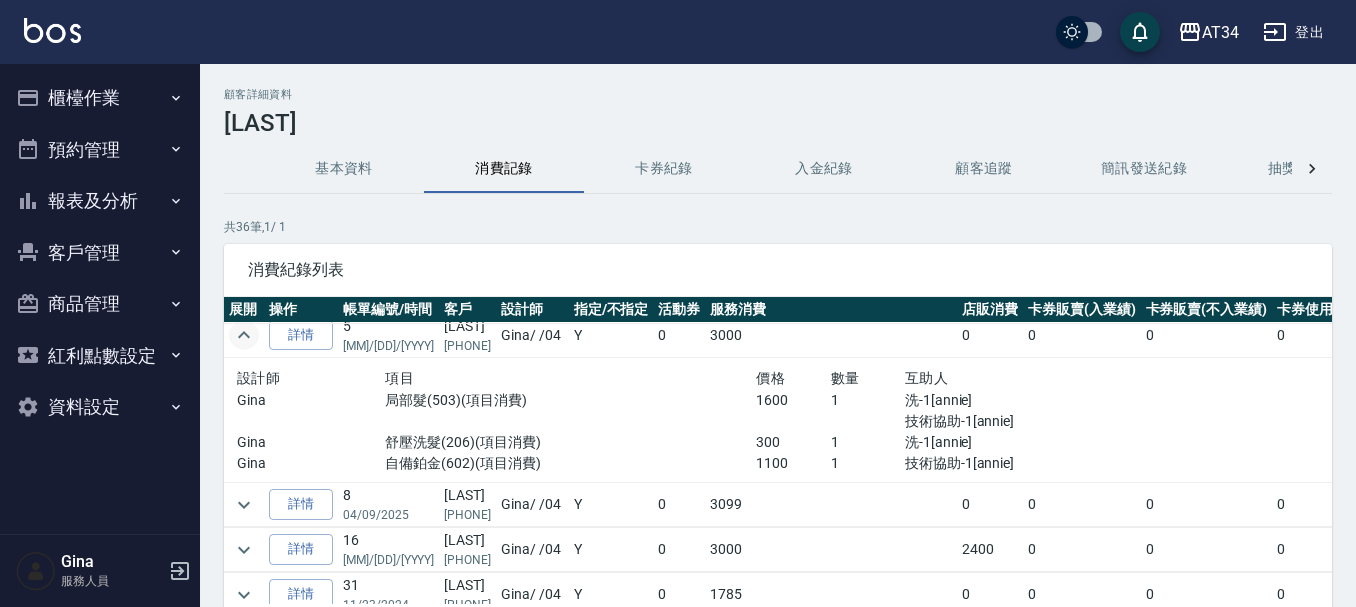 scroll, scrollTop: 300, scrollLeft: 0, axis: vertical 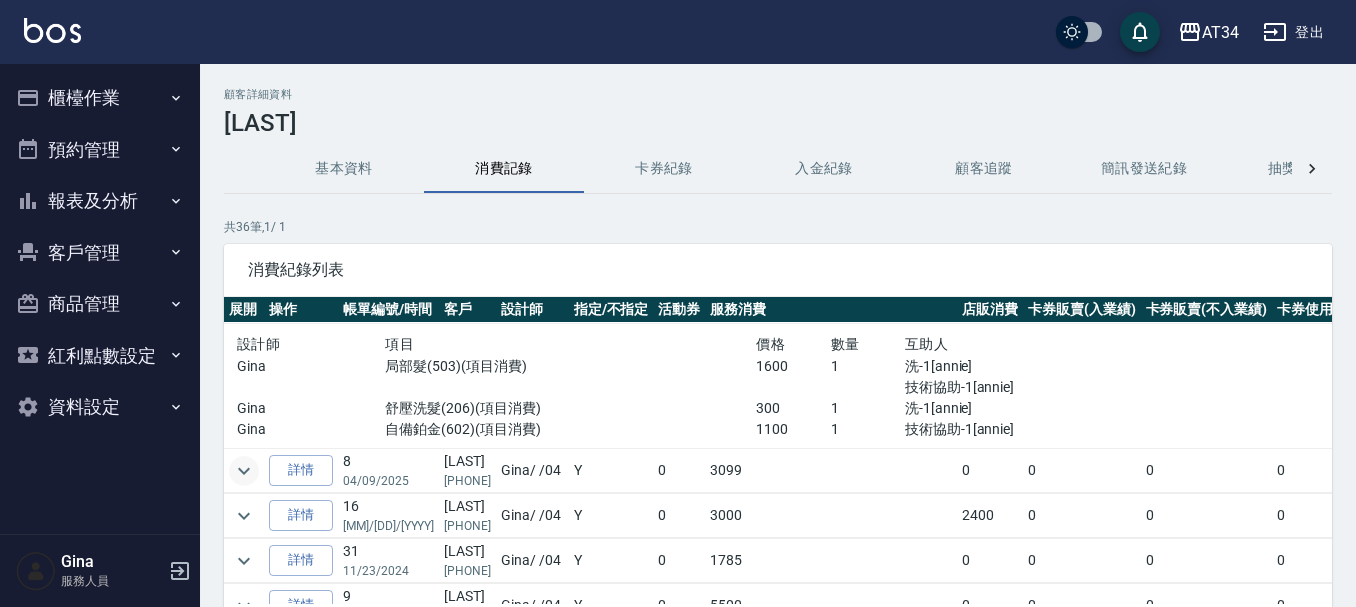 click 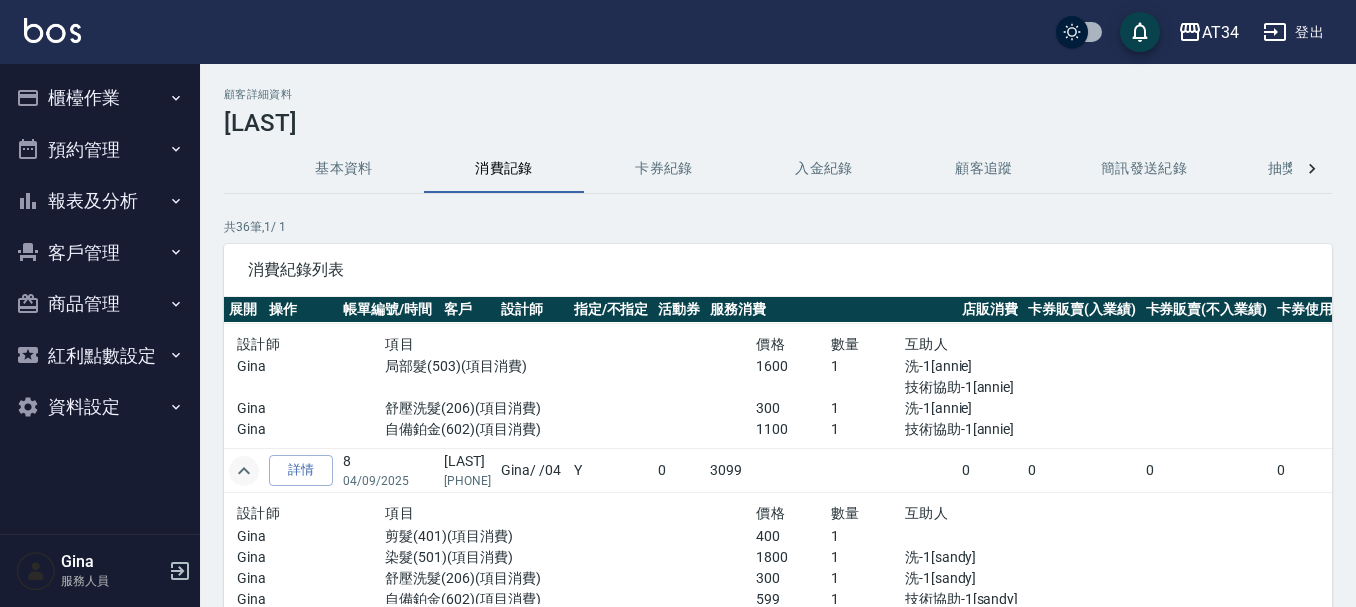 scroll, scrollTop: 400, scrollLeft: 0, axis: vertical 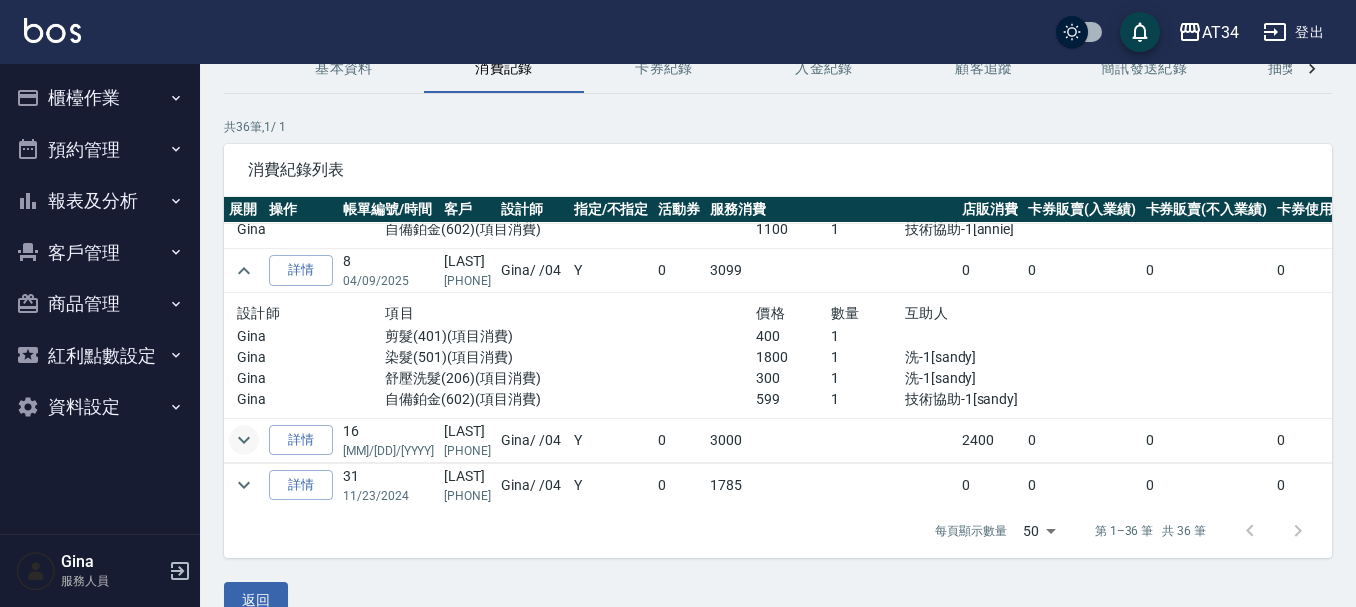 click 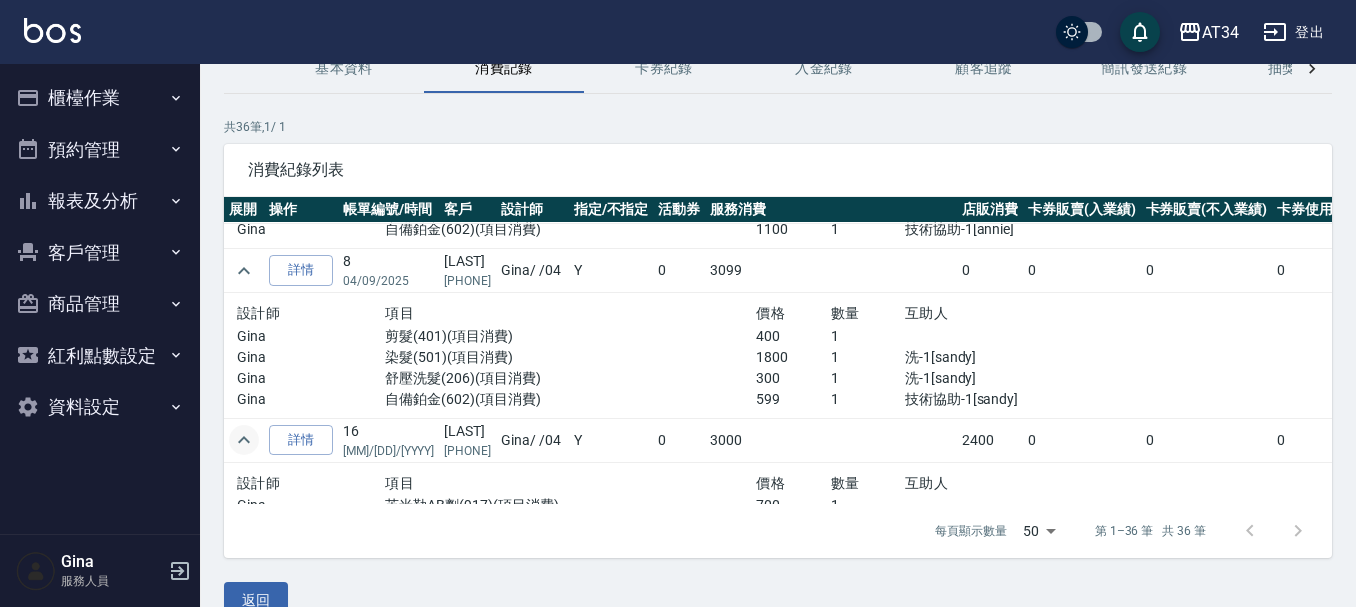 scroll, scrollTop: 500, scrollLeft: 0, axis: vertical 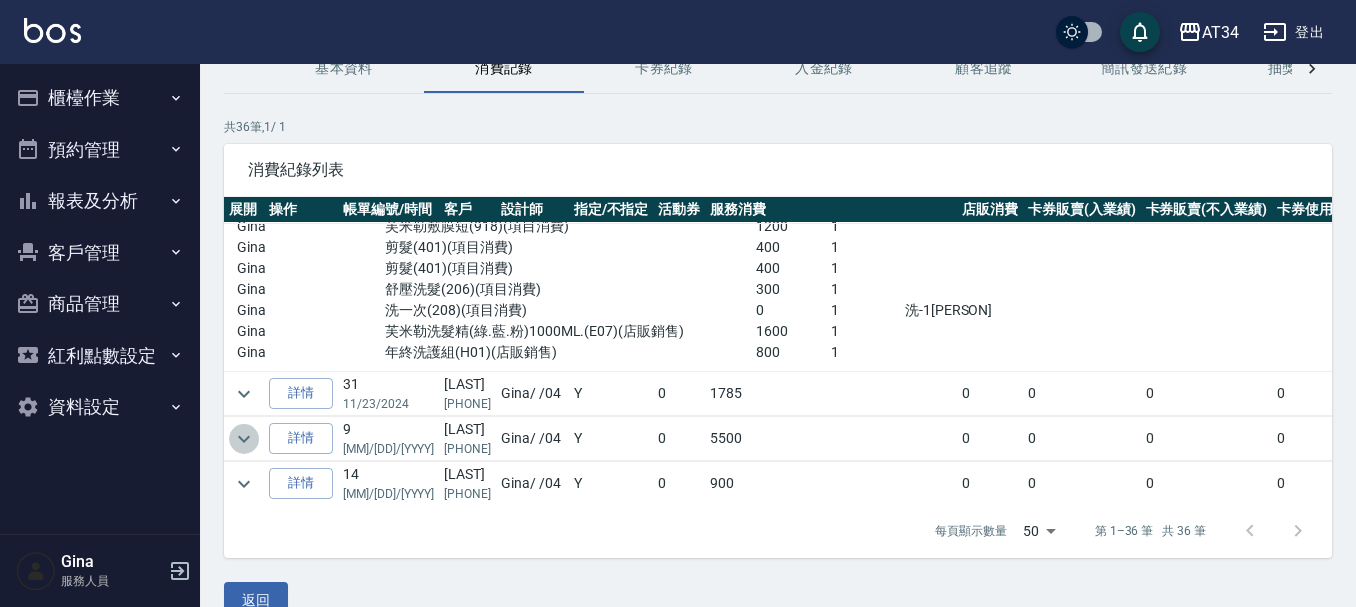 click 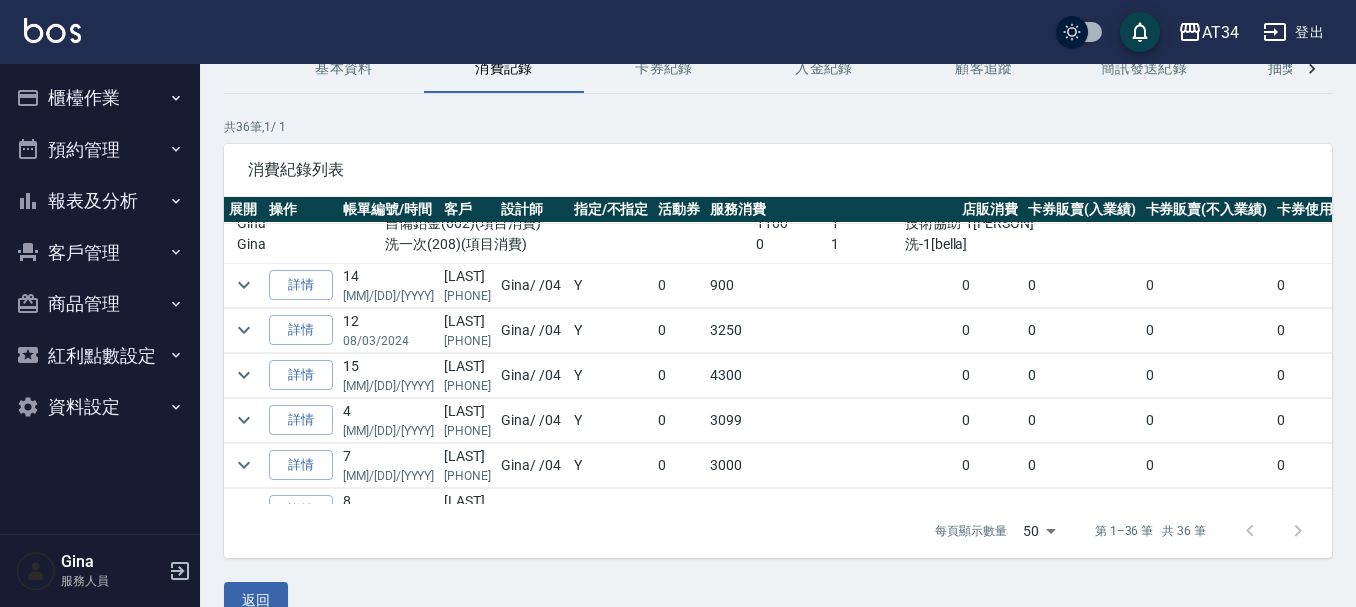 scroll, scrollTop: 1100, scrollLeft: 0, axis: vertical 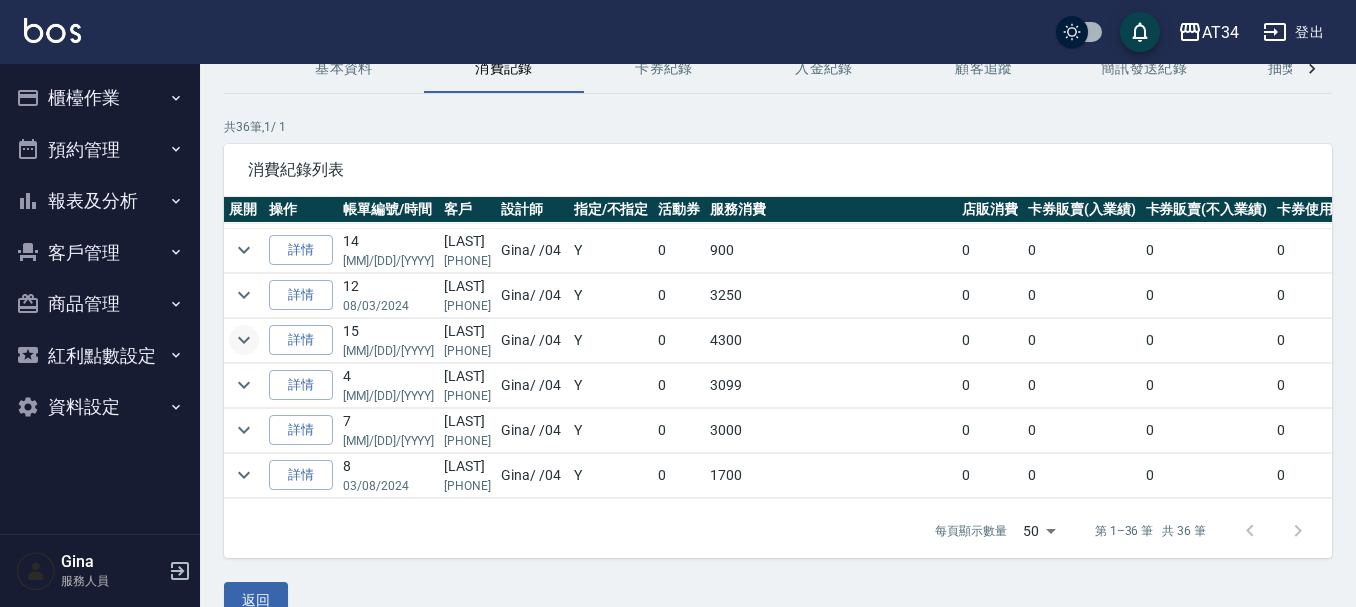 click 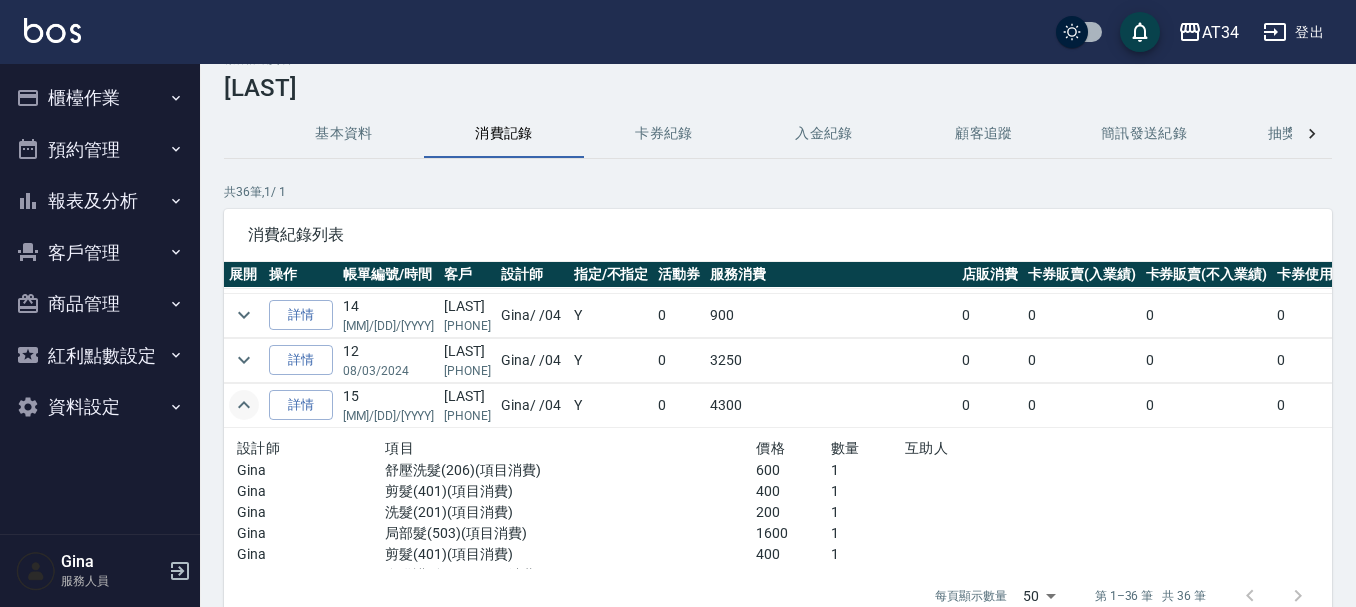 scroll, scrollTop: 0, scrollLeft: 0, axis: both 